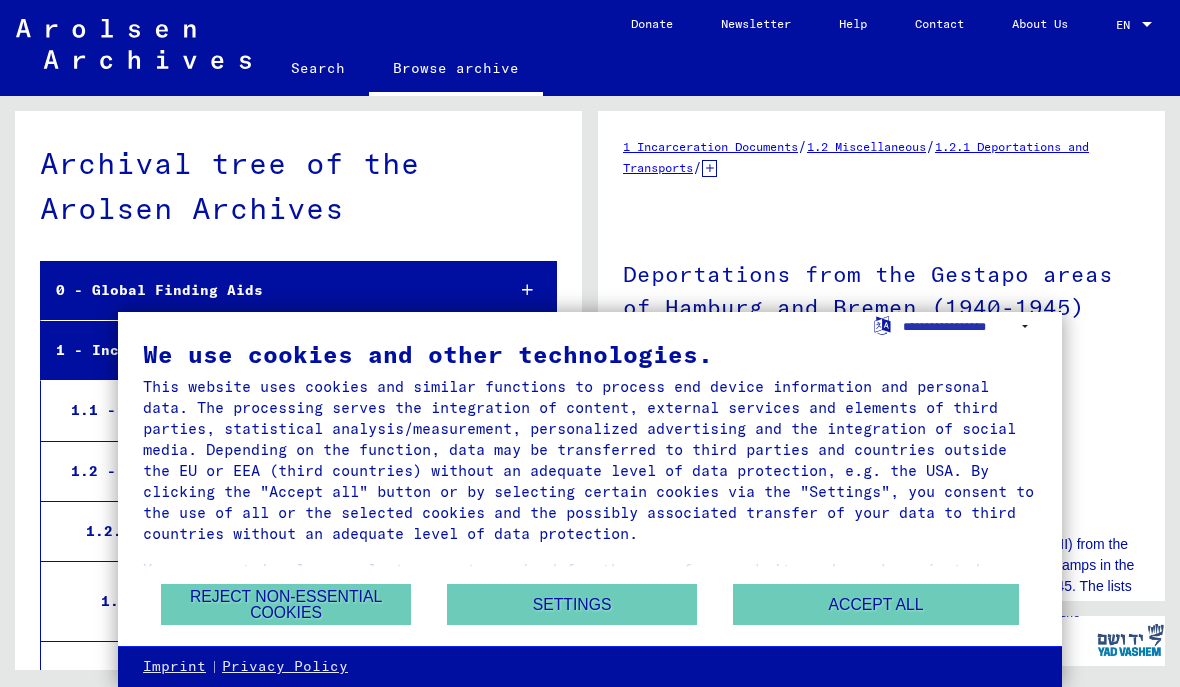 scroll, scrollTop: 0, scrollLeft: 0, axis: both 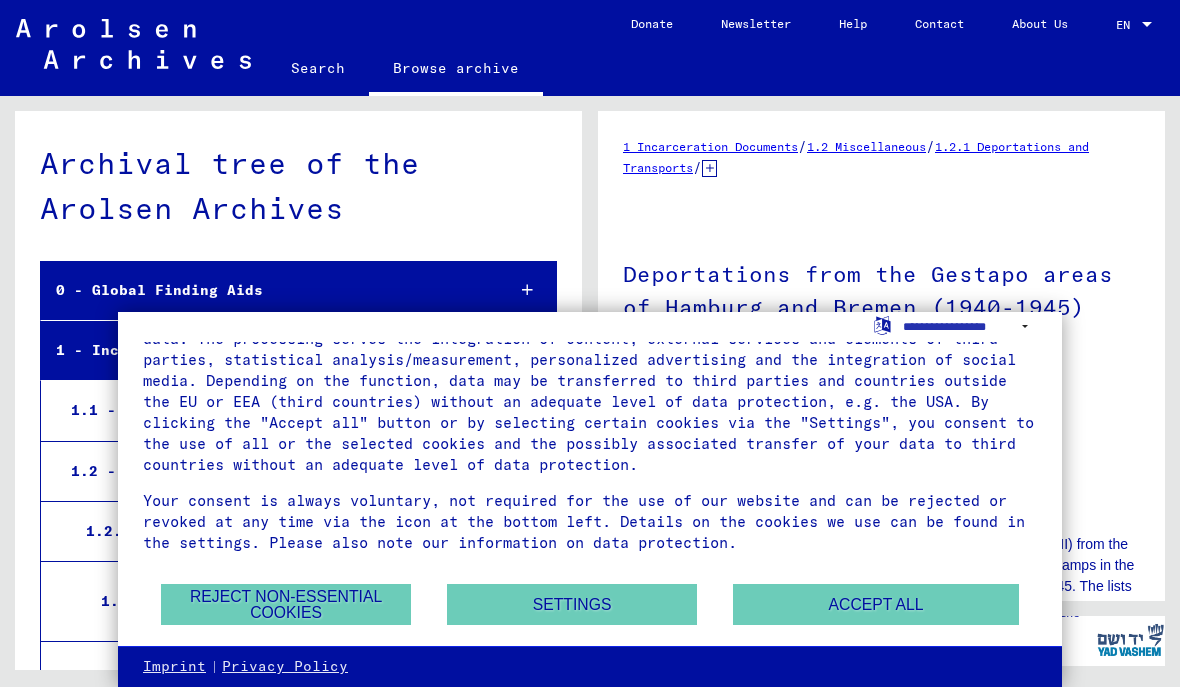 click on "Reject non-essential cookies" at bounding box center [286, 604] 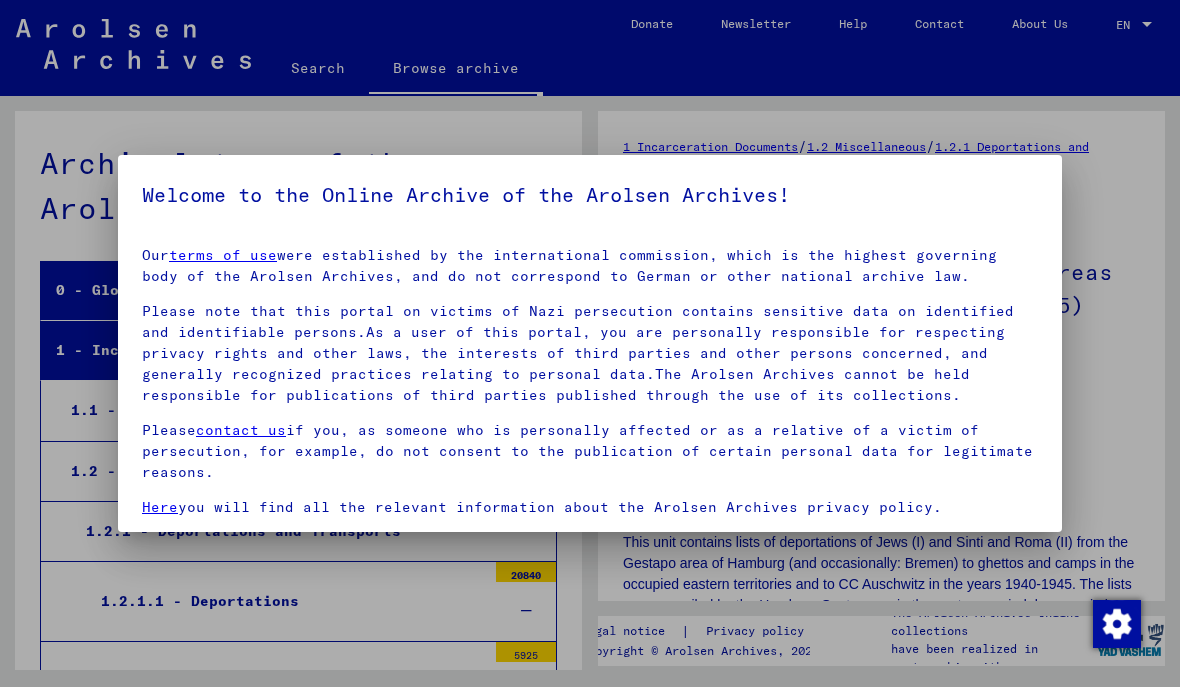 scroll, scrollTop: 673, scrollLeft: 0, axis: vertical 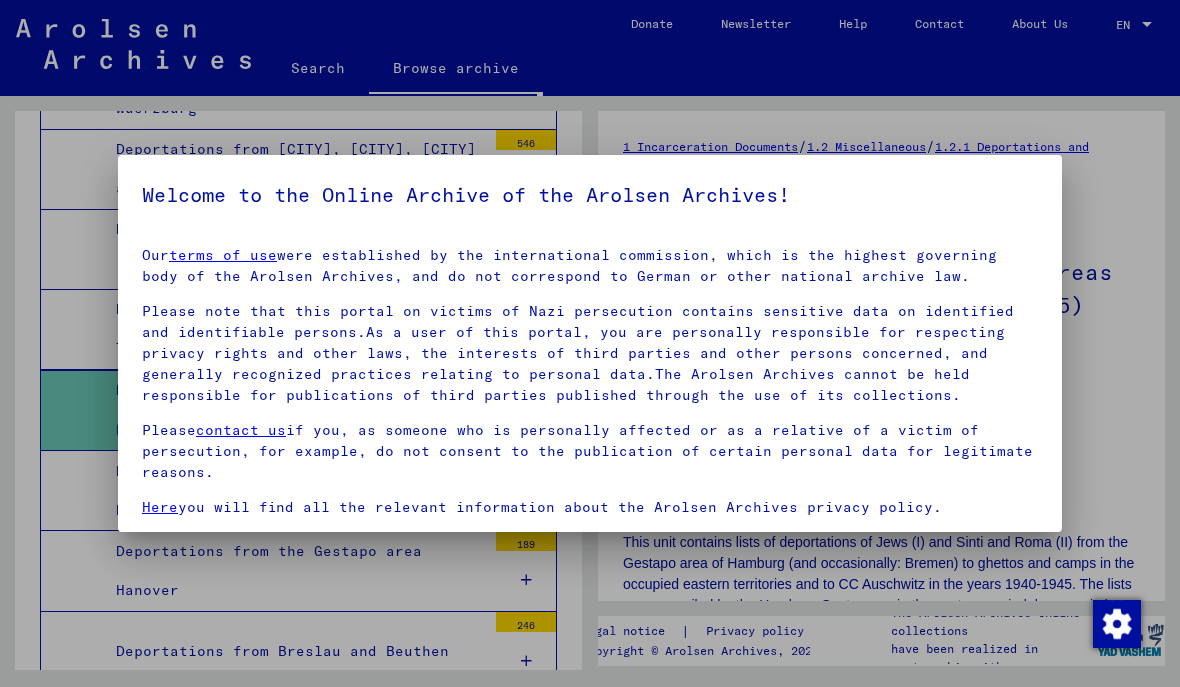 click at bounding box center (590, 343) 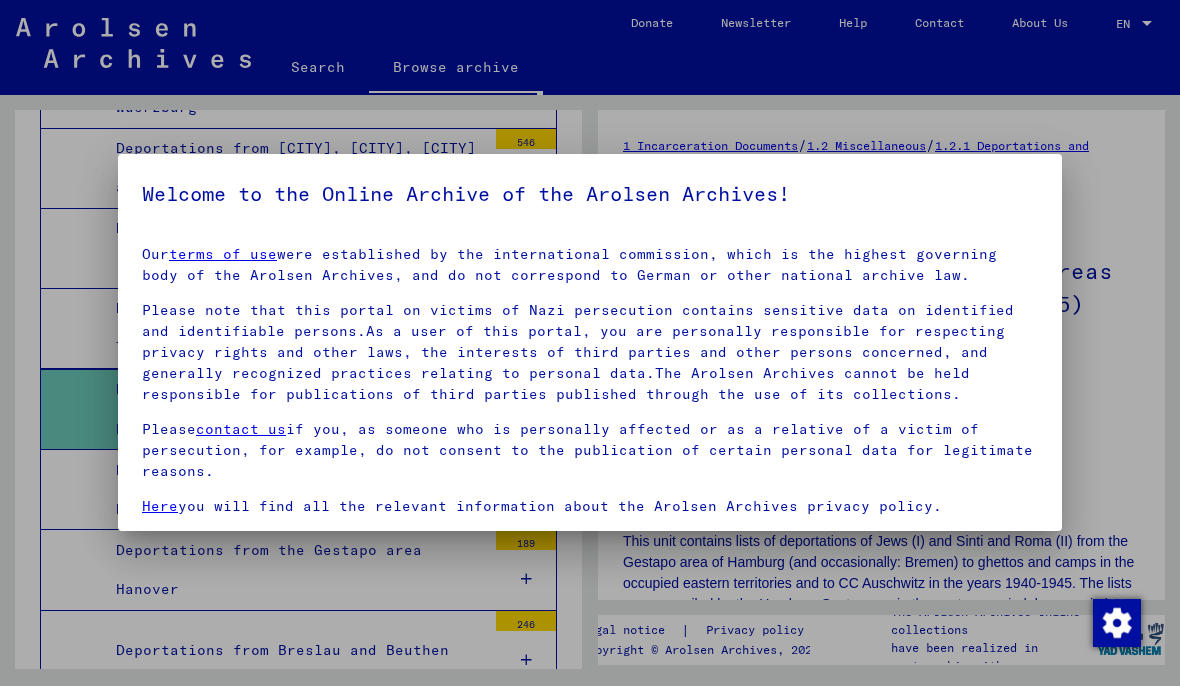 click on "Our  terms of use  were established by the international commission, which is the highest governing body of the Arolsen Archives, and do not correspond to German or other national archive law." at bounding box center (590, 266) 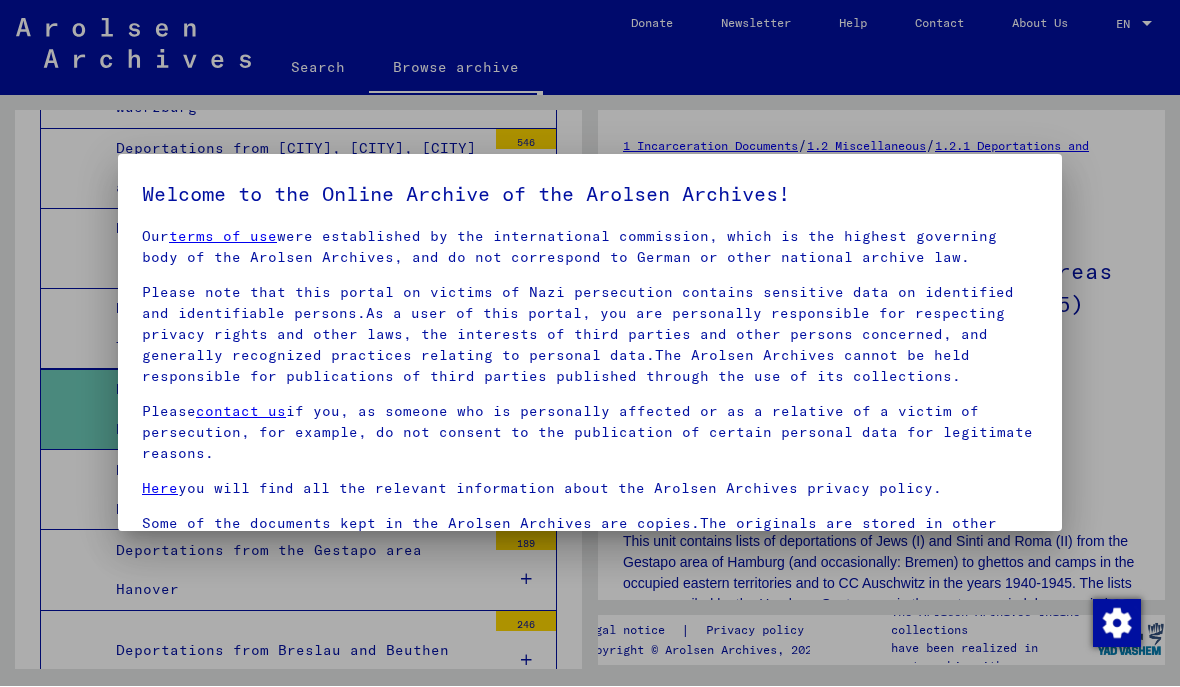 scroll, scrollTop: 18, scrollLeft: 0, axis: vertical 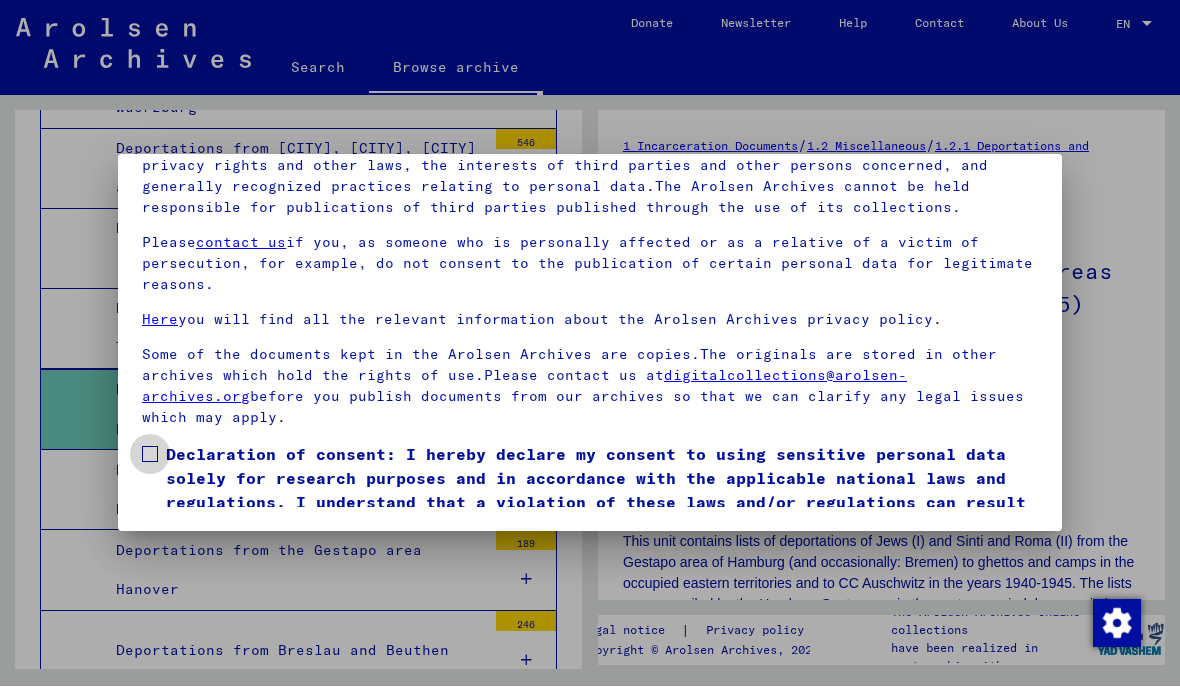 click on "Declaration of consent: I hereby declare my consent to using sensitive personal data solely for research purposes and in accordance with the applicable national laws and regulations. I understand that a violation of these laws and/or regulations can result in criminal proceedings." at bounding box center [590, 491] 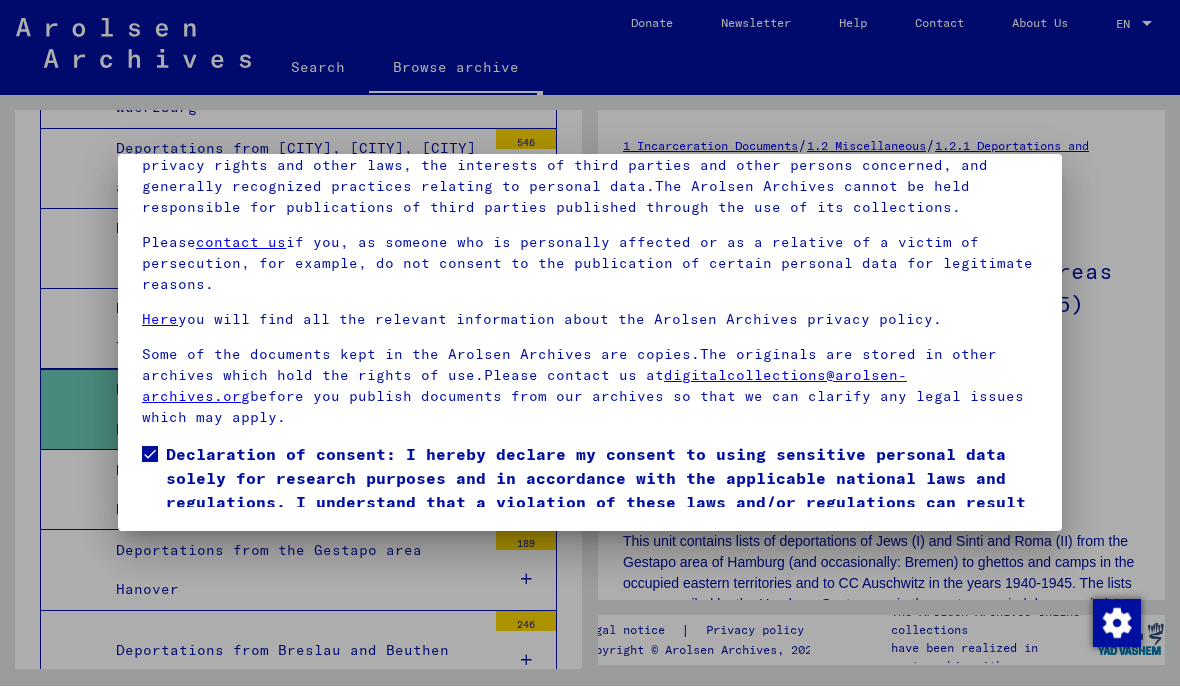 click on "I agree" at bounding box center (190, 568) 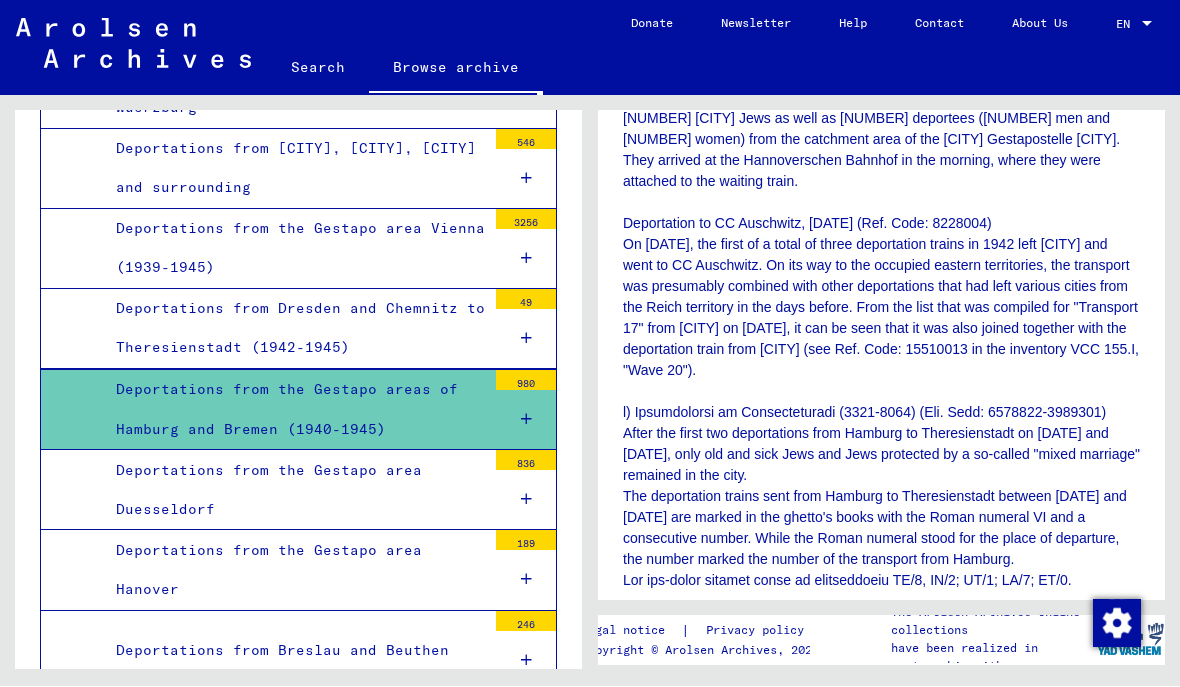 scroll, scrollTop: 952, scrollLeft: 0, axis: vertical 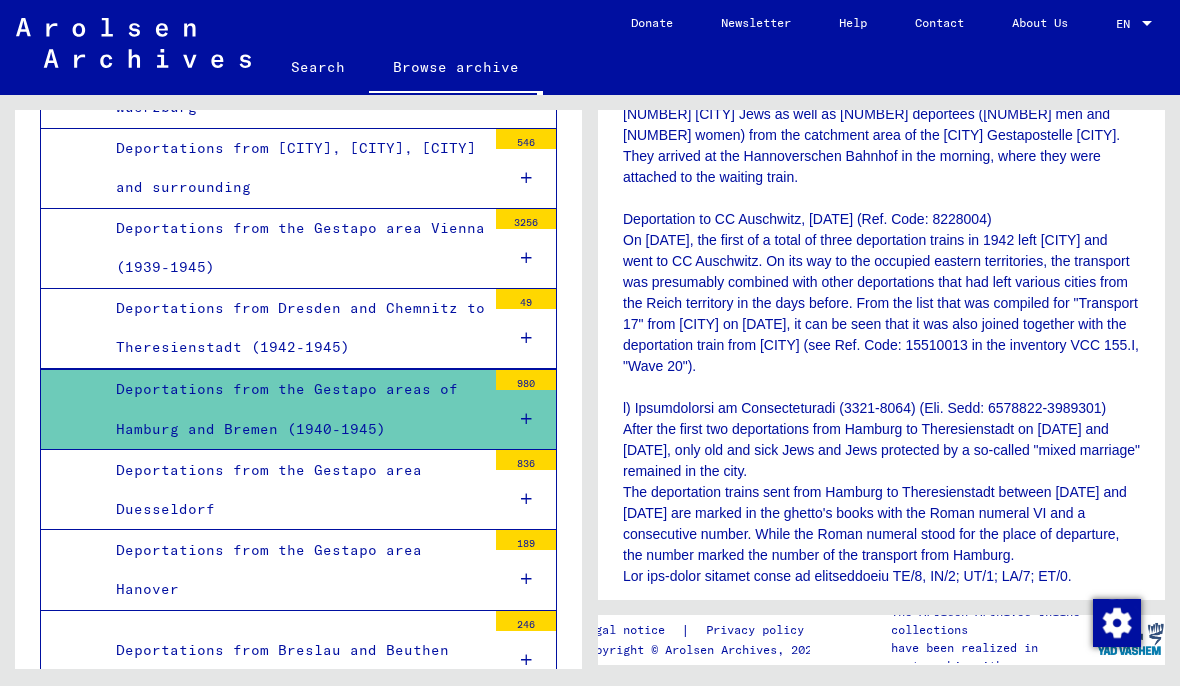 click on "Deportations from the Gestapo areas of Hamburg and Bremen (1940-1945)" at bounding box center [293, 410] 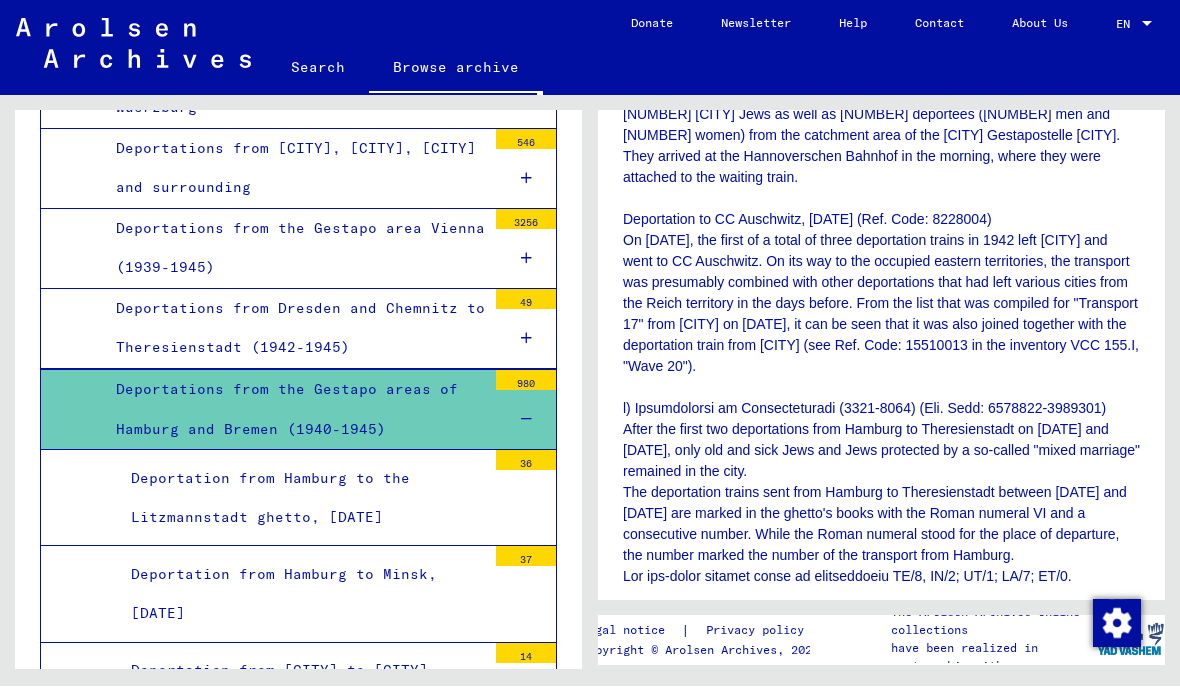 scroll, scrollTop: 0, scrollLeft: 0, axis: both 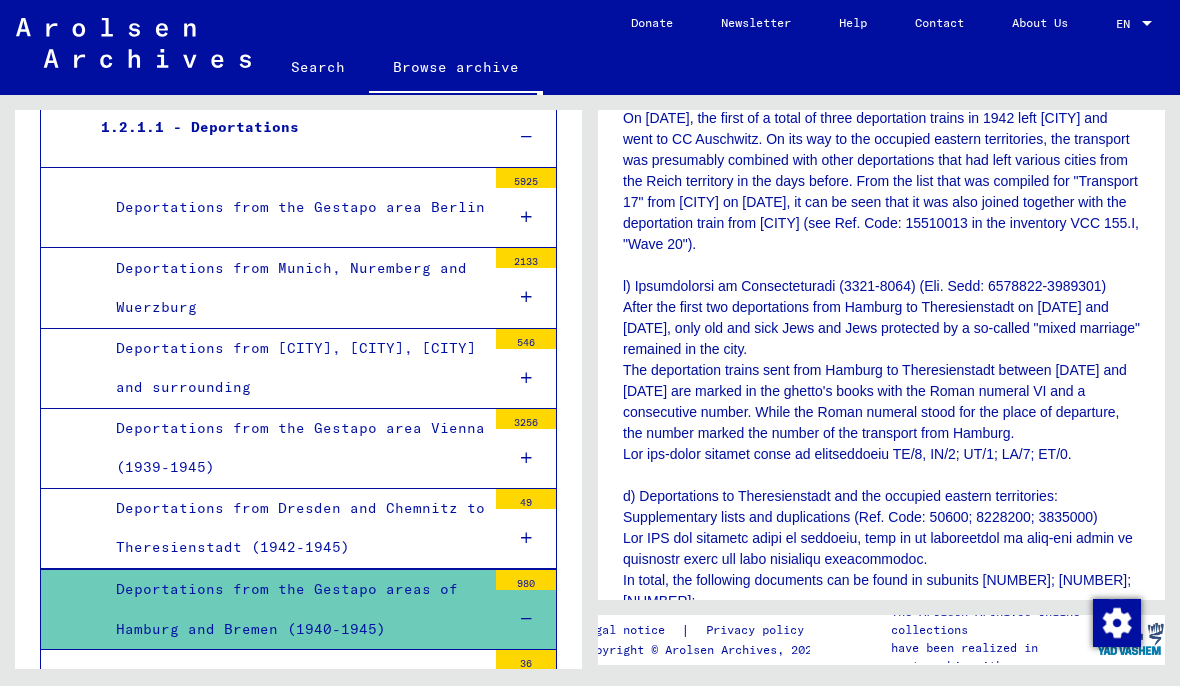 click on "Contains: This unit contains lists of deportations of Jews (I) and Sinti and Roma (II) from the Gestapo area of Hamburg (and occasionally: Bremen) to ghettos and camps in the occupied eastern territories and to CC Auschwitz in the years 1940-1945. The lists were compiled by the Hamburg Gestapo or, in the postwar period, by associations and organizations, often based on Gestapo files. At the end of the unit are registration cards and lists of Jewish residents of Hamburg and Lübeck. Usually the following information about the affected persons can be found: - Name, first name - Date and place of birth - Profession - Apartment - Nationality Before each major deportation from the city, there are said to have been between 20 and 30 suicides. Occasionally, there are lists with information about the persons concerned. In some cases, death dates after the deportation were added to the documents. 8228004-8228009 8228005-8228009 8228005-8228009 1661000" at bounding box center (881, 424) 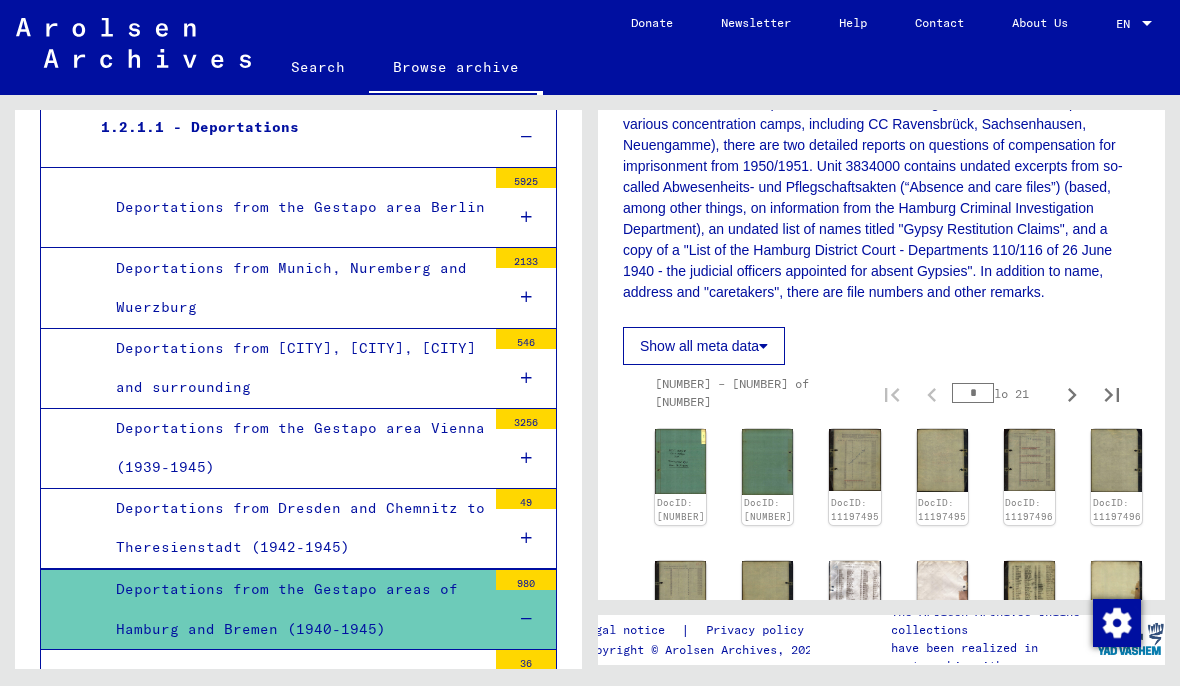 scroll, scrollTop: 2258, scrollLeft: 0, axis: vertical 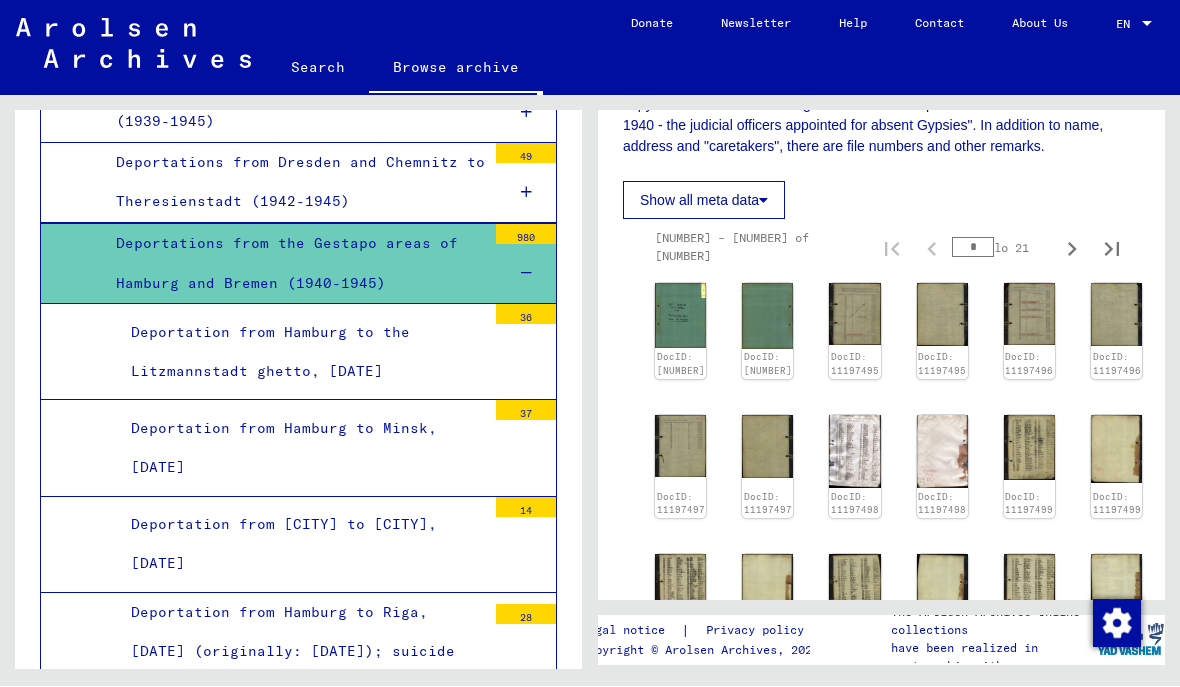 click at bounding box center [1112, 250] 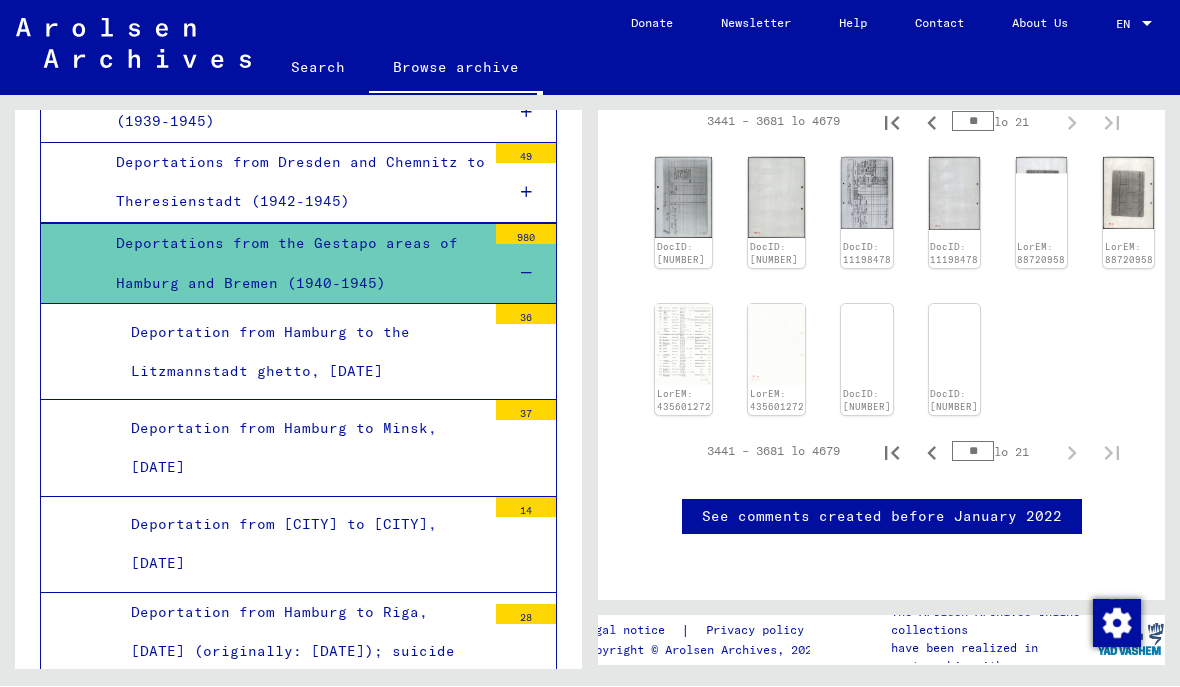 click at bounding box center (892, 454) 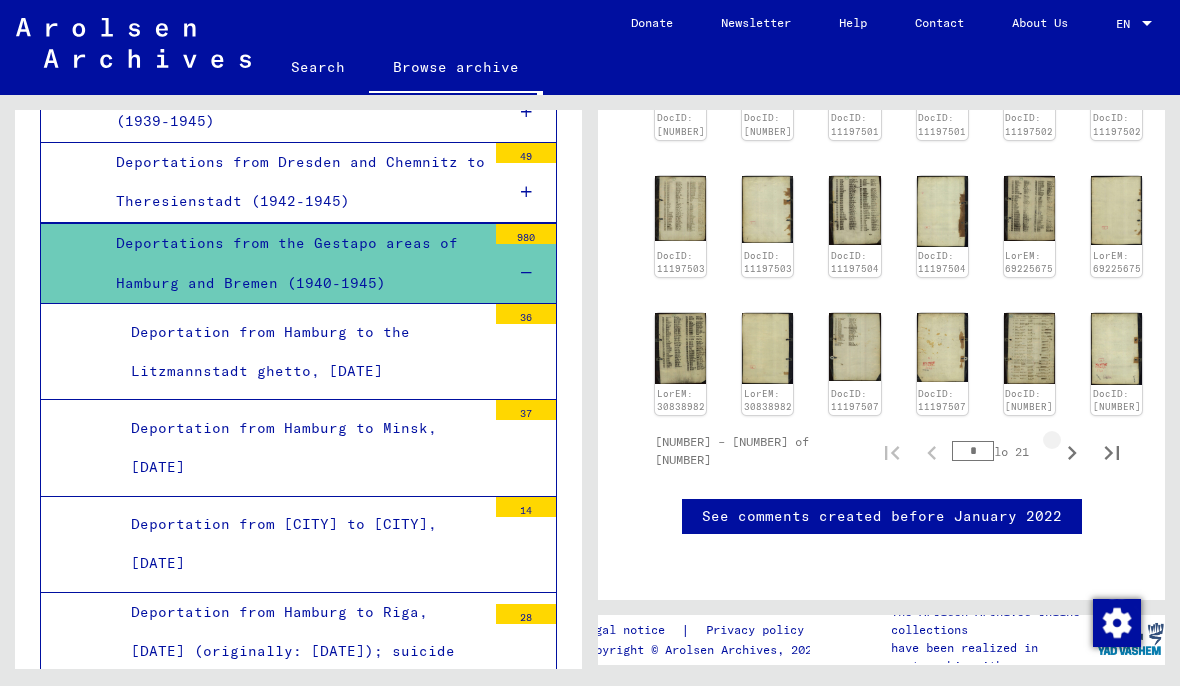 click at bounding box center [1072, 454] 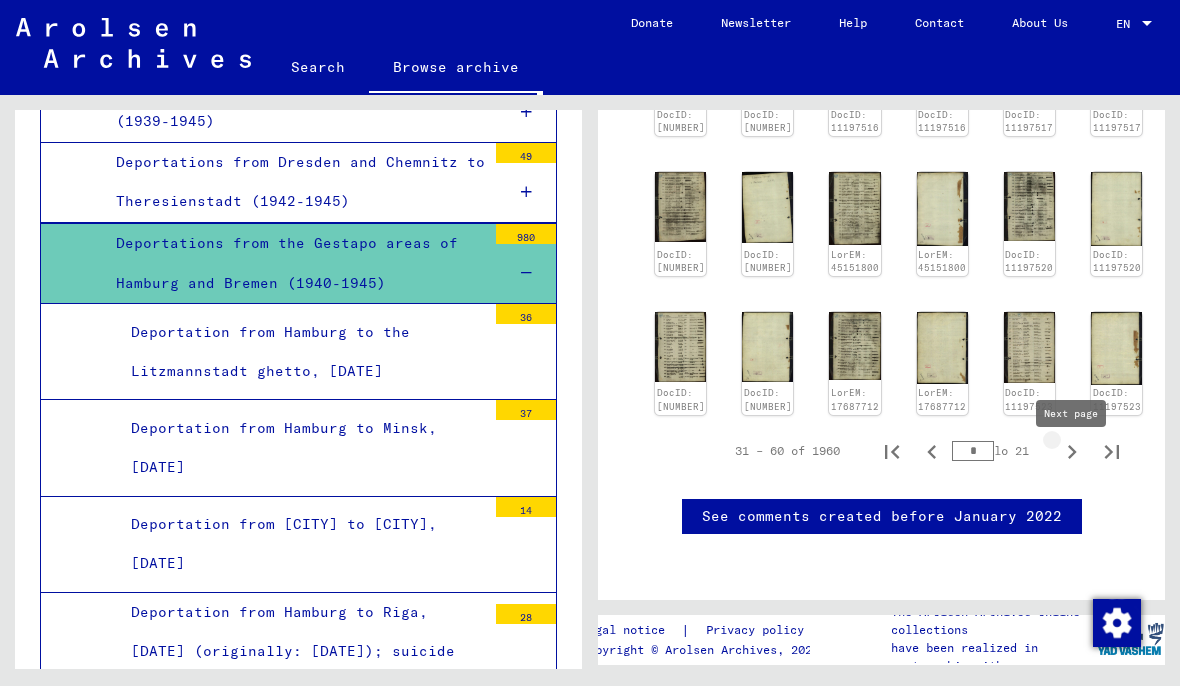 click at bounding box center [1072, 453] 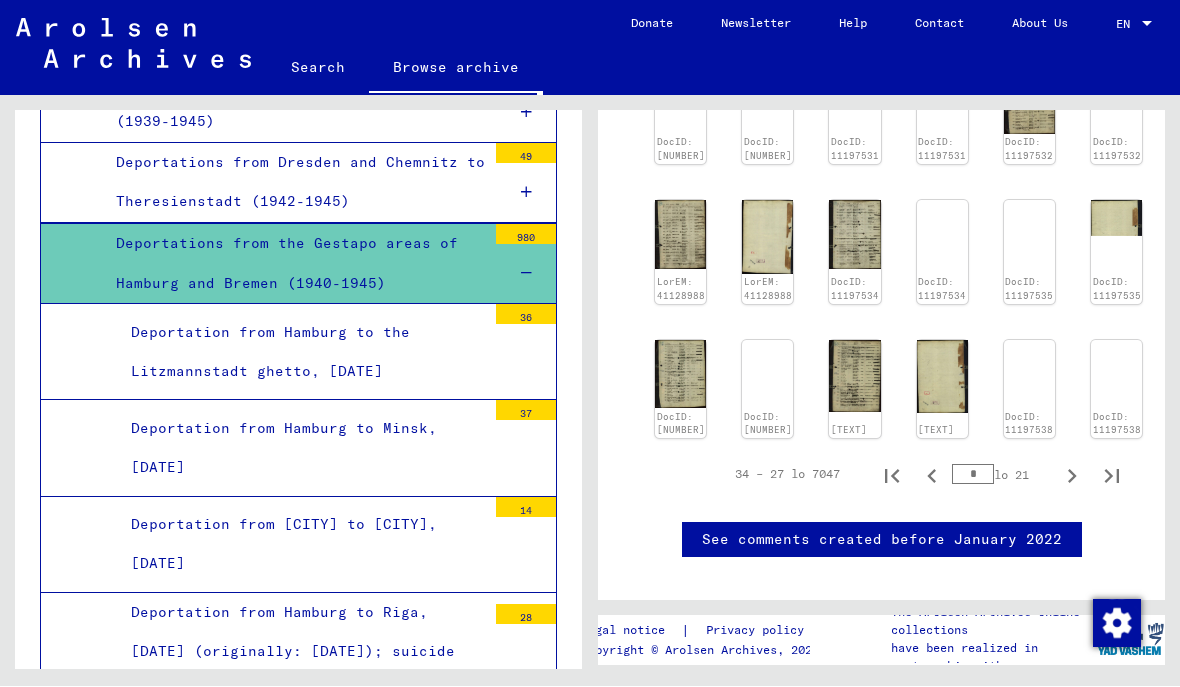 scroll, scrollTop: 2714, scrollLeft: 0, axis: vertical 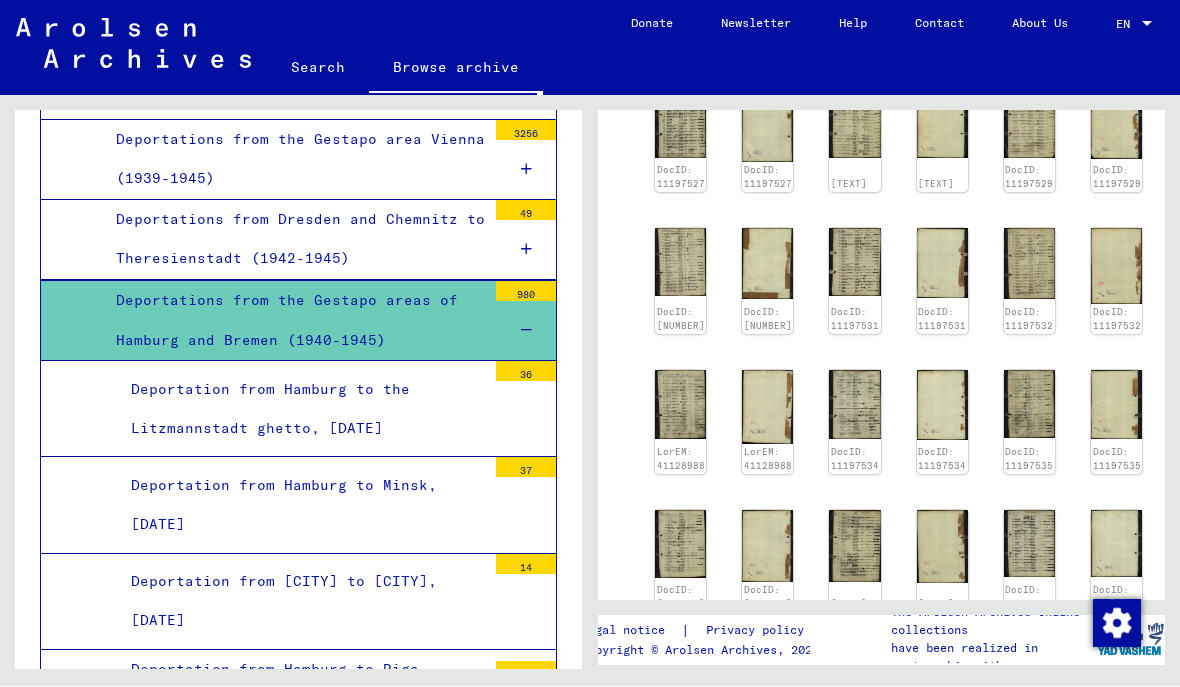 click on "Deportations from the Gestapo areas of Hamburg and Bremen (1940-1945)" at bounding box center [293, 321] 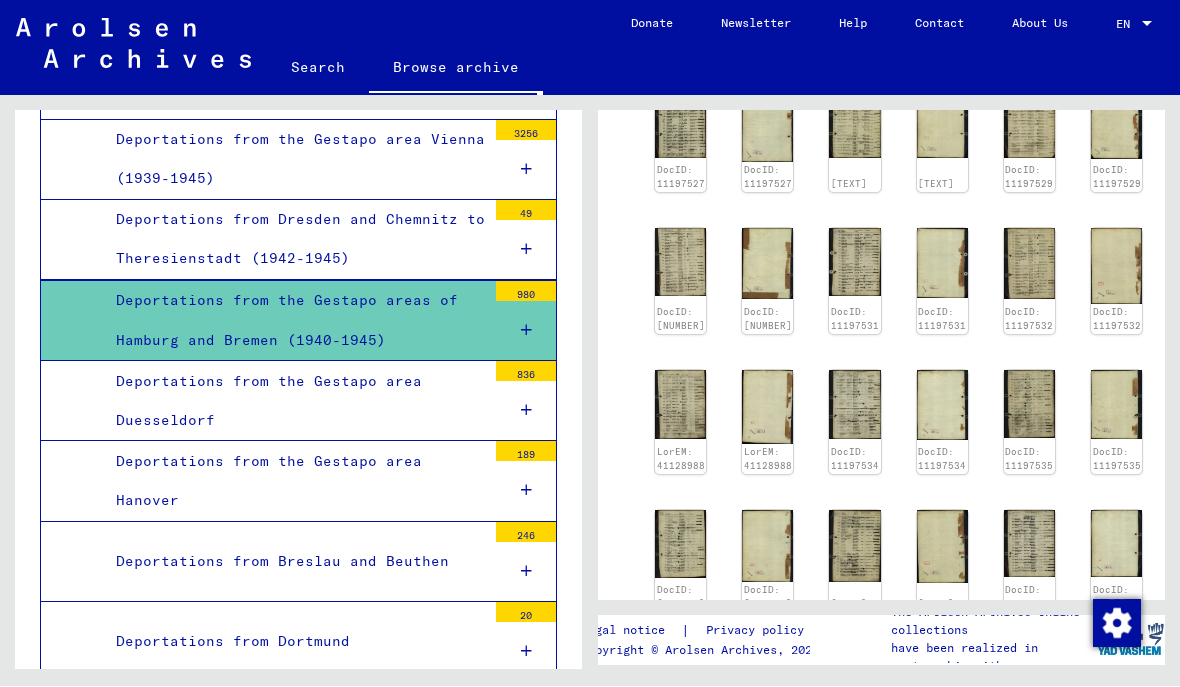 click at bounding box center [526, 331] 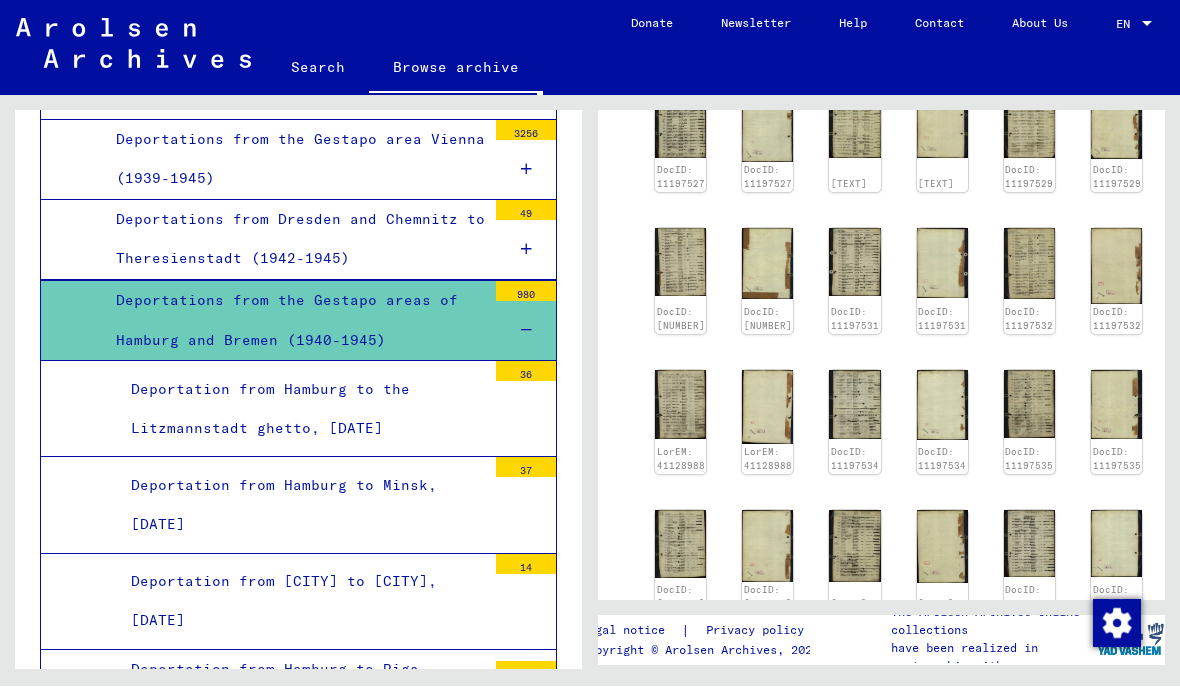 click on "Deportations from the Gestapo areas of Hamburg and Bremen (1940-1945)" at bounding box center (293, 321) 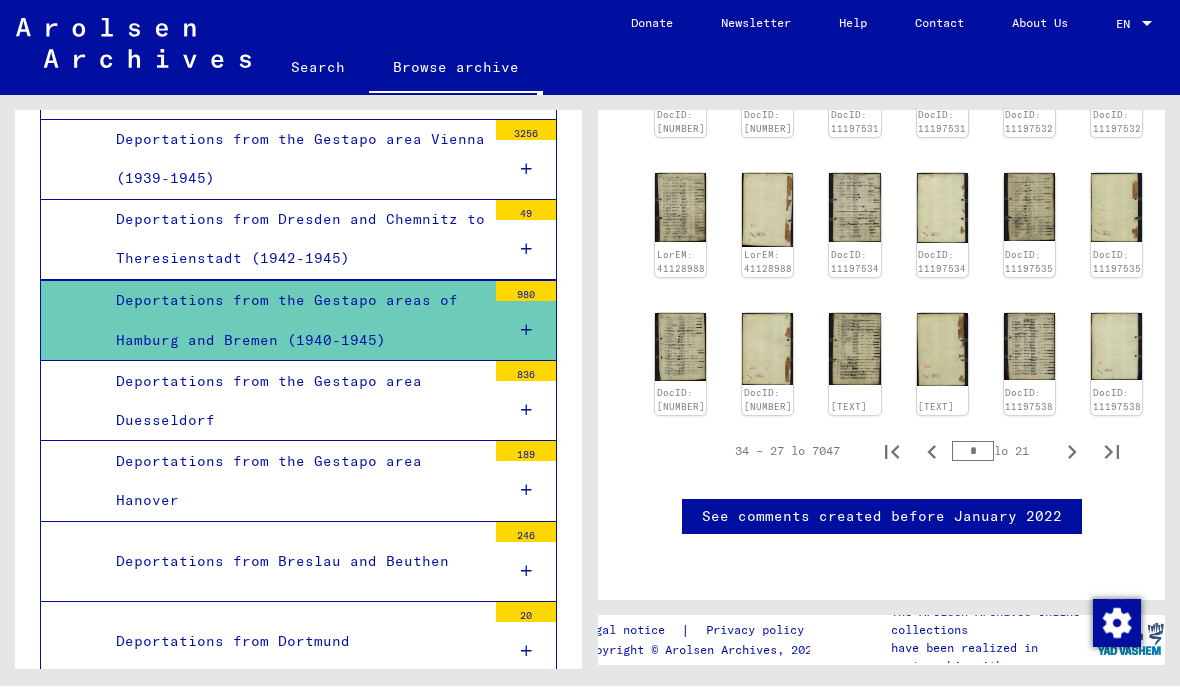 scroll, scrollTop: 2975, scrollLeft: 0, axis: vertical 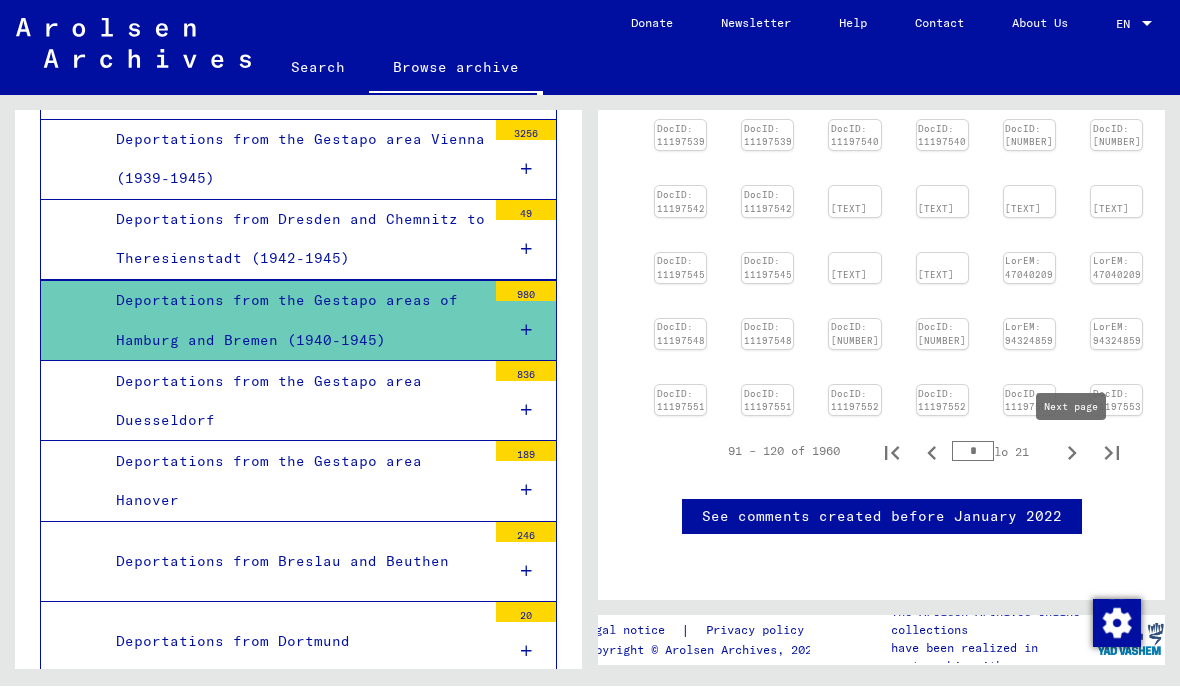 click at bounding box center [1072, 454] 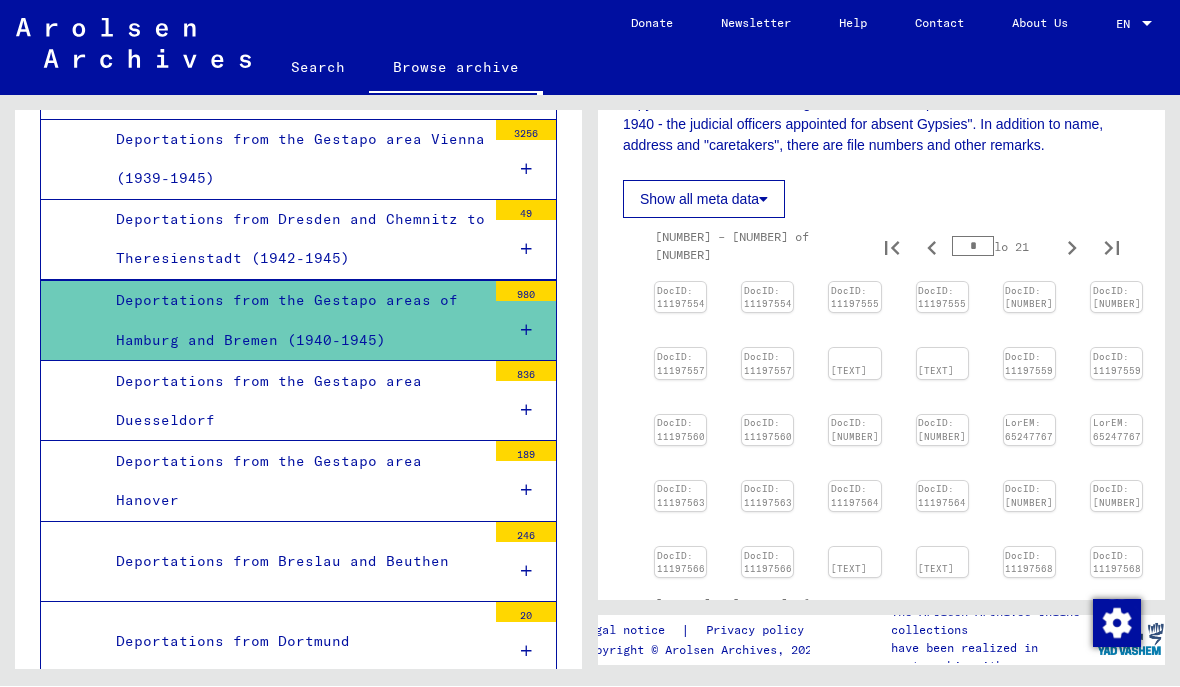 scroll, scrollTop: 2327, scrollLeft: 0, axis: vertical 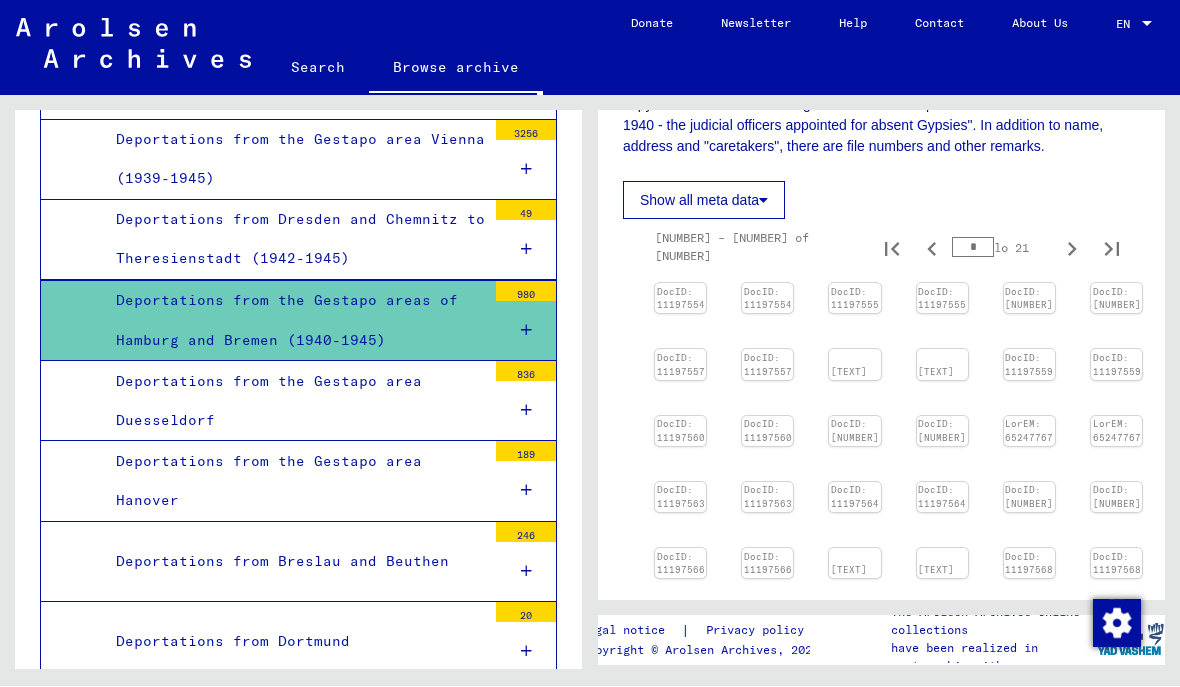 click at bounding box center [1072, 250] 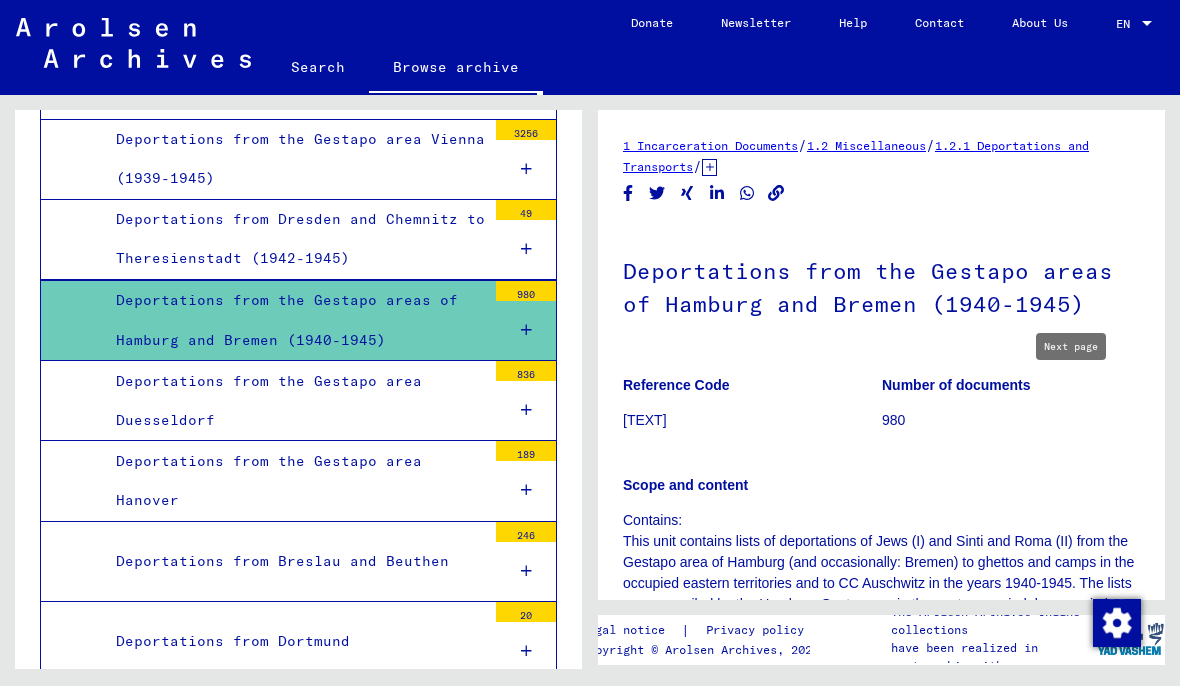 scroll, scrollTop: 0, scrollLeft: 0, axis: both 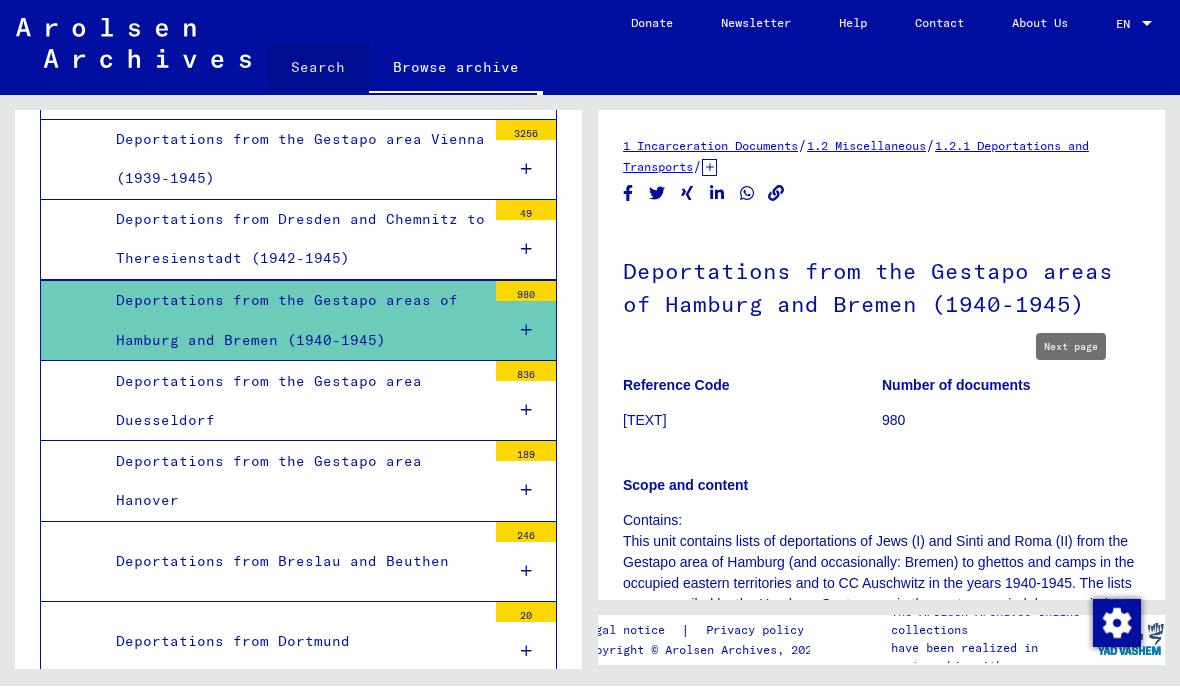 click on "Search" at bounding box center (318, 68) 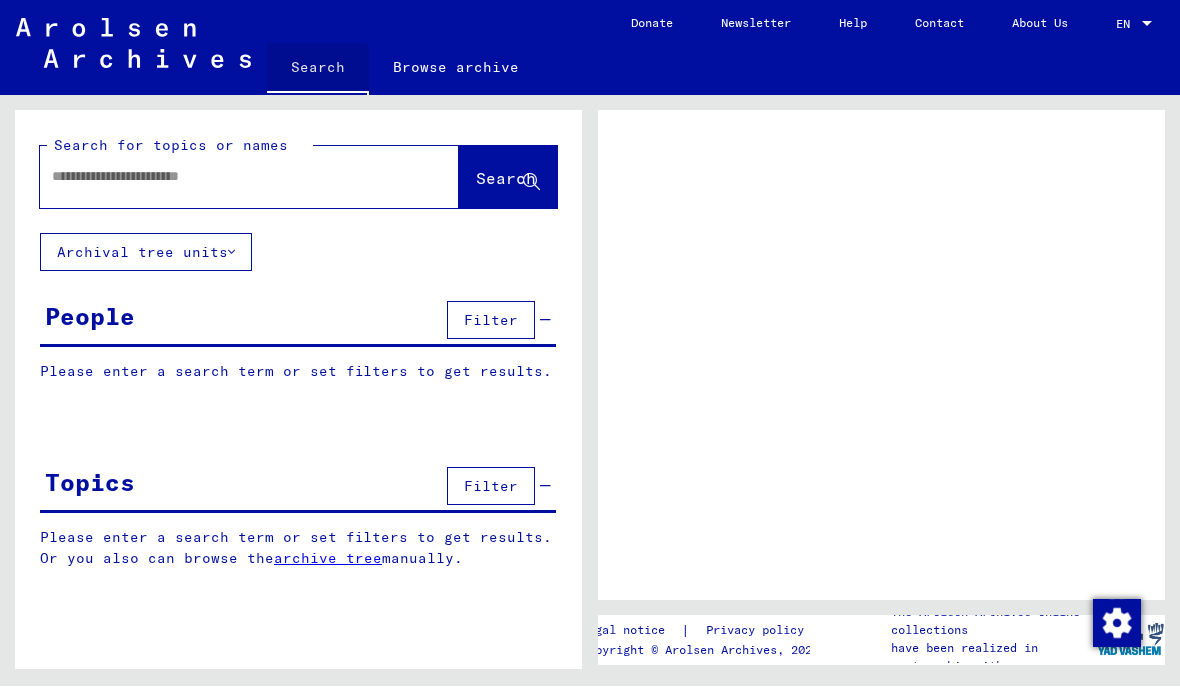 click on "Search" at bounding box center (318, 70) 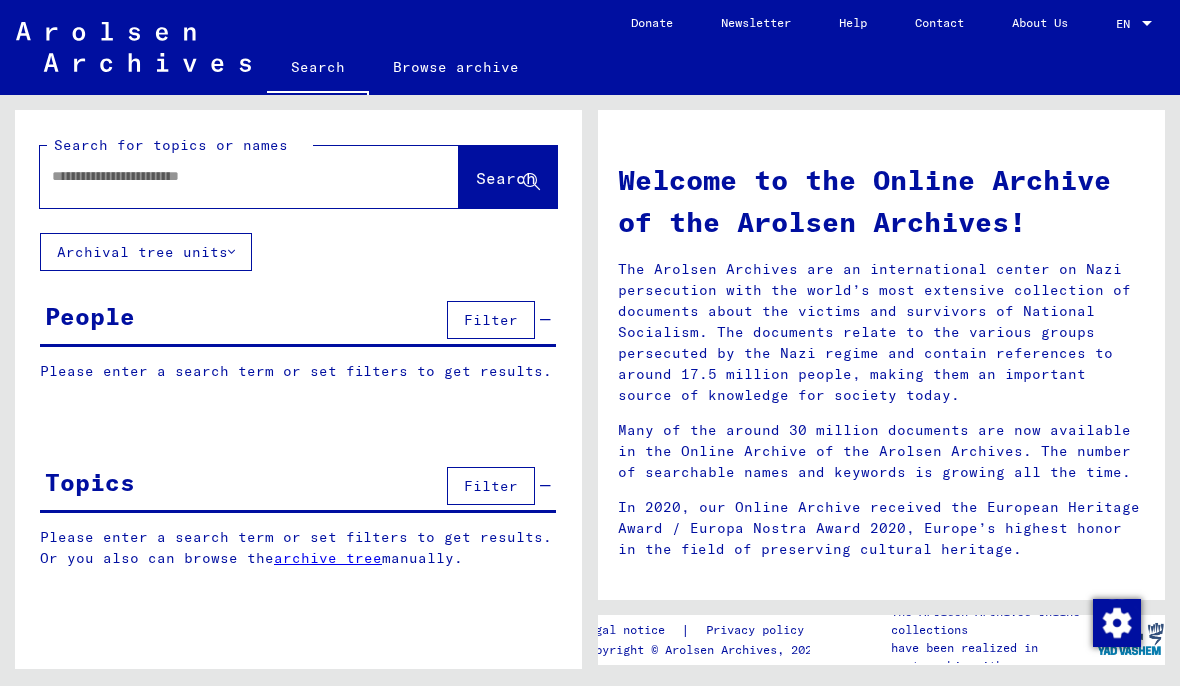click on "People" at bounding box center [90, 317] 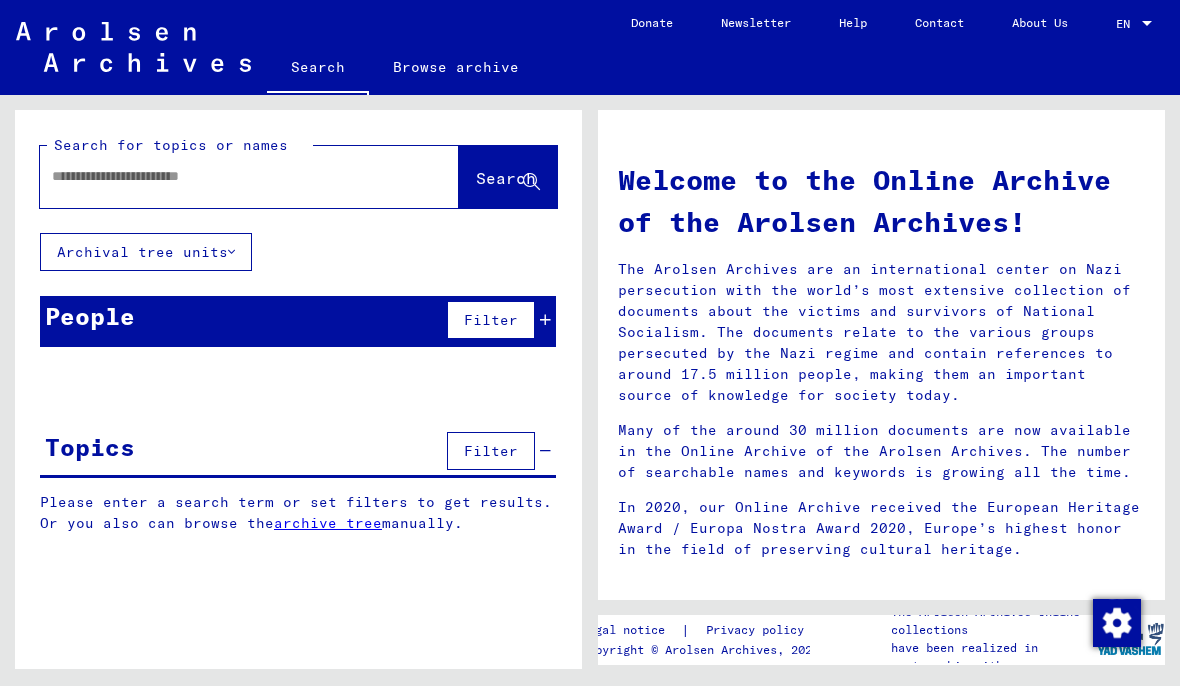 click on "Filter" at bounding box center (496, 321) 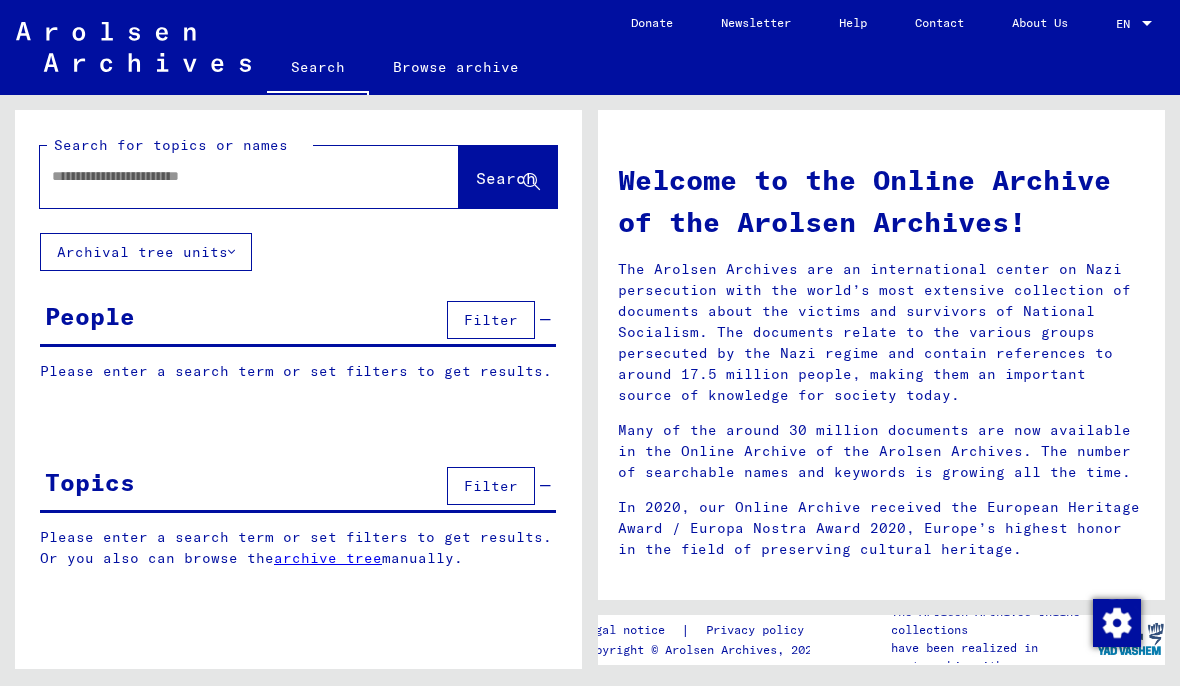 click on "People" at bounding box center [90, 317] 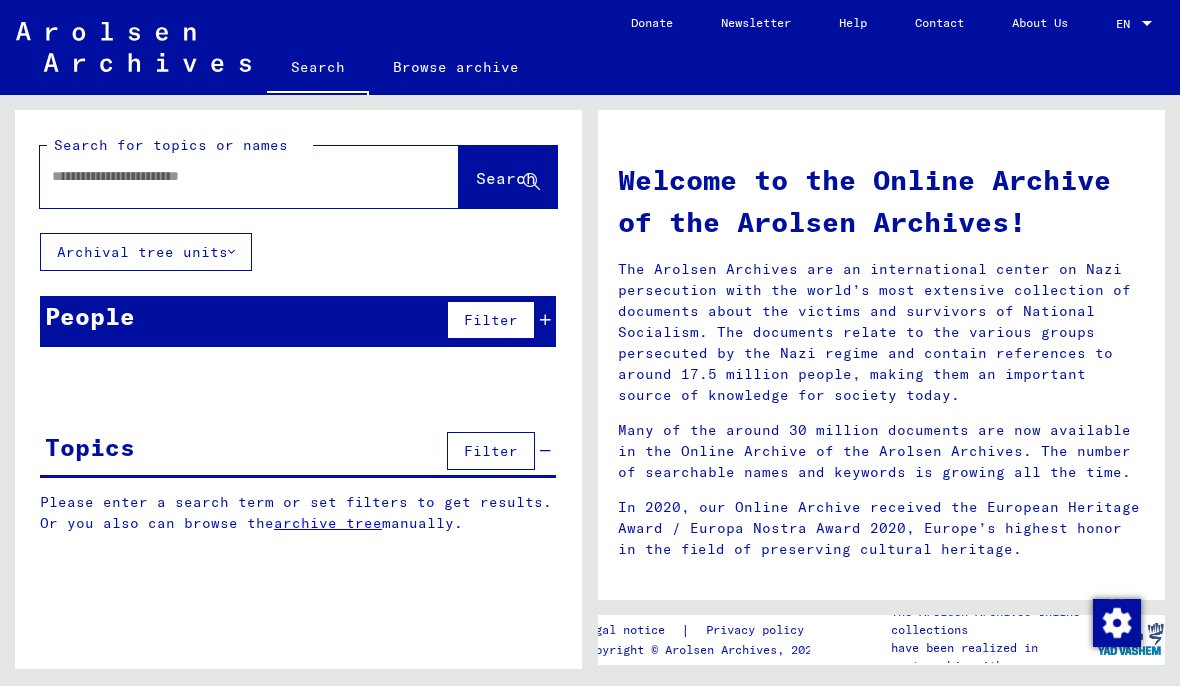 click on "People  Filter   Please enter a search term or set filters to get results.  Signature Last Name First Name Maiden Name Place of Birth Date of Birth Prisoner # Father (adoptive father) Mother (adoptive mother) Religion Nationality Occupaton Place of incarceration Date of decease Last residence Last residence (Country) Last residence (District) Last residence (Province) Last residence (Town) Last residence (Part of town) Last residence (Street) Last residence (House number) Signature Last Name First Name Maiden Name Place of Birth Date of Birth Prisoner #" at bounding box center [298, 337] 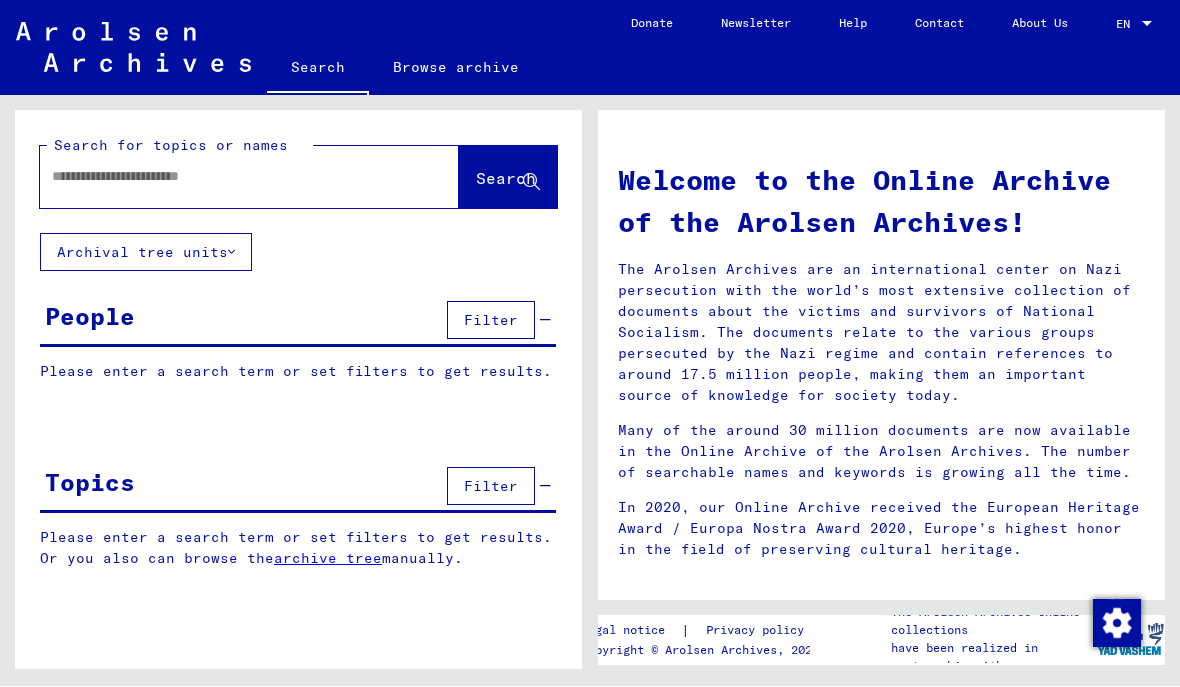 click at bounding box center [298, 425] 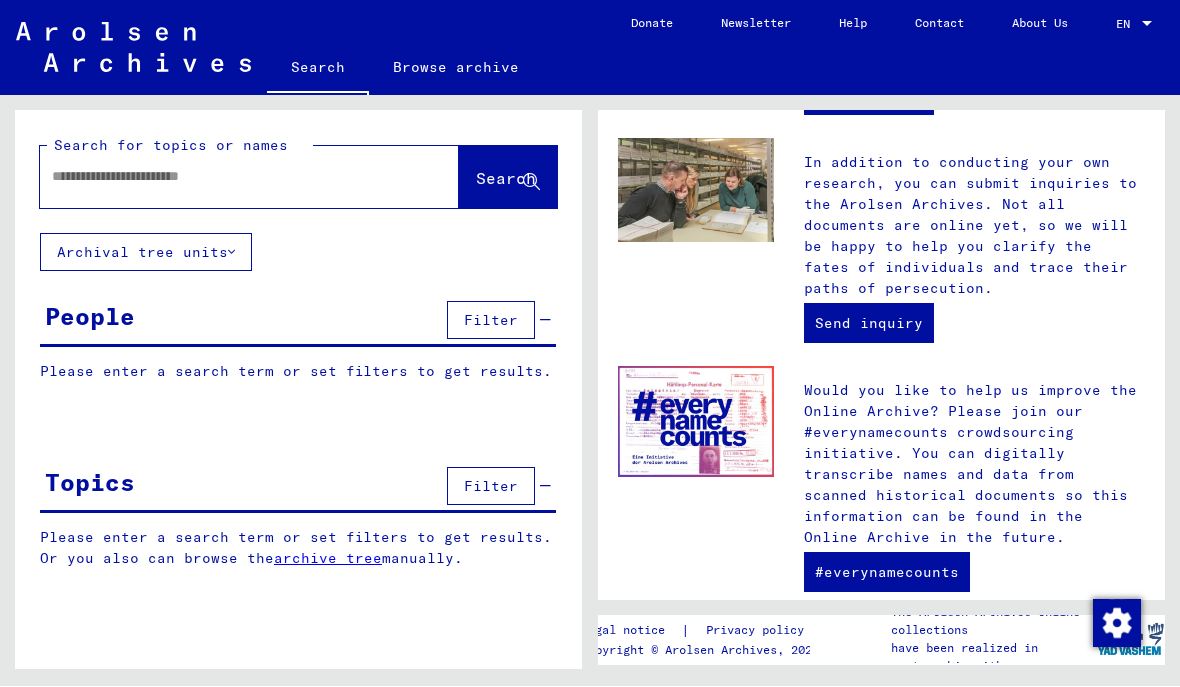 scroll, scrollTop: 818, scrollLeft: 0, axis: vertical 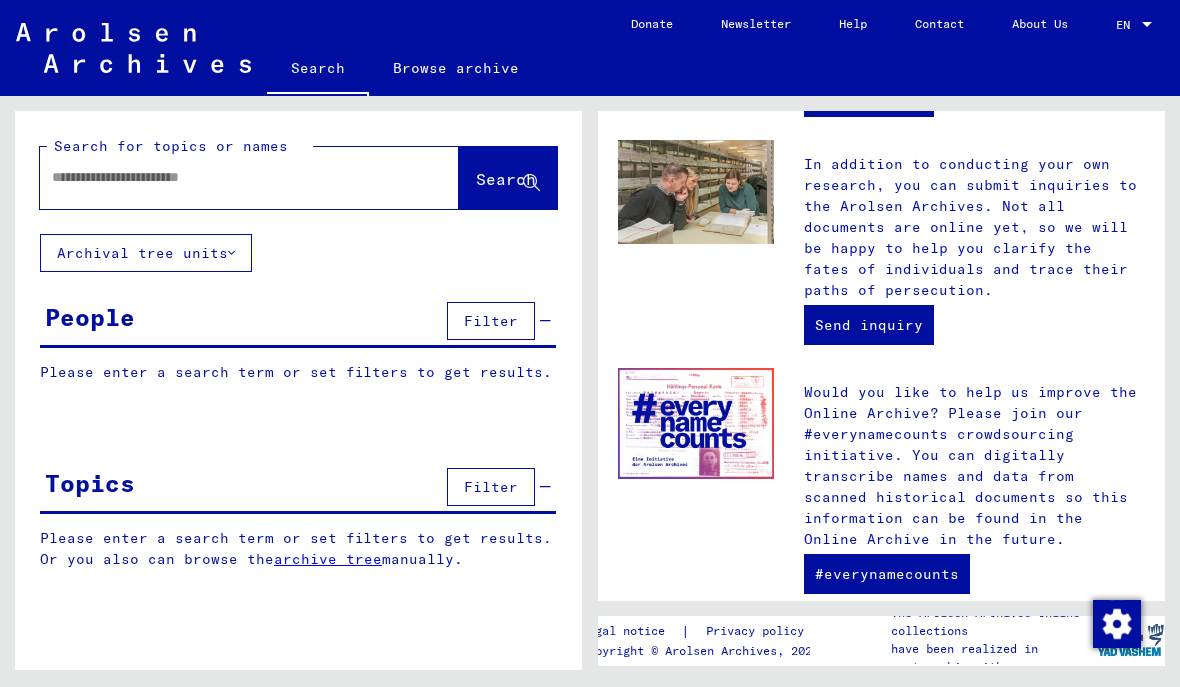 click at bounding box center [225, 177] 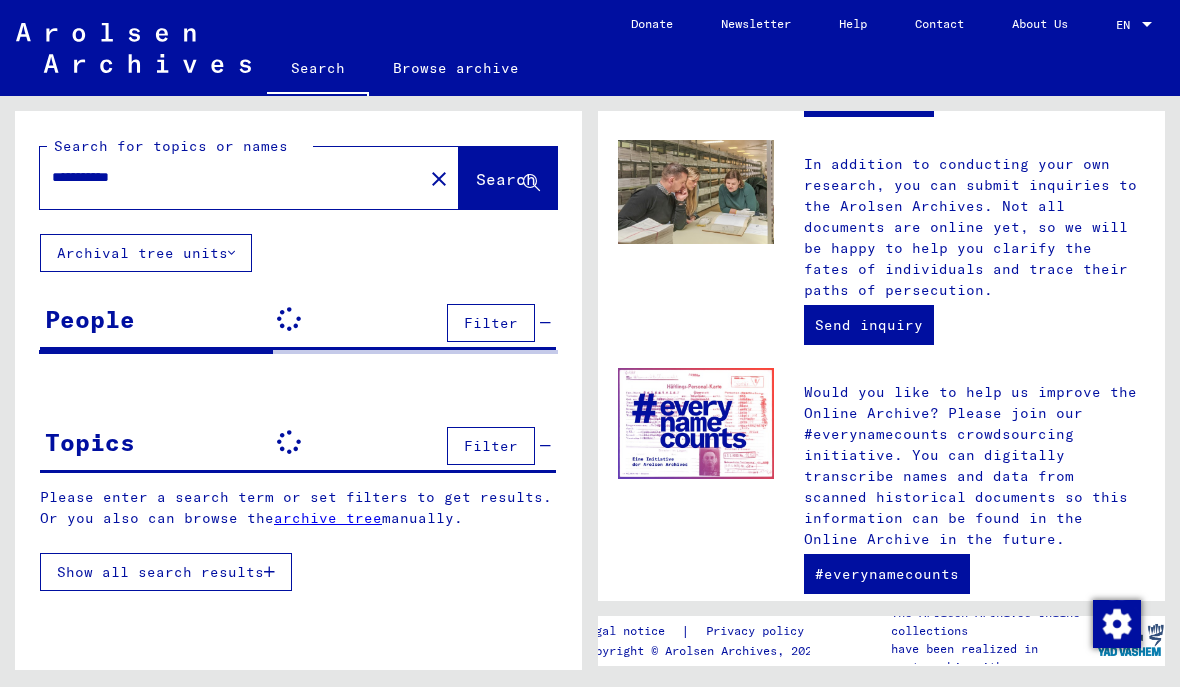 click on "Search" at bounding box center [506, 179] 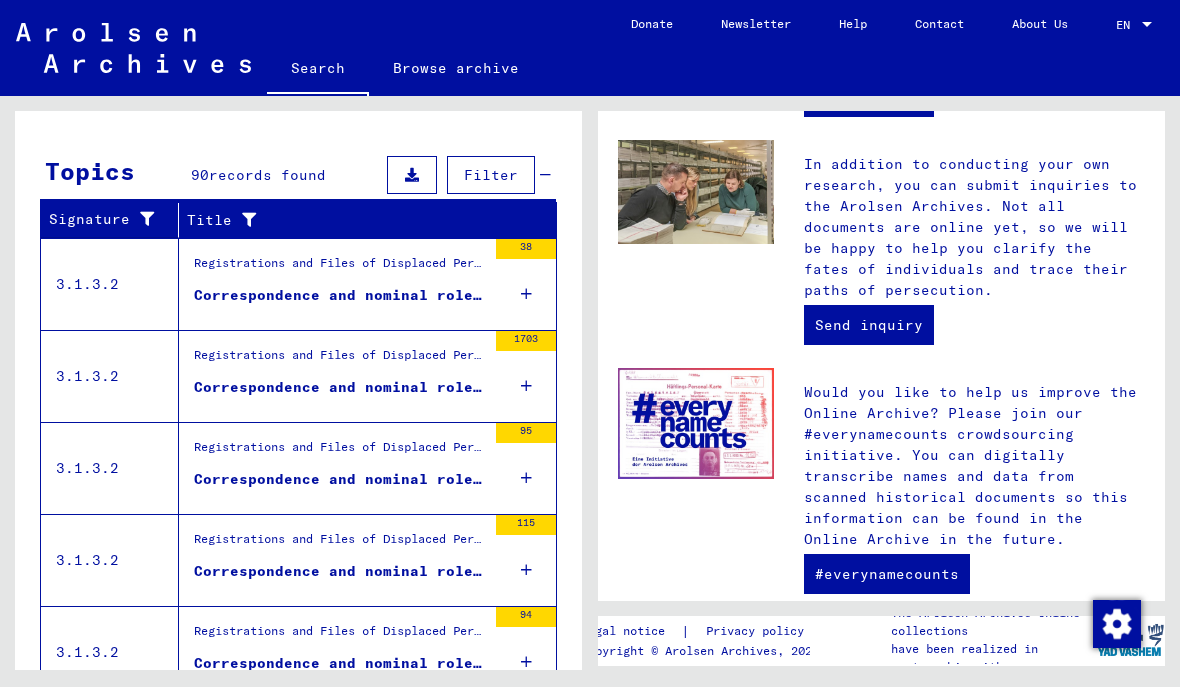 scroll, scrollTop: 623, scrollLeft: 0, axis: vertical 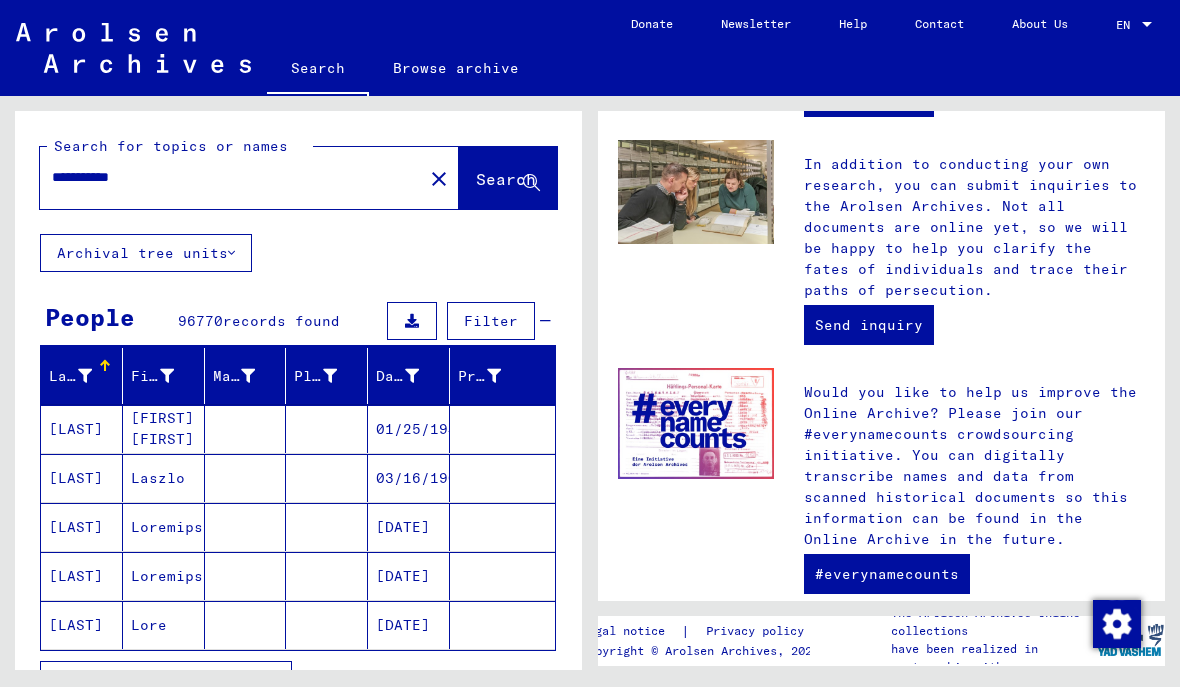 click on "**********" at bounding box center (225, 177) 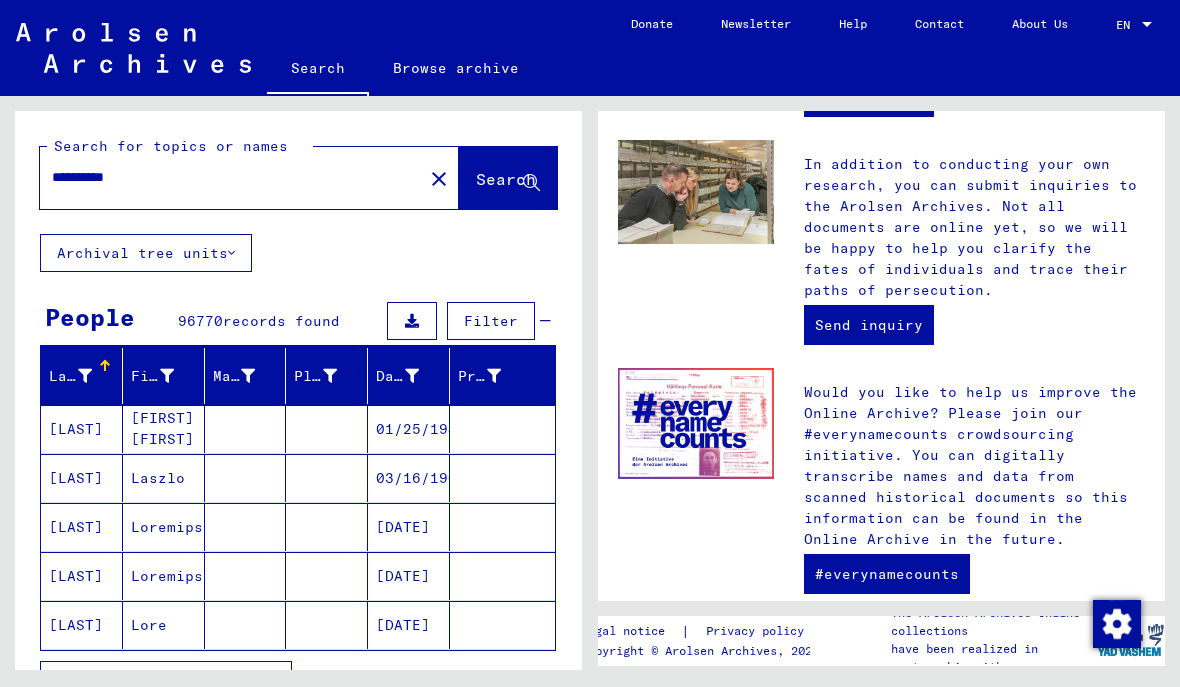 type on "**********" 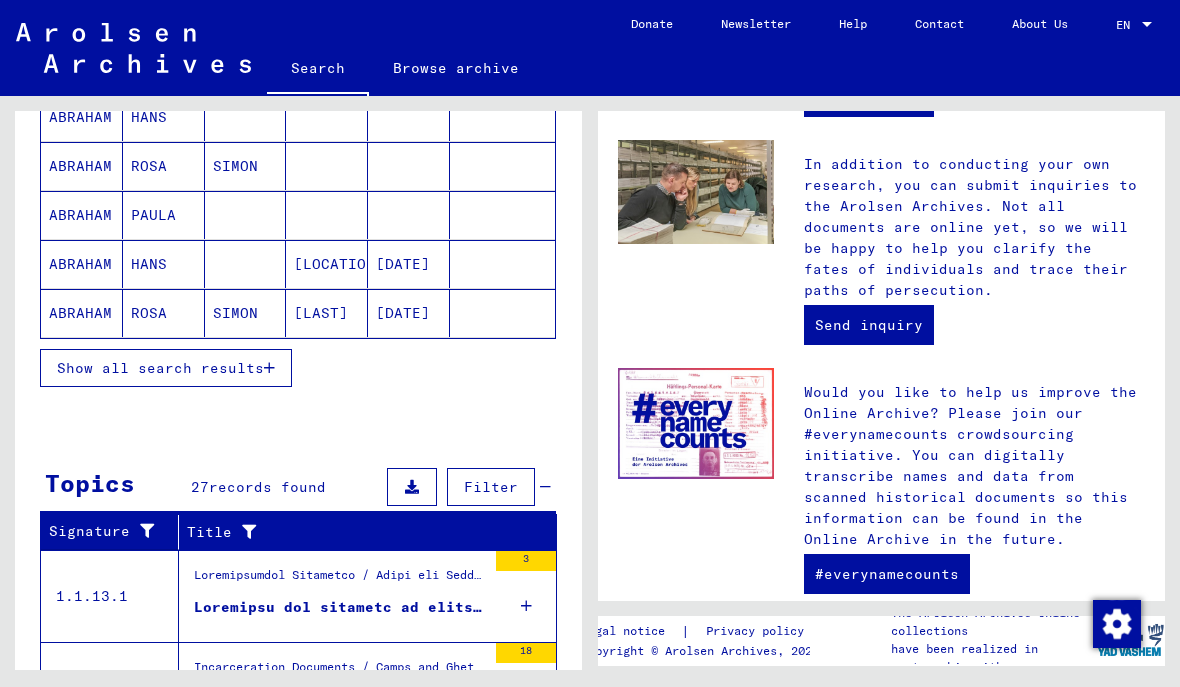 scroll, scrollTop: 310, scrollLeft: 0, axis: vertical 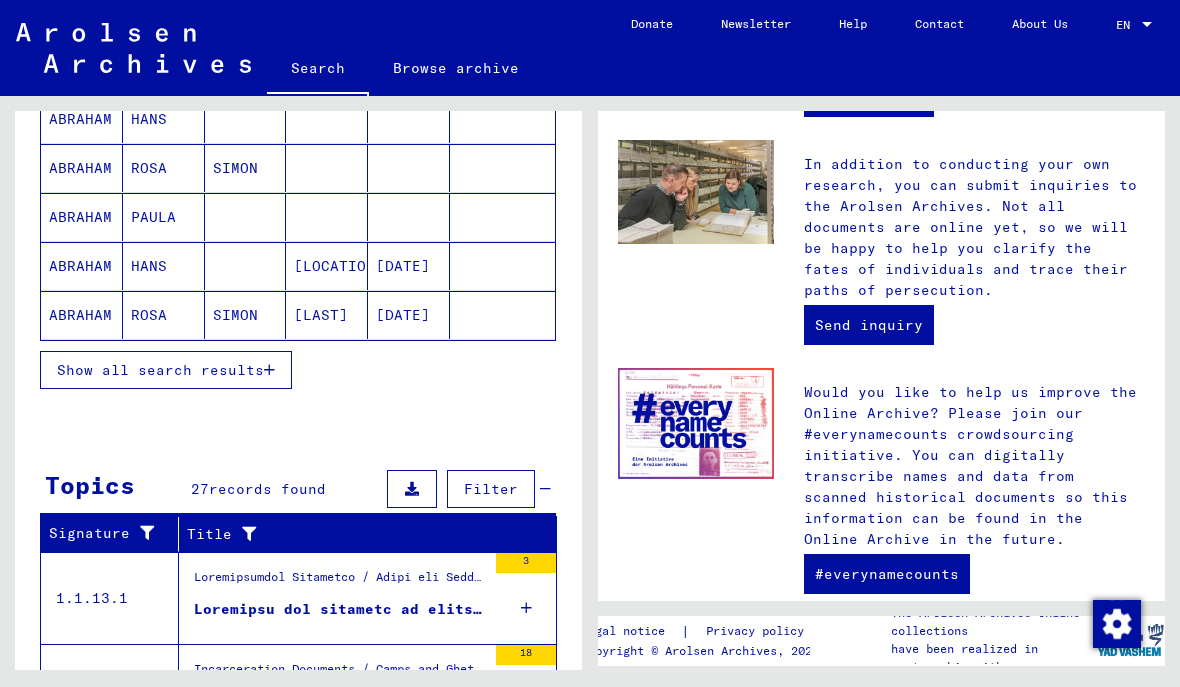 click on "Show all search results" at bounding box center [166, 370] 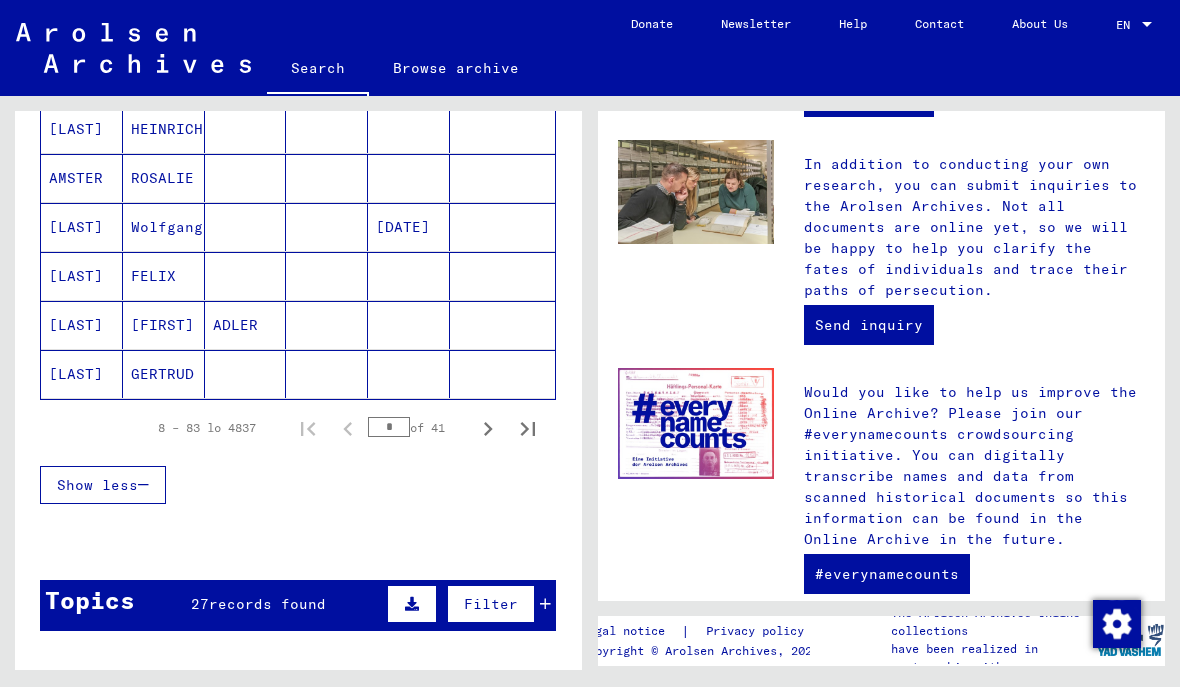 scroll, scrollTop: 1175, scrollLeft: 0, axis: vertical 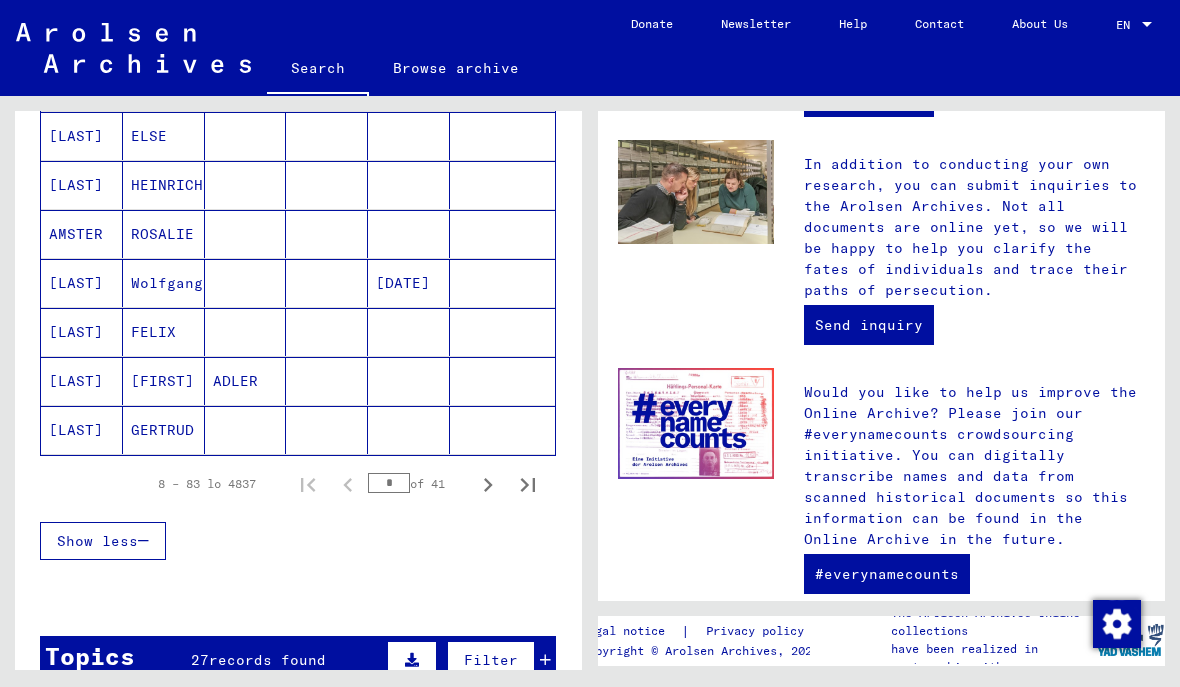 click at bounding box center [488, 485] 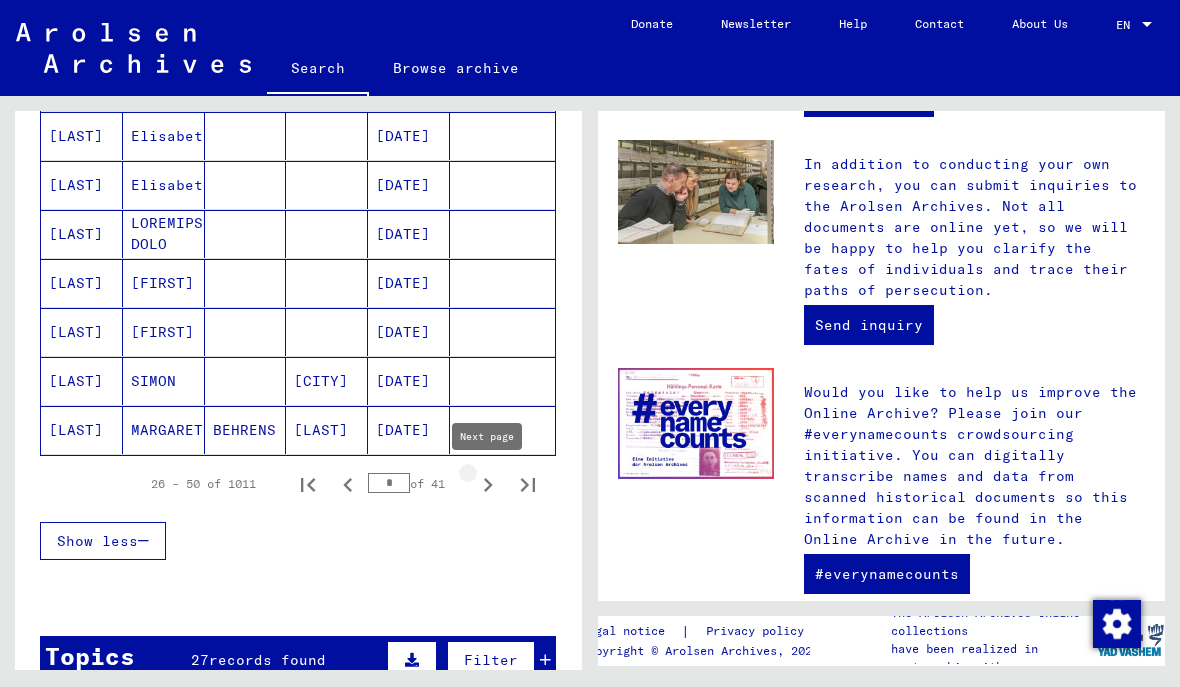 click at bounding box center [488, 485] 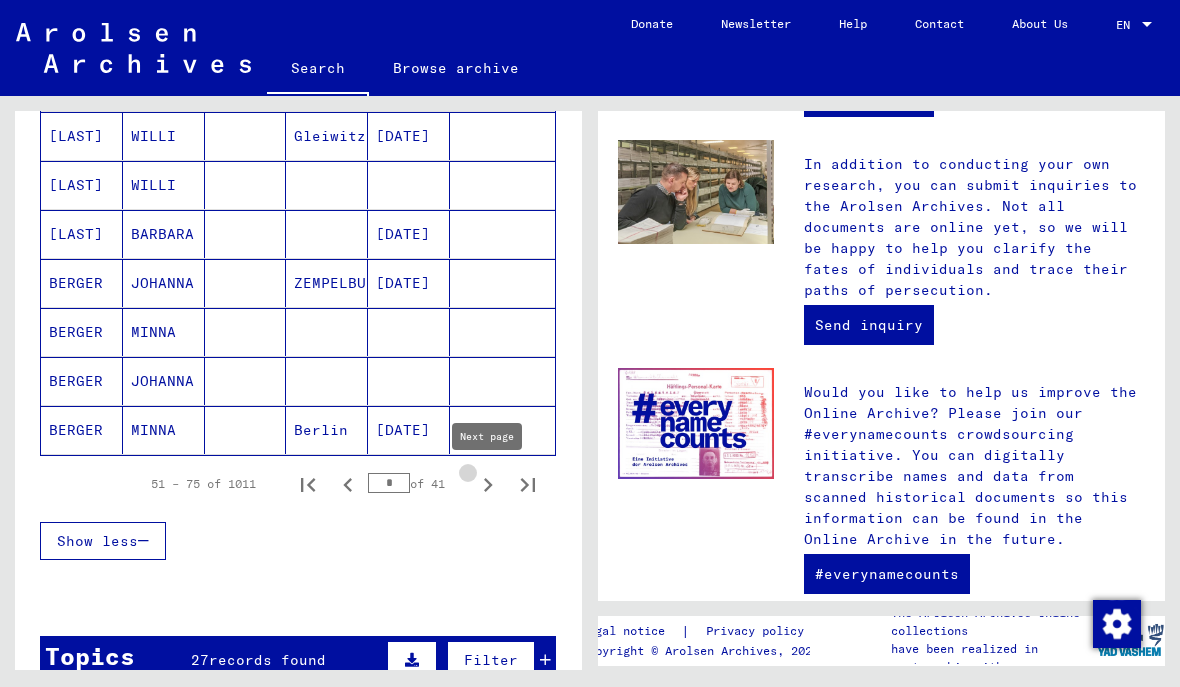 click at bounding box center (488, 485) 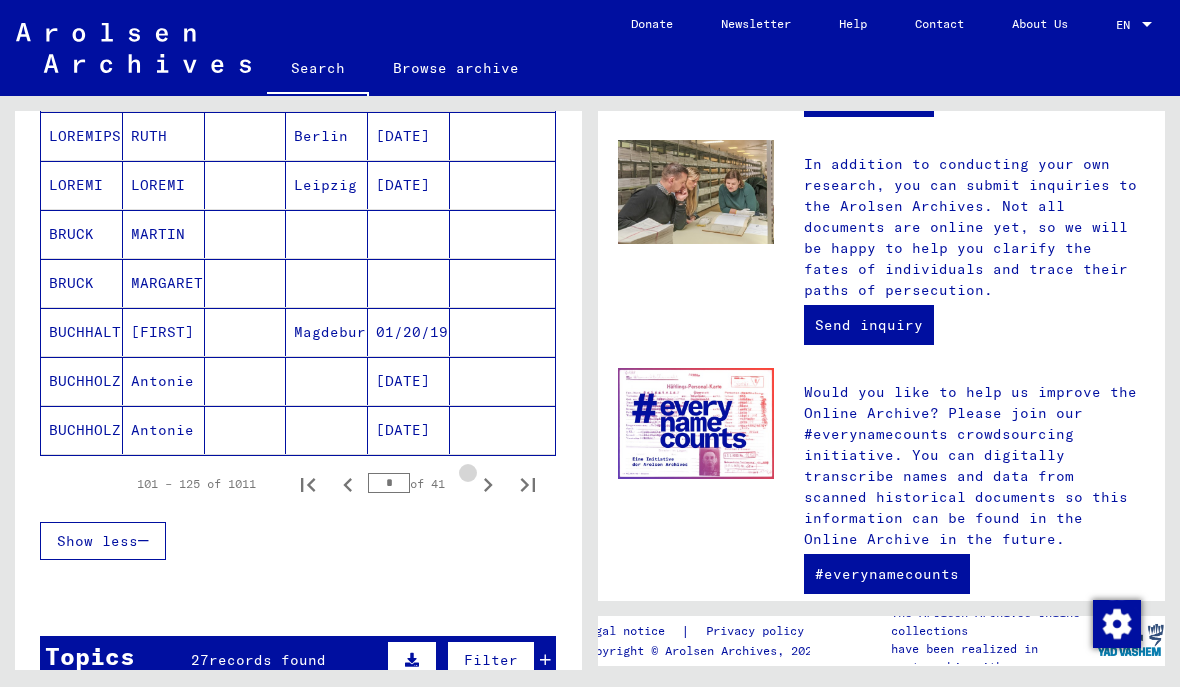click at bounding box center (488, 484) 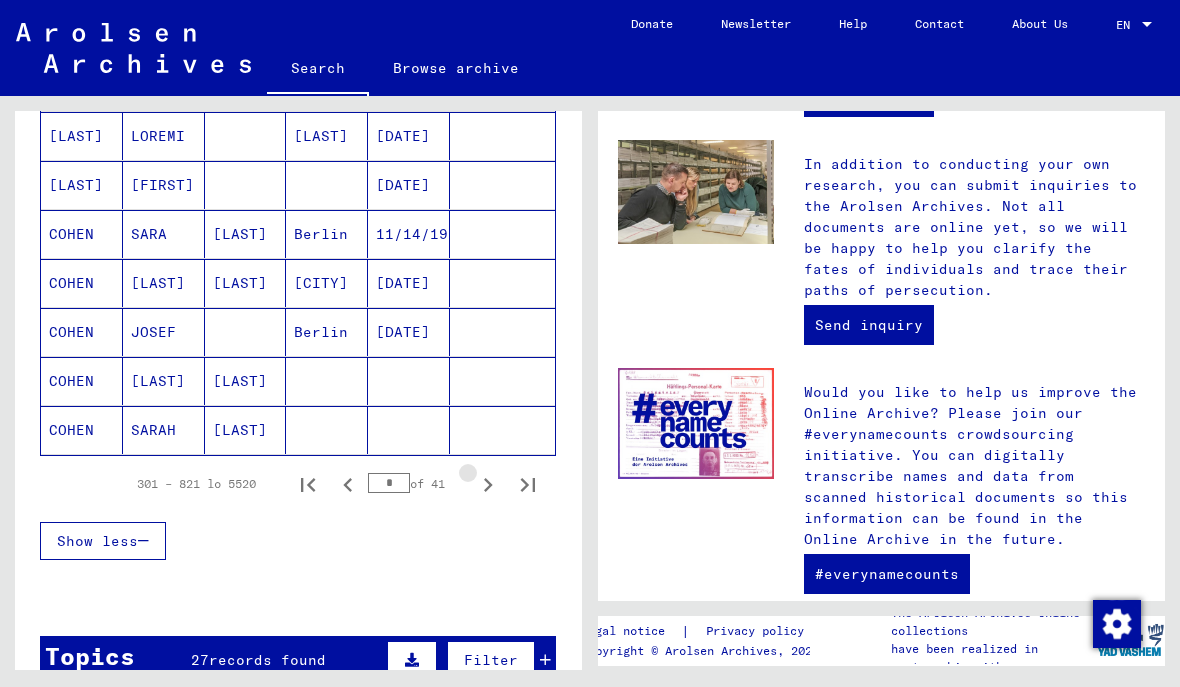 click at bounding box center (488, 484) 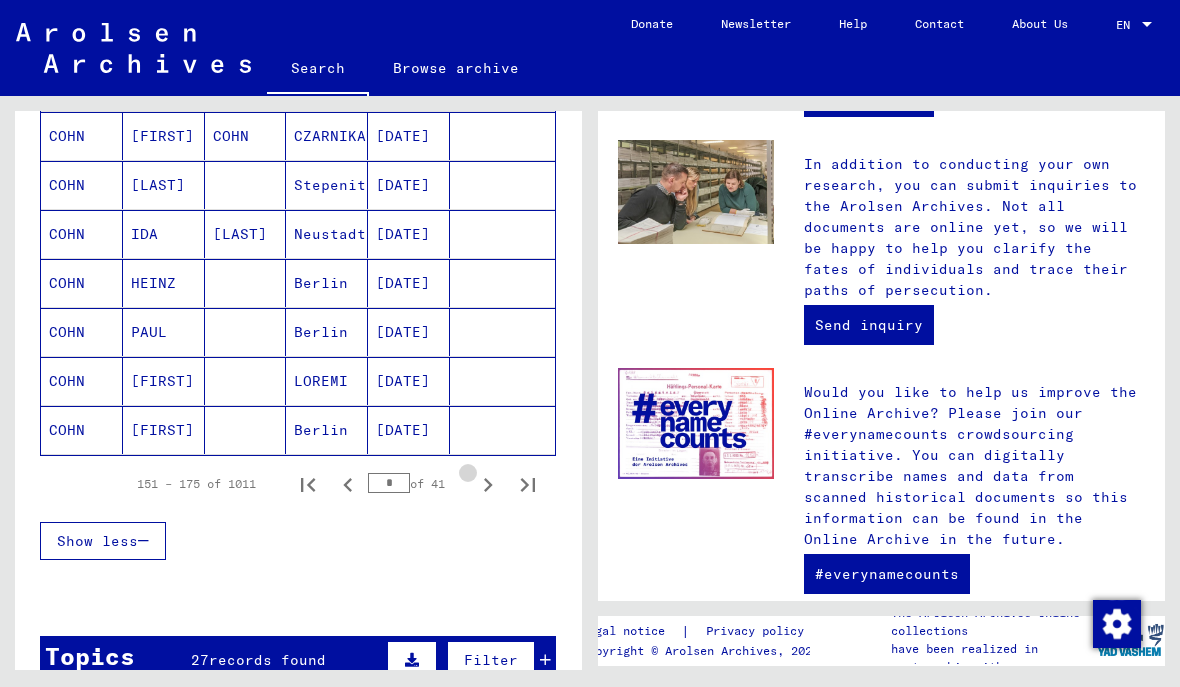 click at bounding box center (488, 484) 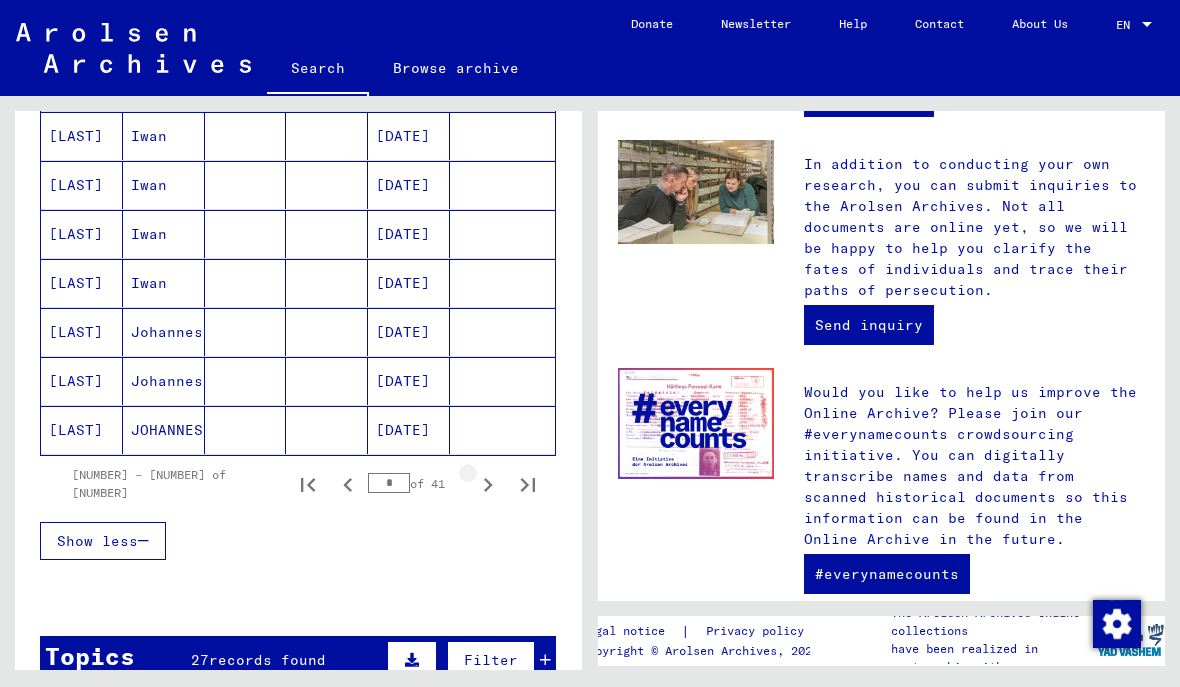 click at bounding box center [488, 485] 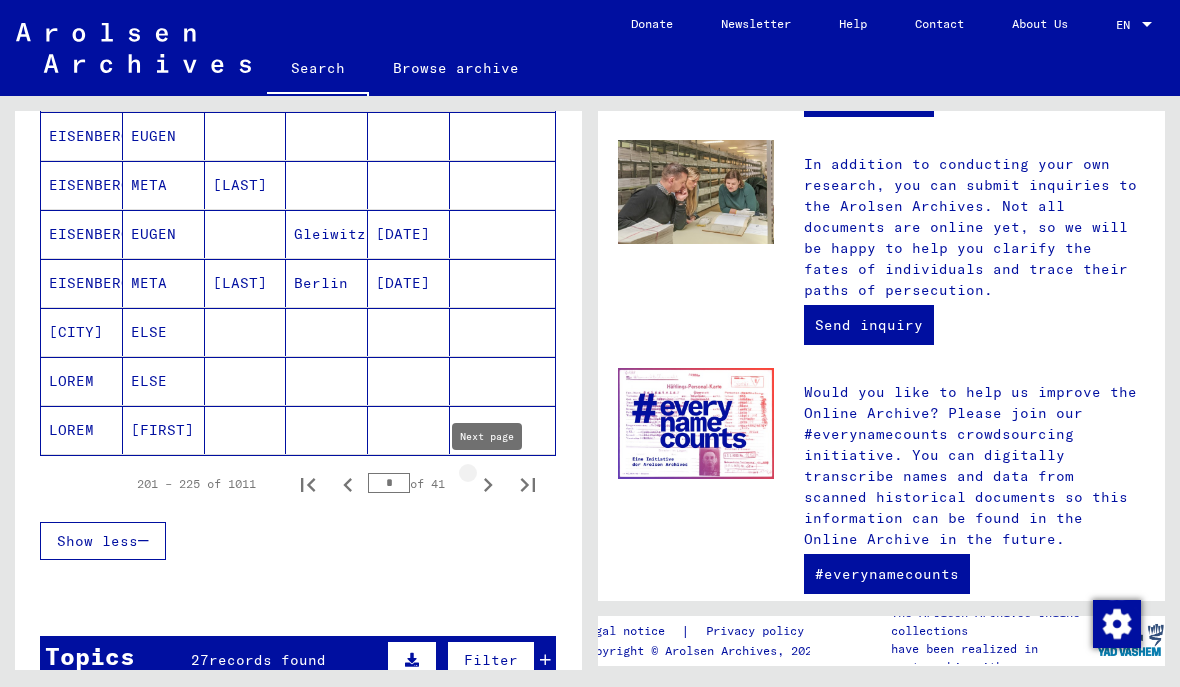 click at bounding box center [488, 485] 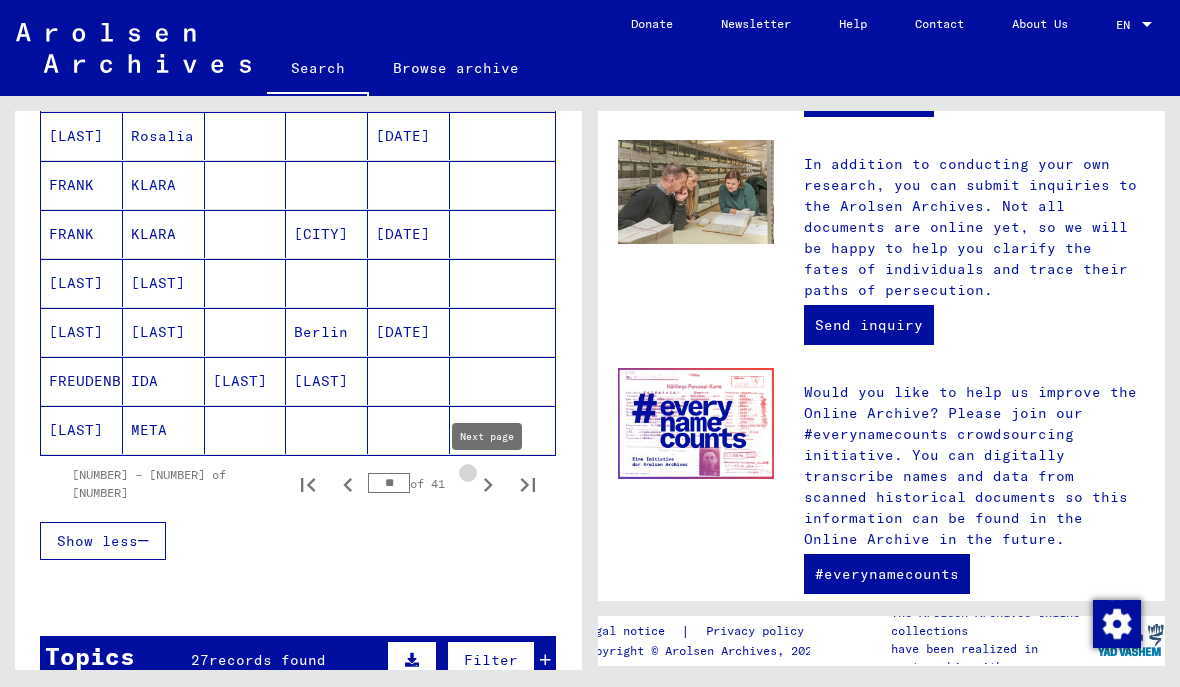 click at bounding box center (488, 485) 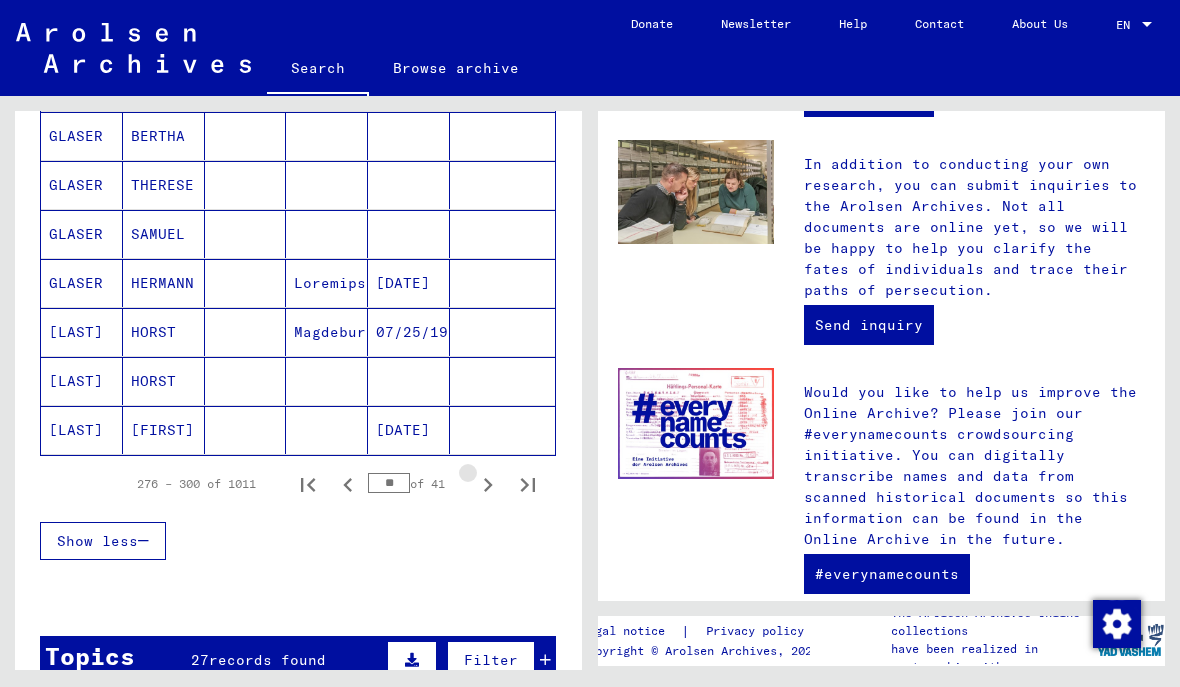 click at bounding box center (488, 485) 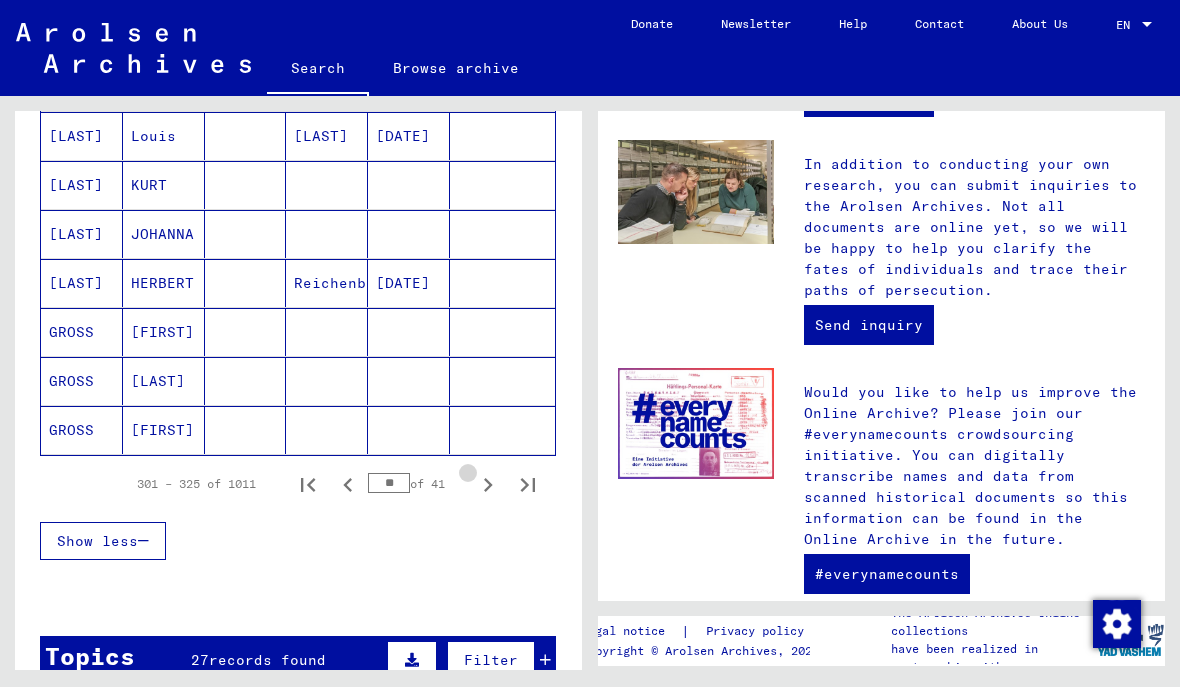 click at bounding box center [488, 485] 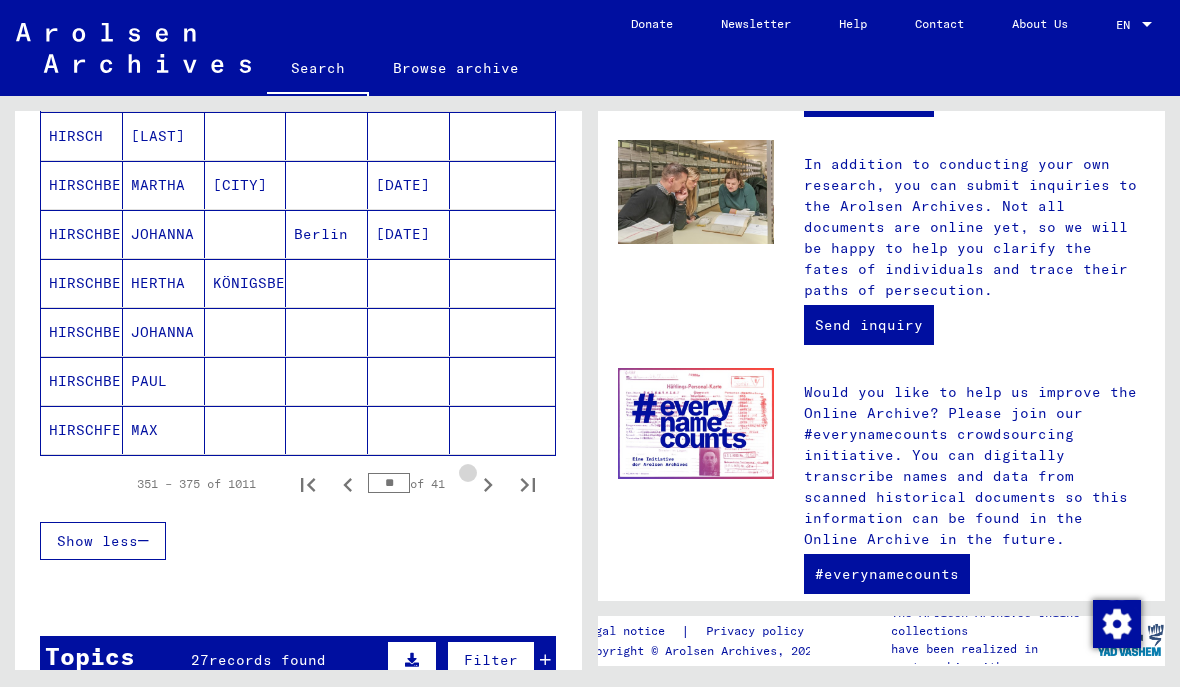 click at bounding box center [488, 485] 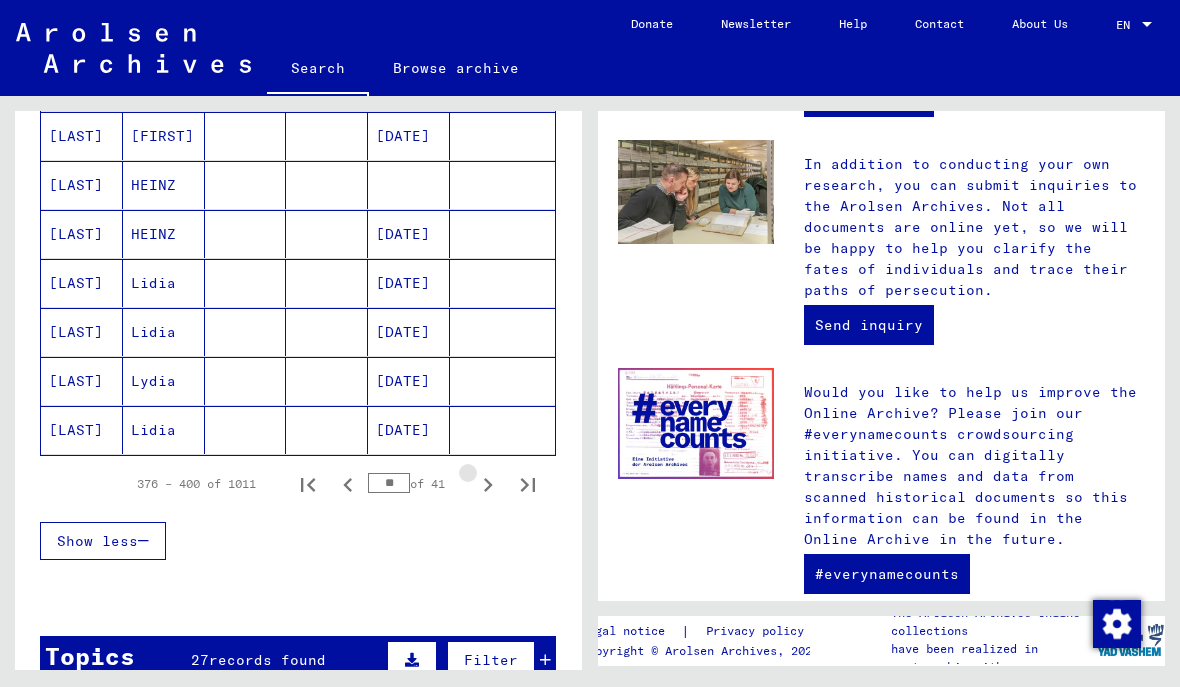 click at bounding box center (488, 485) 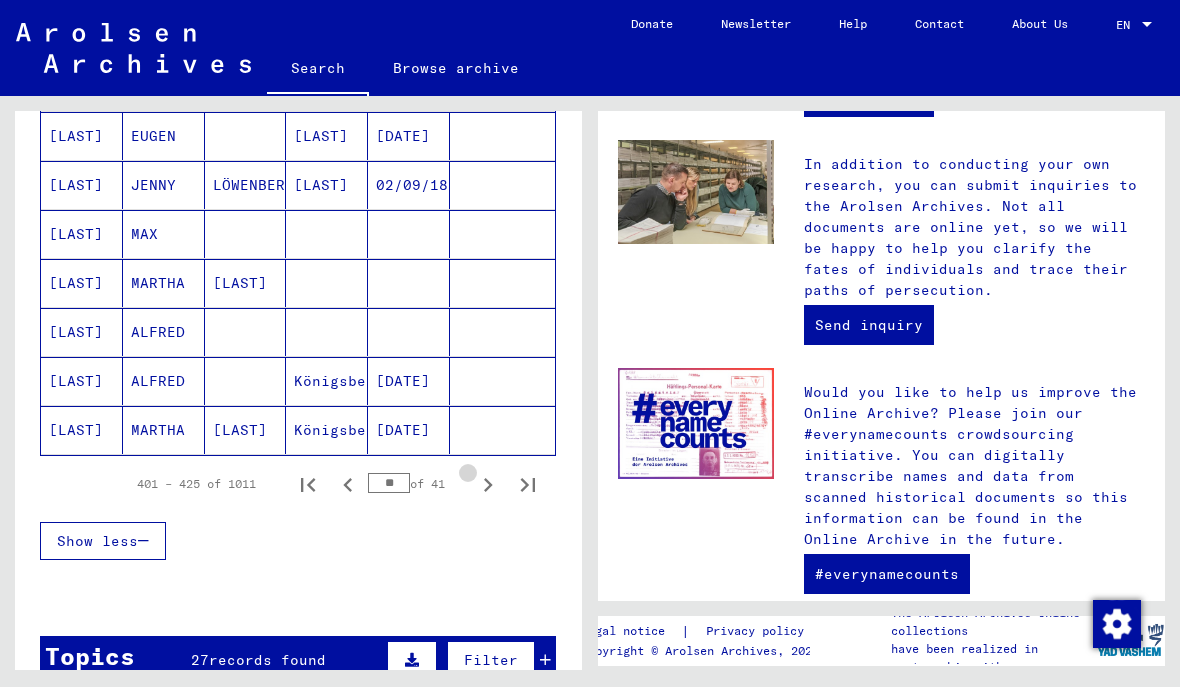 click at bounding box center (488, 485) 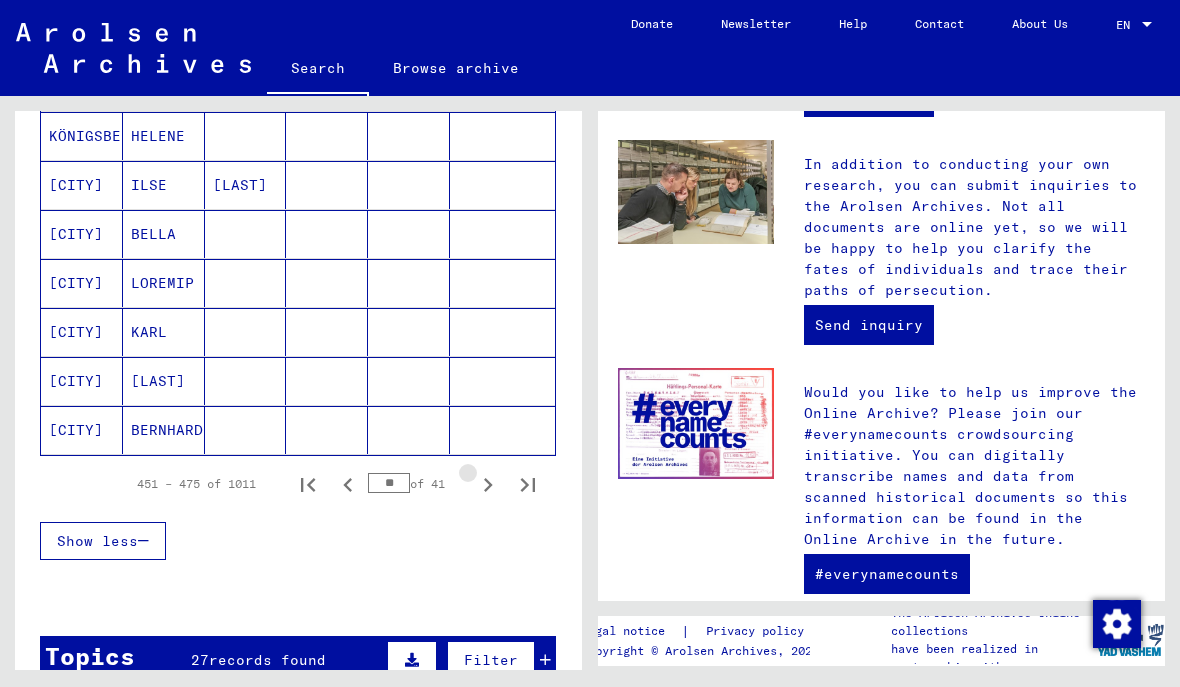 click at bounding box center [488, 485] 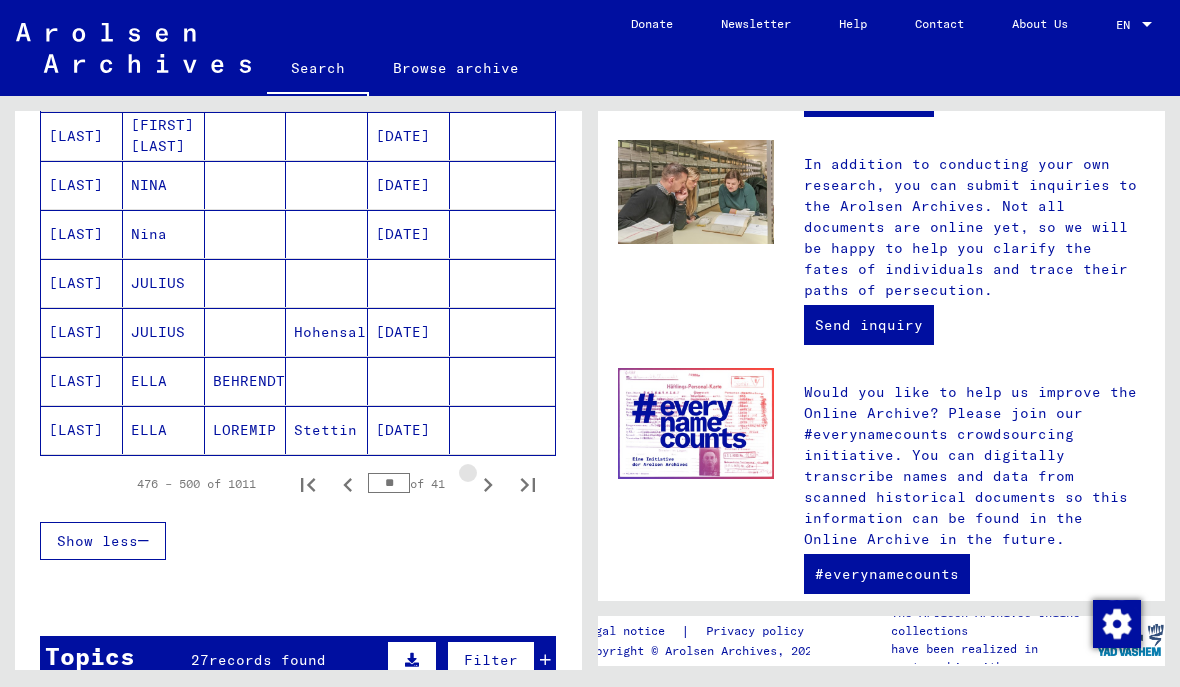 click at bounding box center (488, 485) 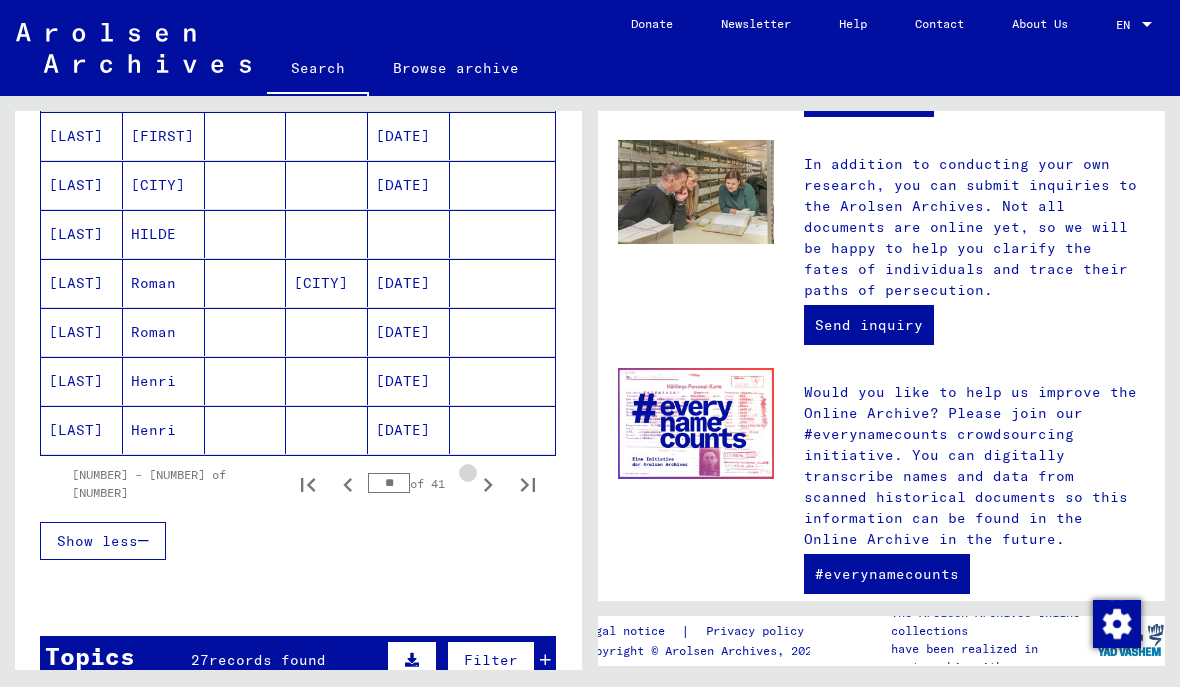 click at bounding box center [488, 485] 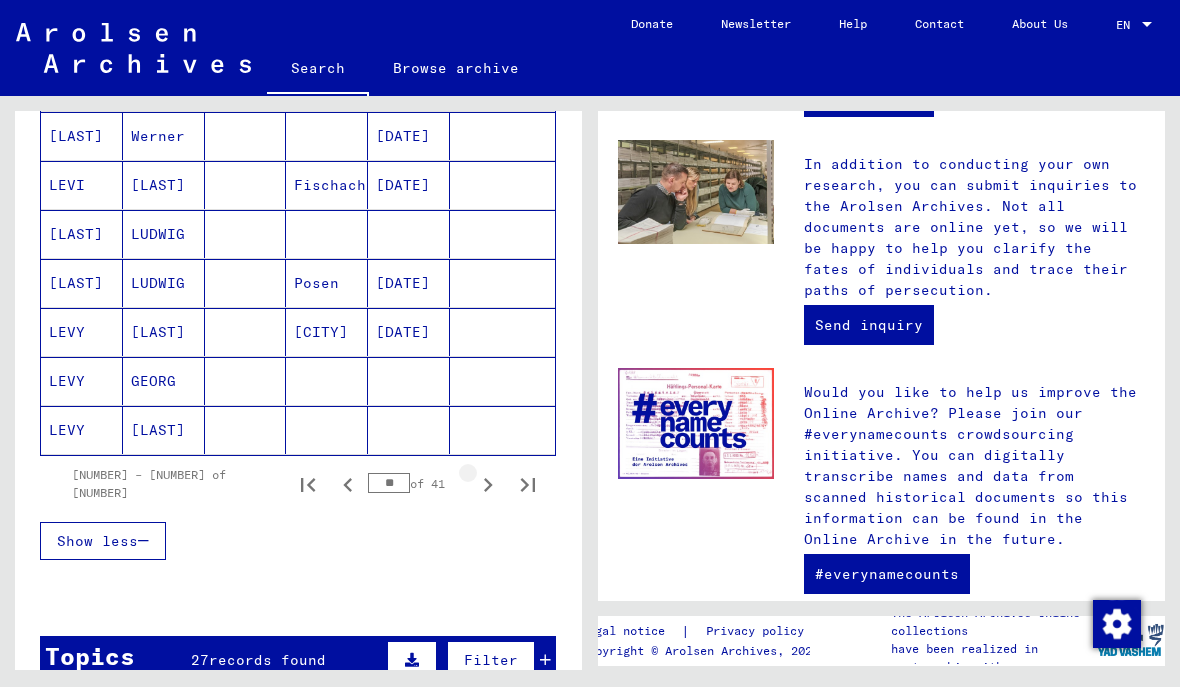click at bounding box center [488, 485] 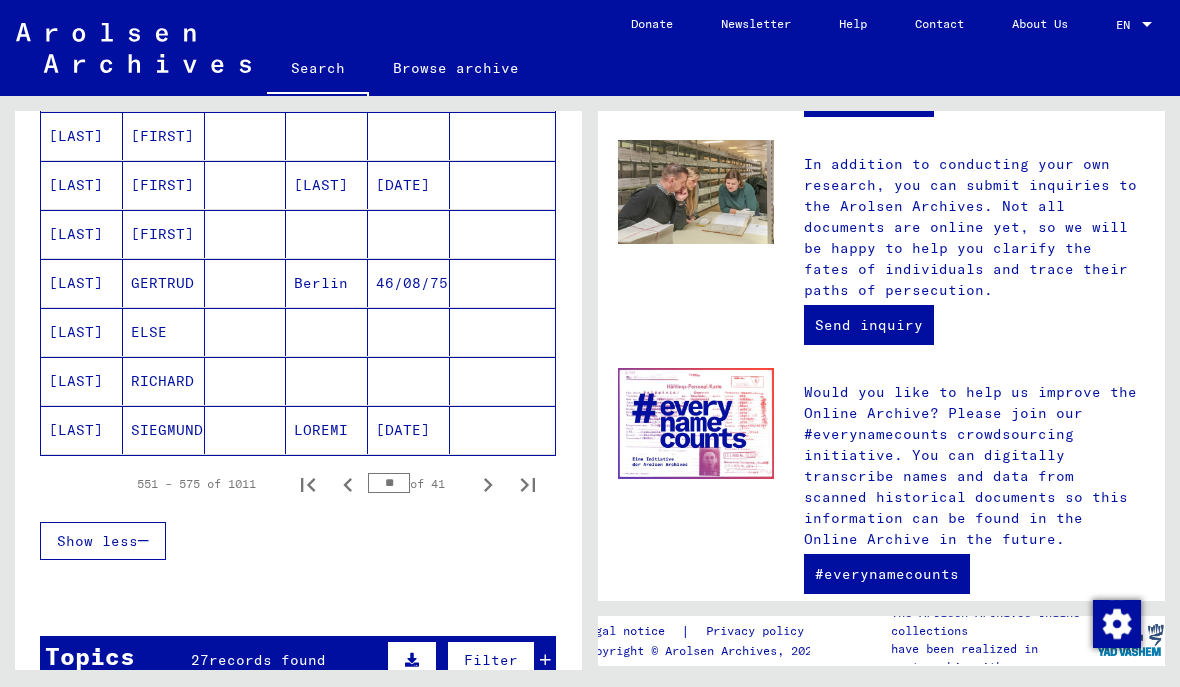 click at bounding box center [488, 485] 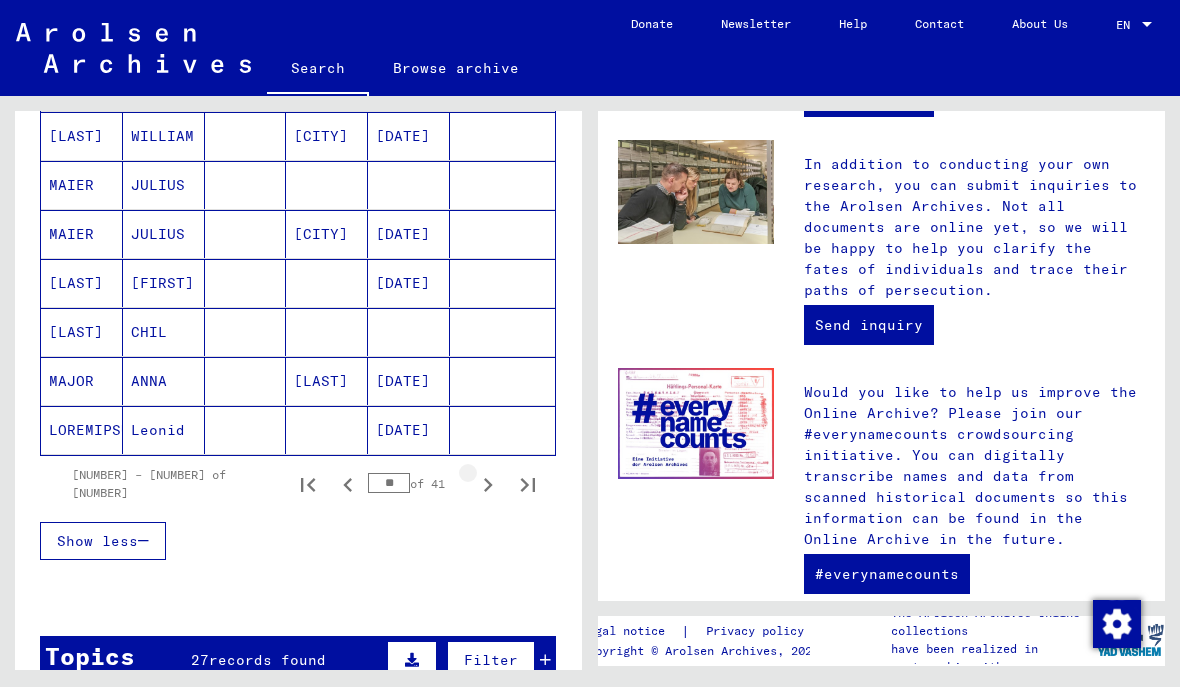click at bounding box center (488, 485) 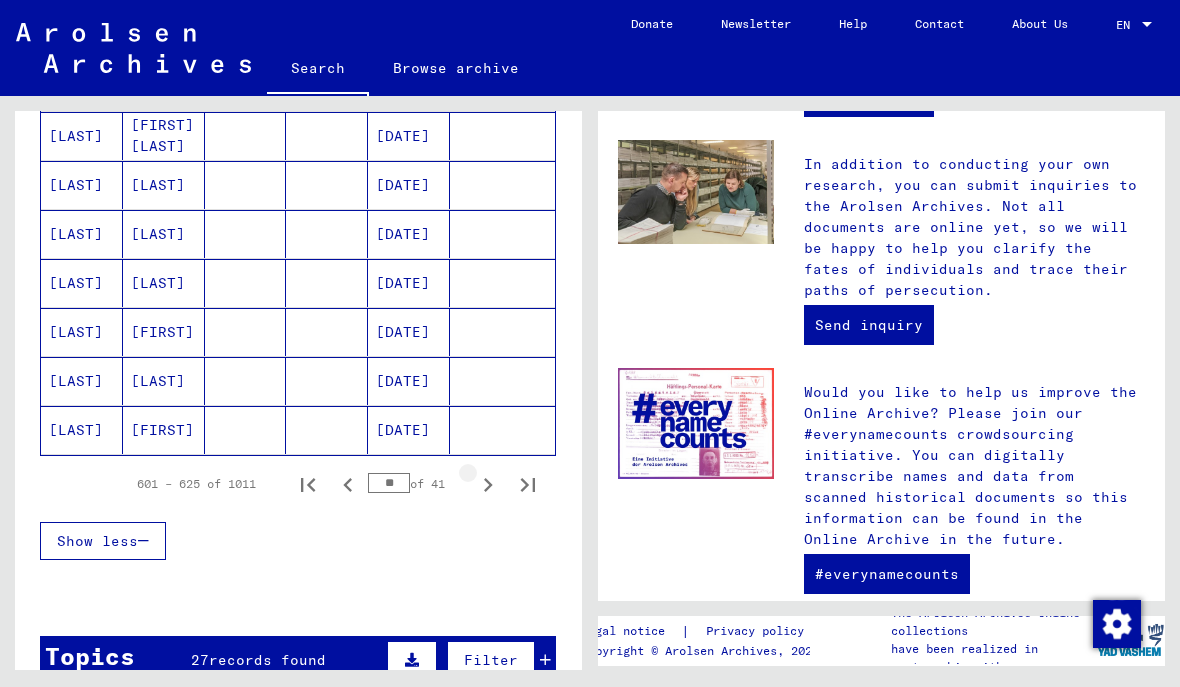 click at bounding box center [488, 485] 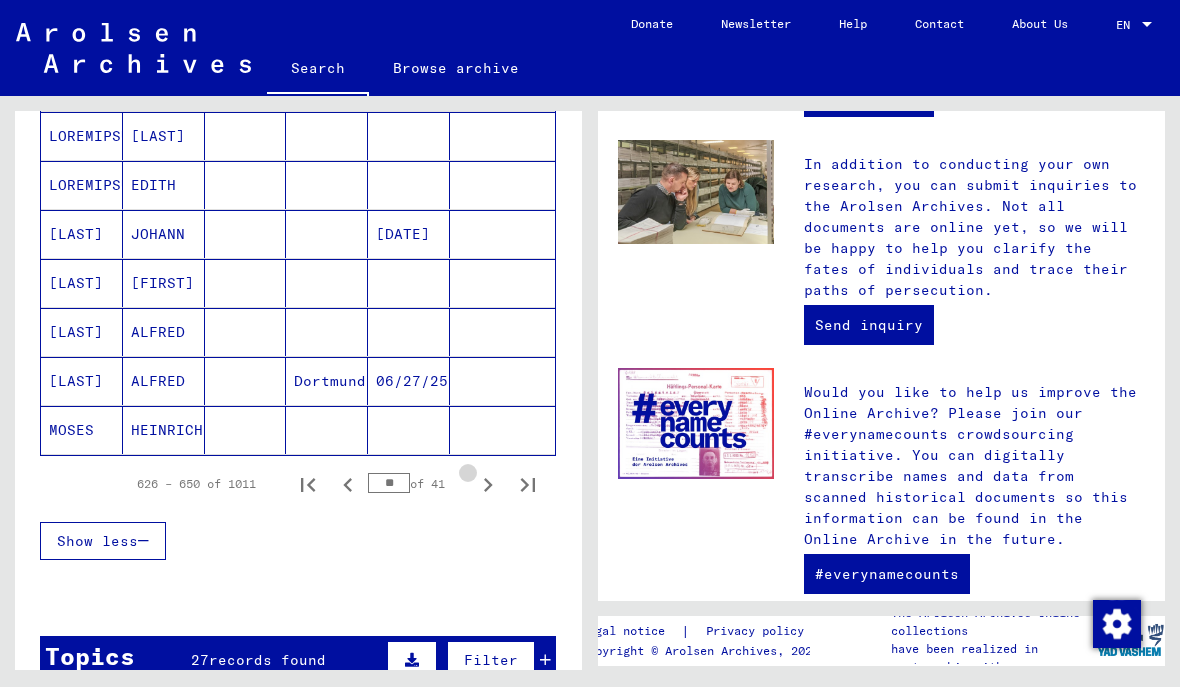 click at bounding box center [488, 485] 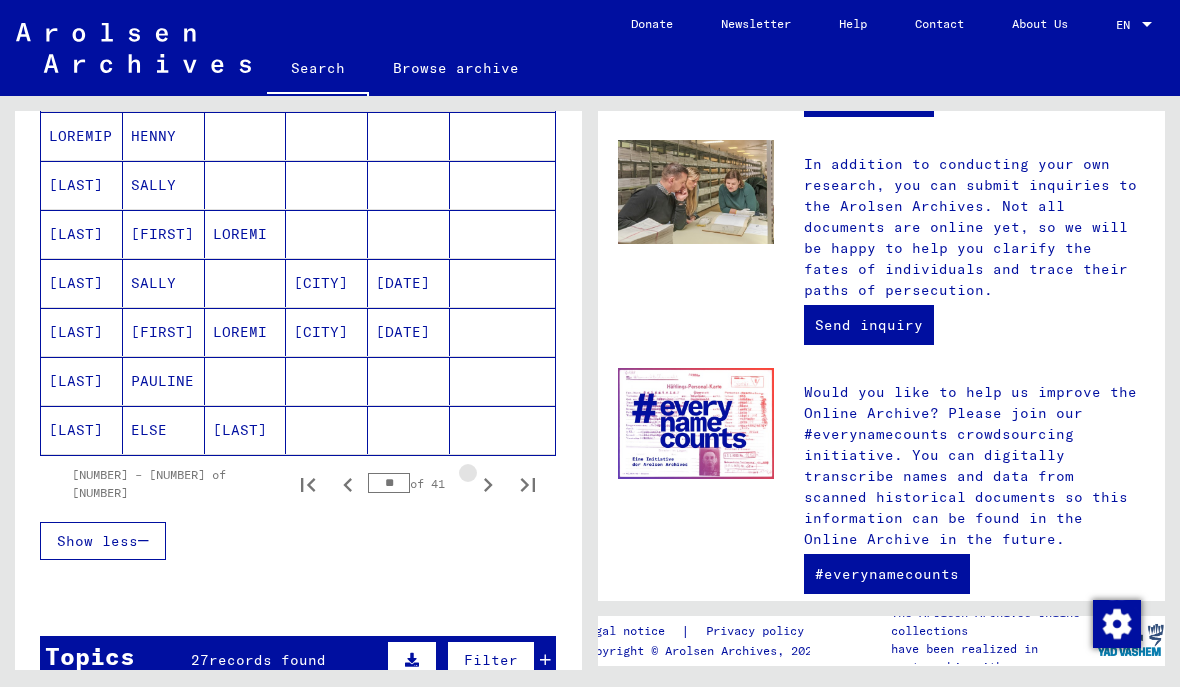 click at bounding box center (488, 485) 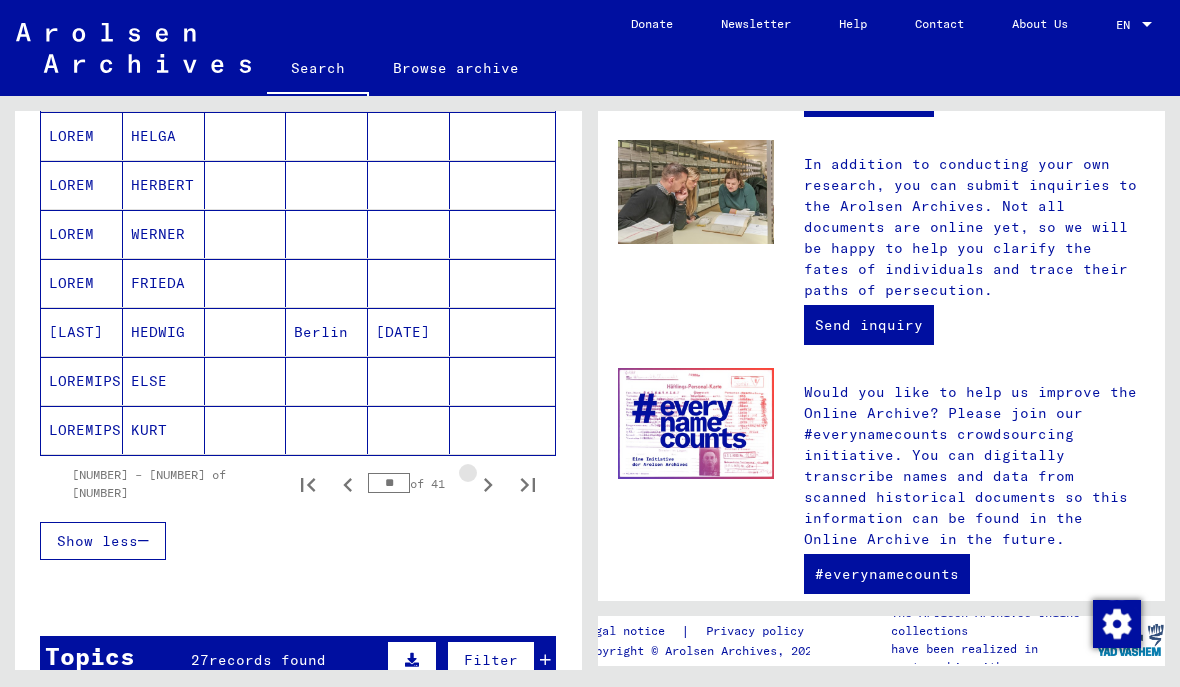click at bounding box center [488, 485] 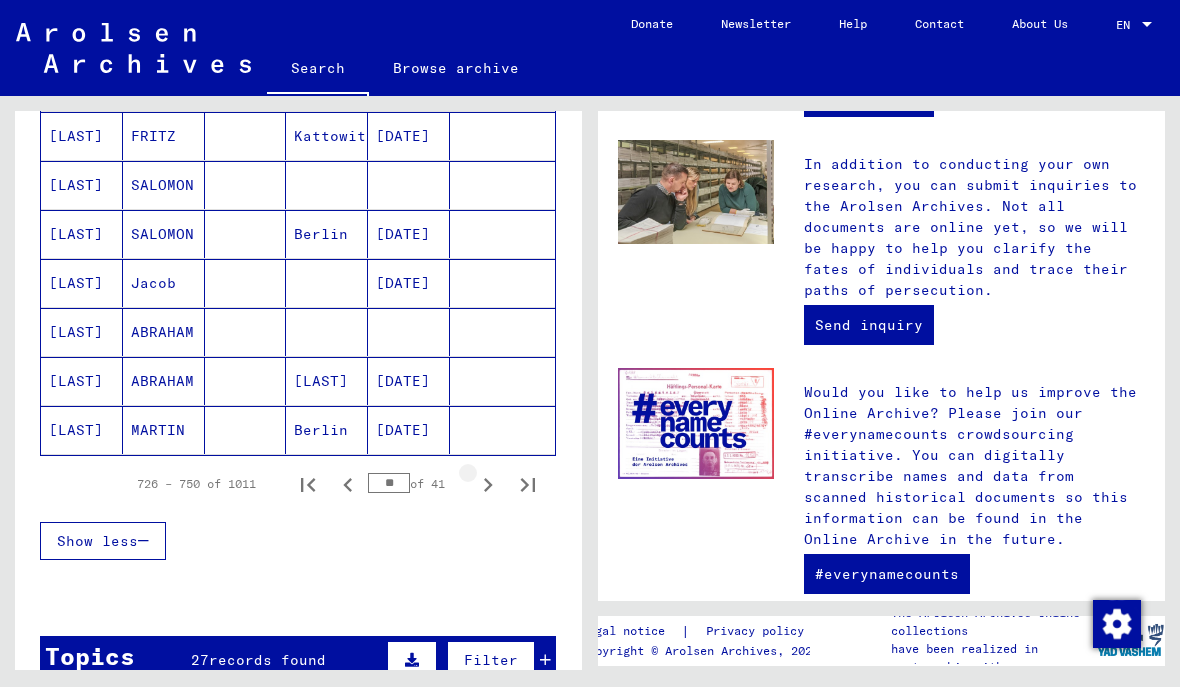 click at bounding box center [488, 485] 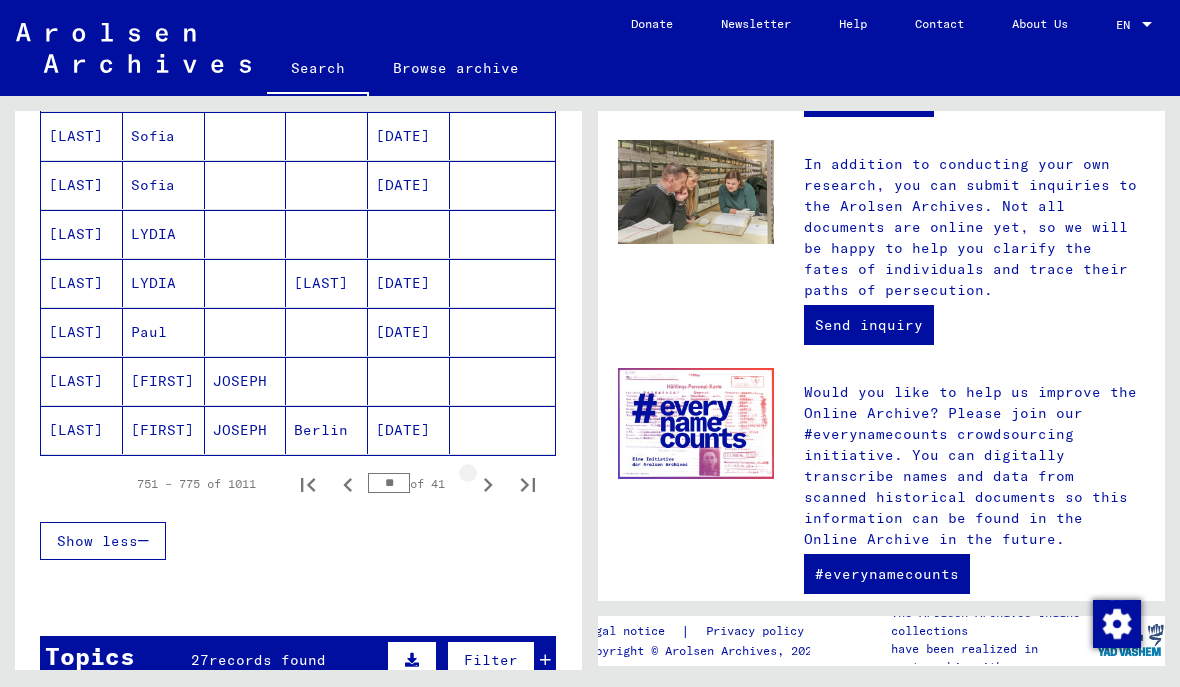 click at bounding box center [488, 484] 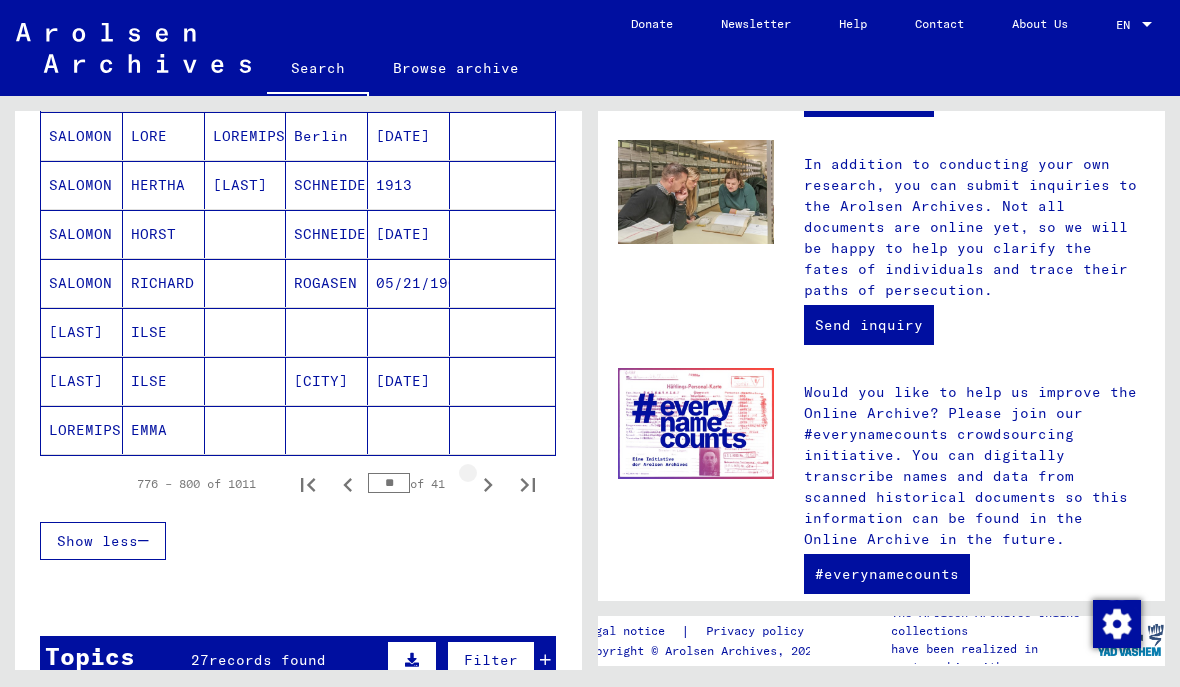 click at bounding box center (488, 485) 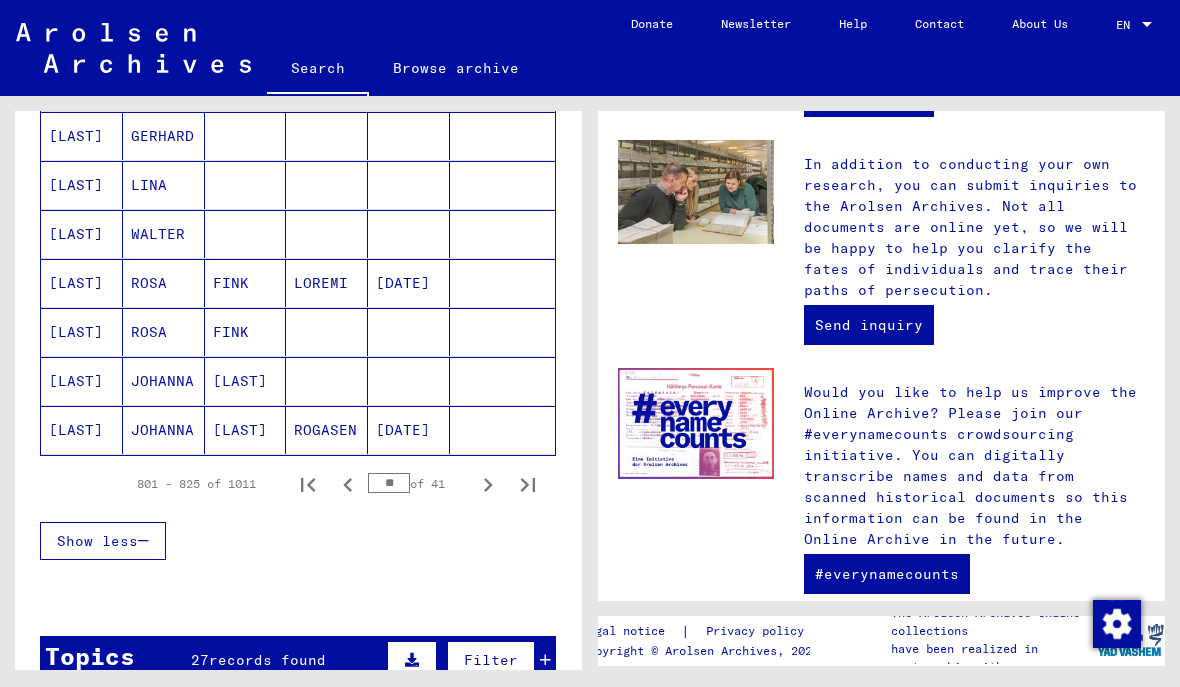 click at bounding box center (488, 485) 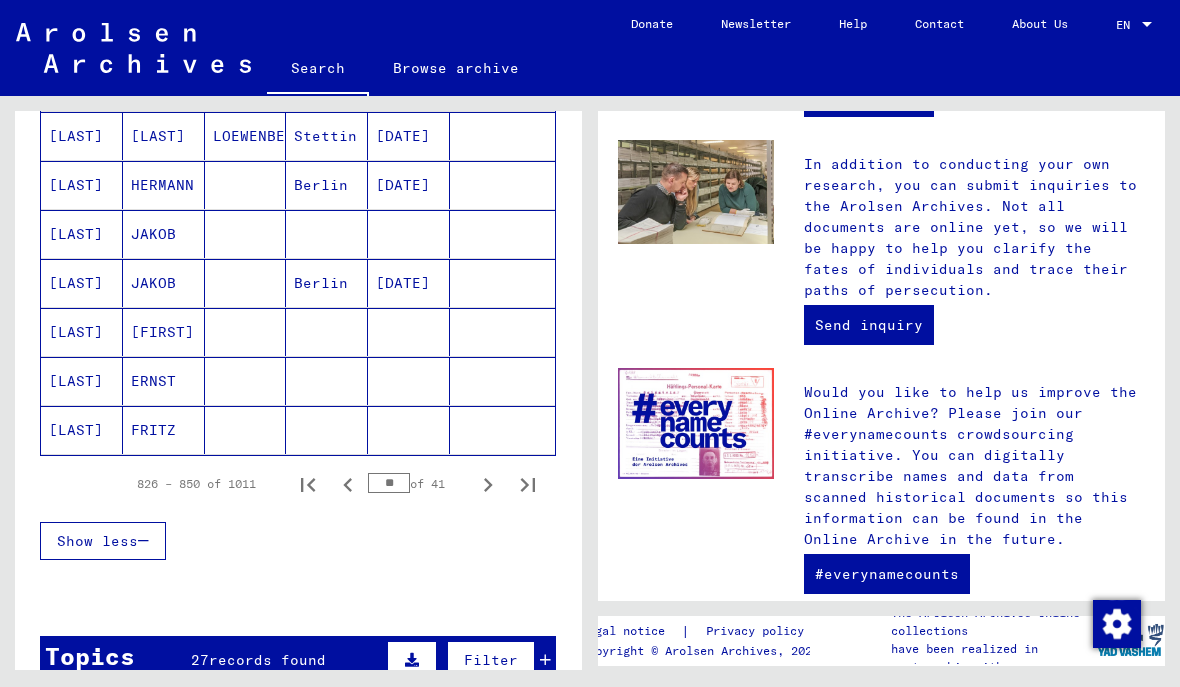 click at bounding box center (348, 485) 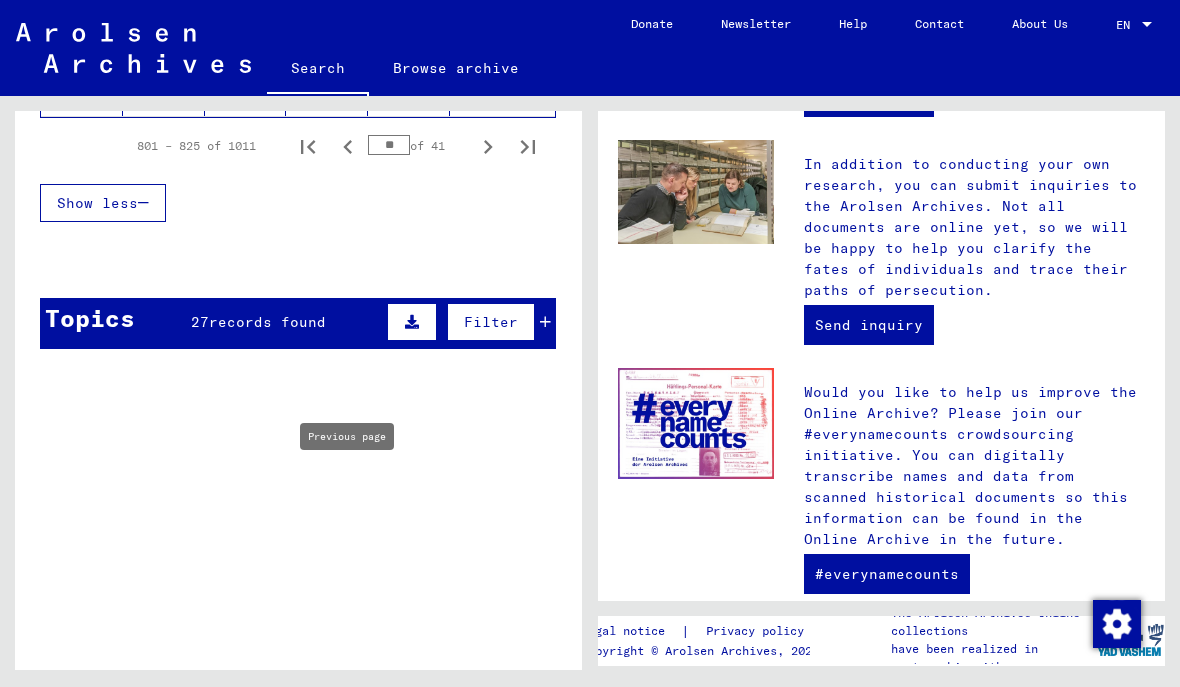 scroll, scrollTop: 1524, scrollLeft: 0, axis: vertical 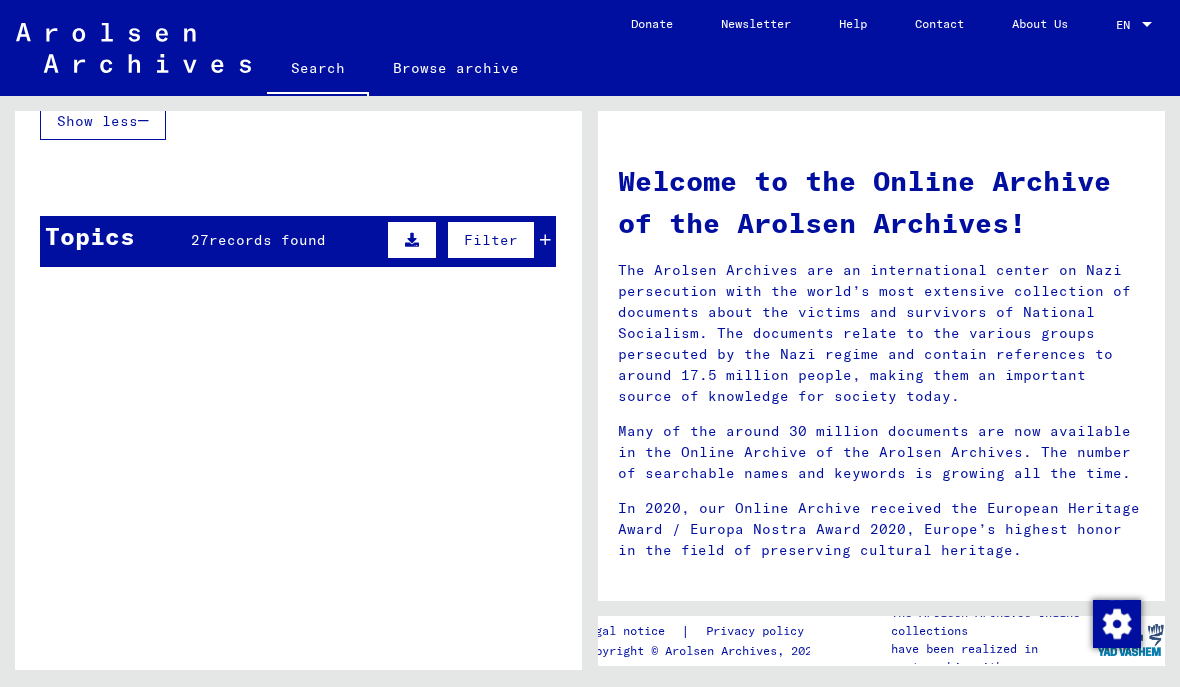 click on "records found" at bounding box center [267, 240] 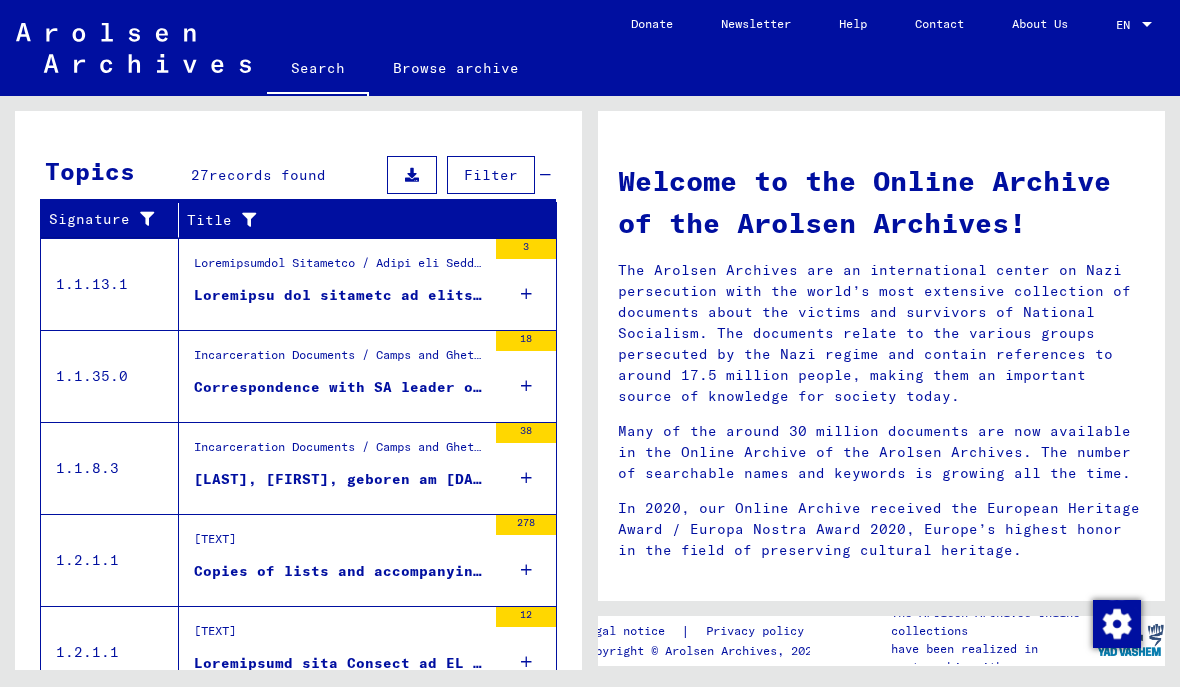 scroll, scrollTop: 1659, scrollLeft: 0, axis: vertical 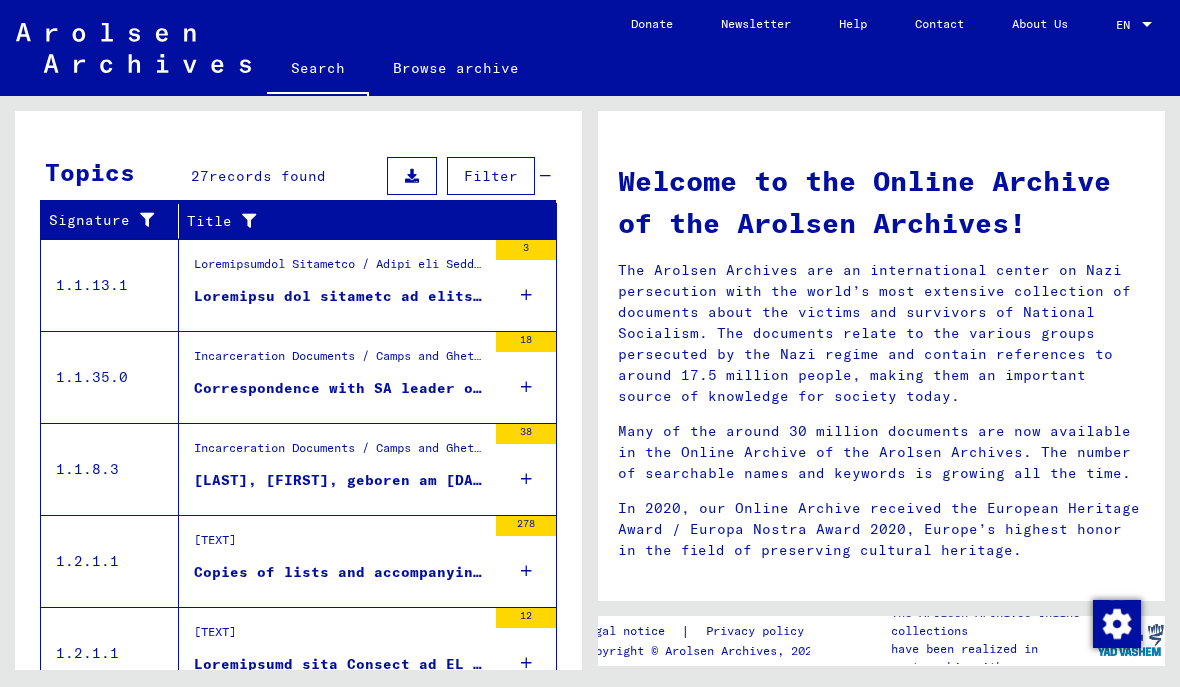 click on "Loremipsumd sita Consect ad EL Seddoeius, 7348/22/57 (temp incididuntut      labore, 2738)" at bounding box center [340, 296] 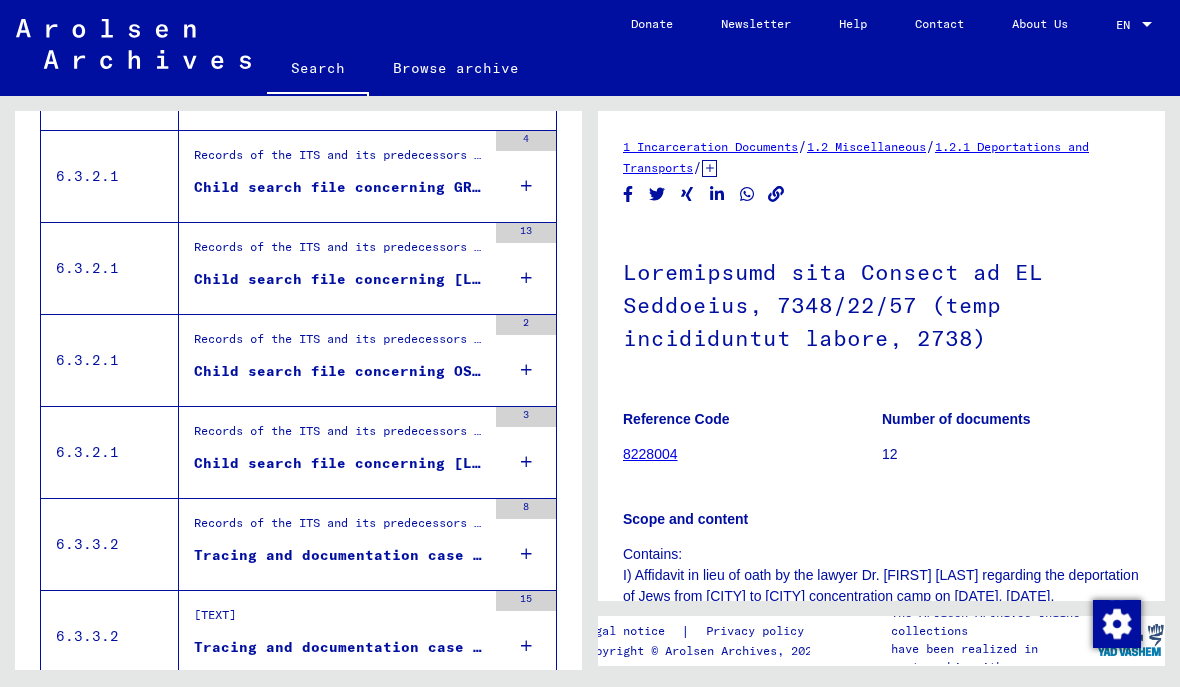 scroll, scrollTop: 0, scrollLeft: 0, axis: both 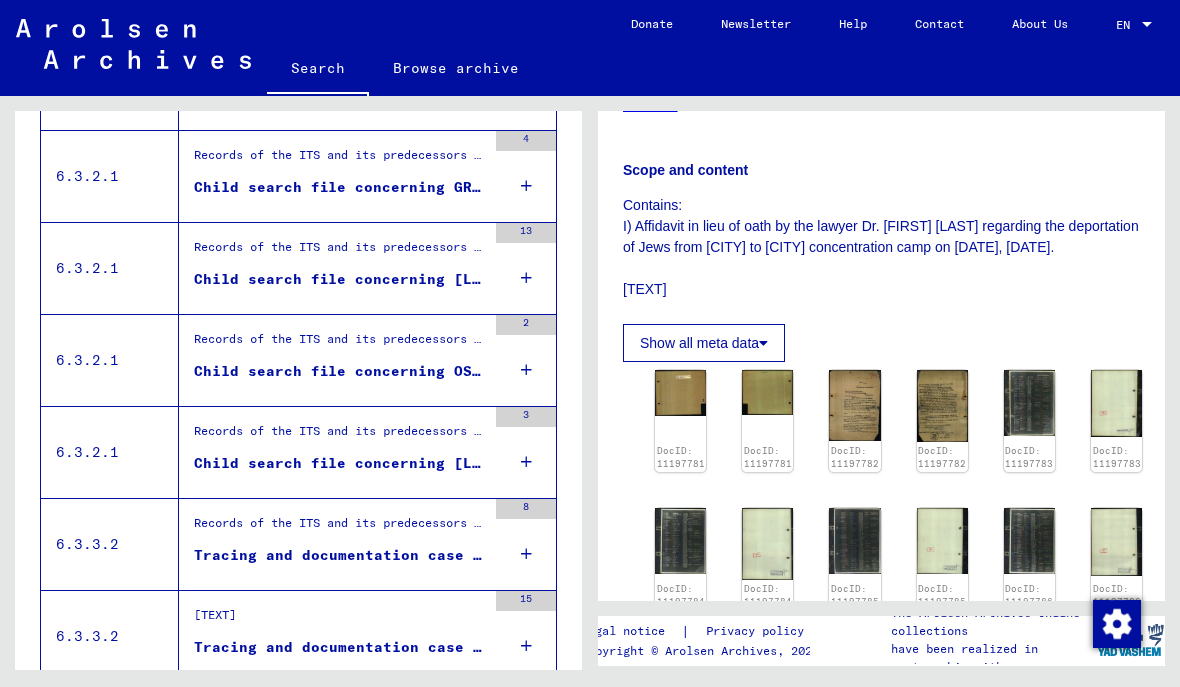 click on "Show all meta data" at bounding box center [704, 343] 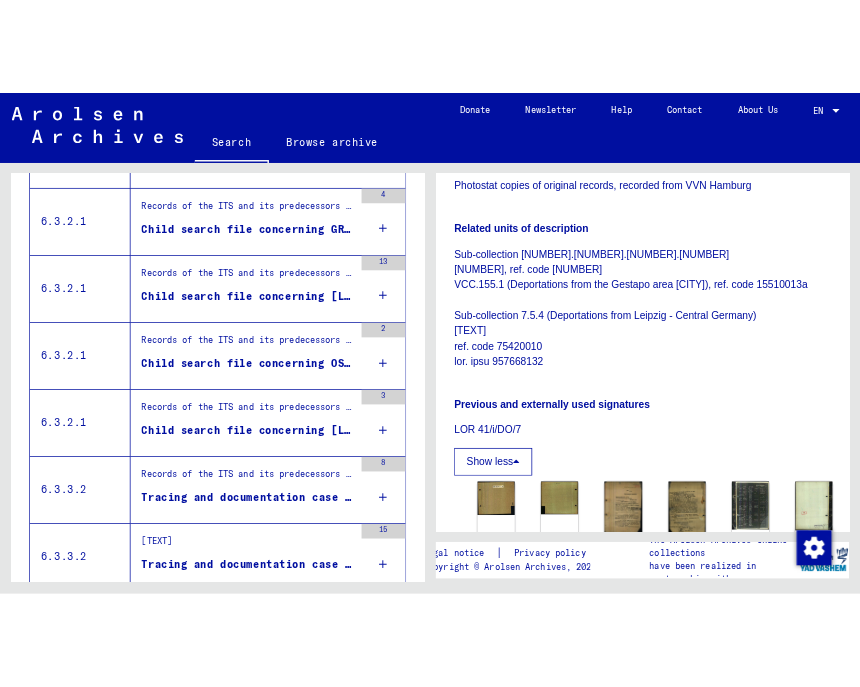 scroll, scrollTop: 667, scrollLeft: 0, axis: vertical 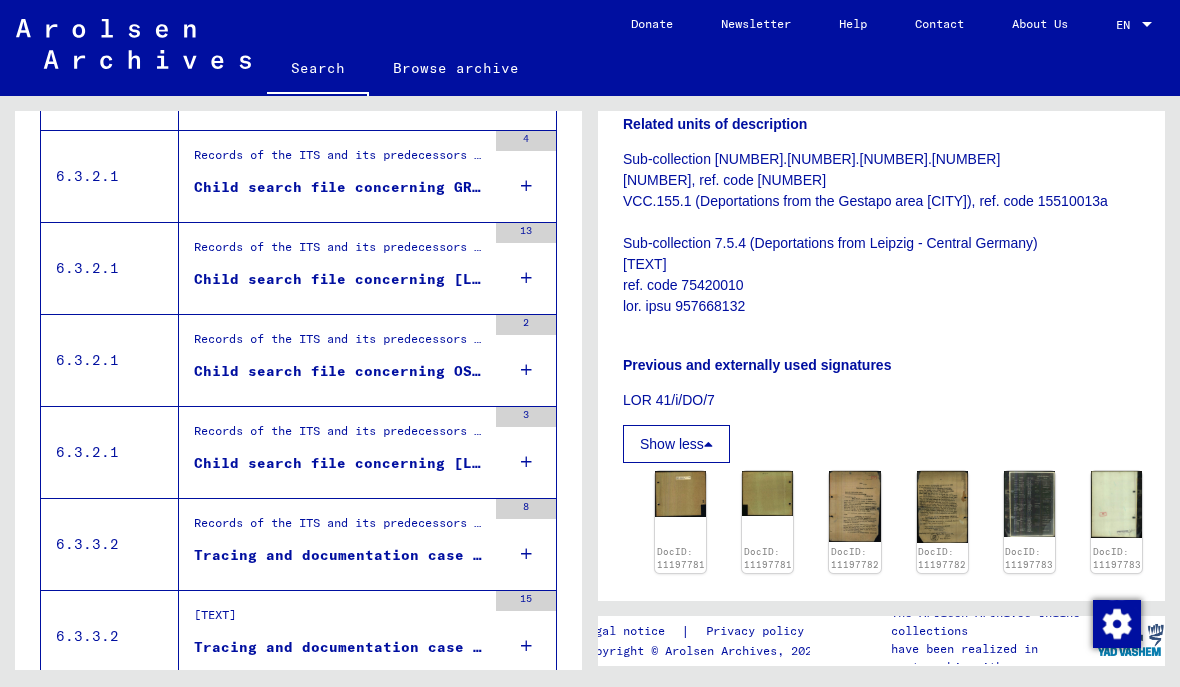 click at bounding box center (680, 493) 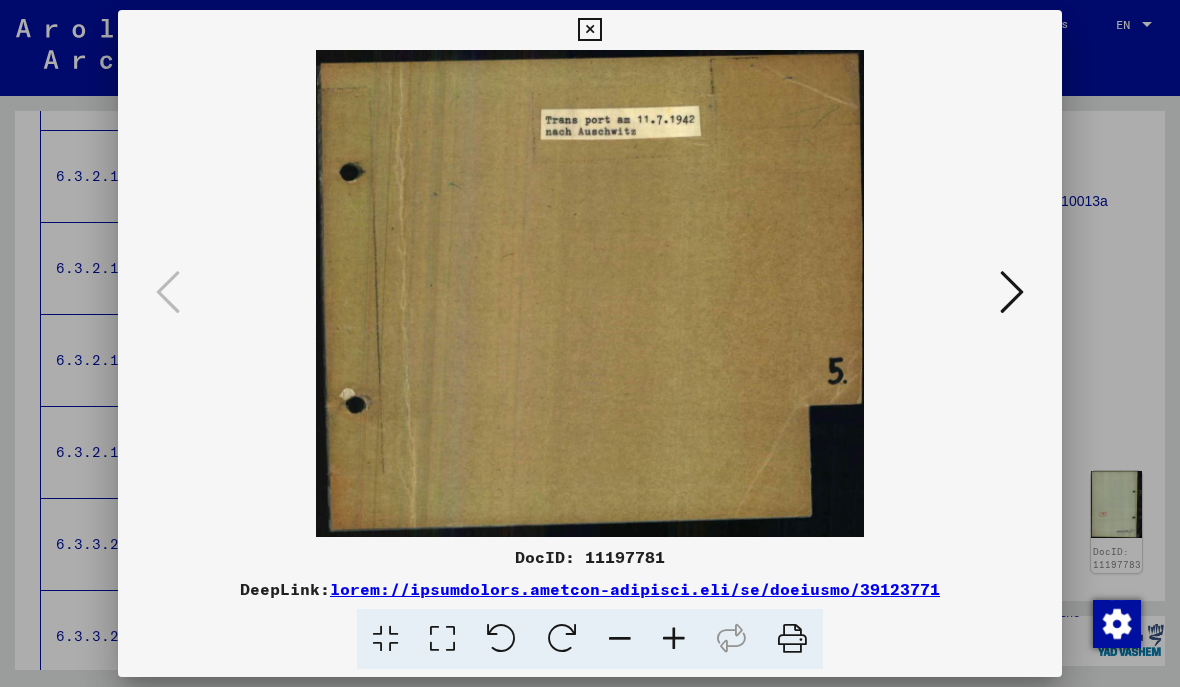 click at bounding box center [1012, 292] 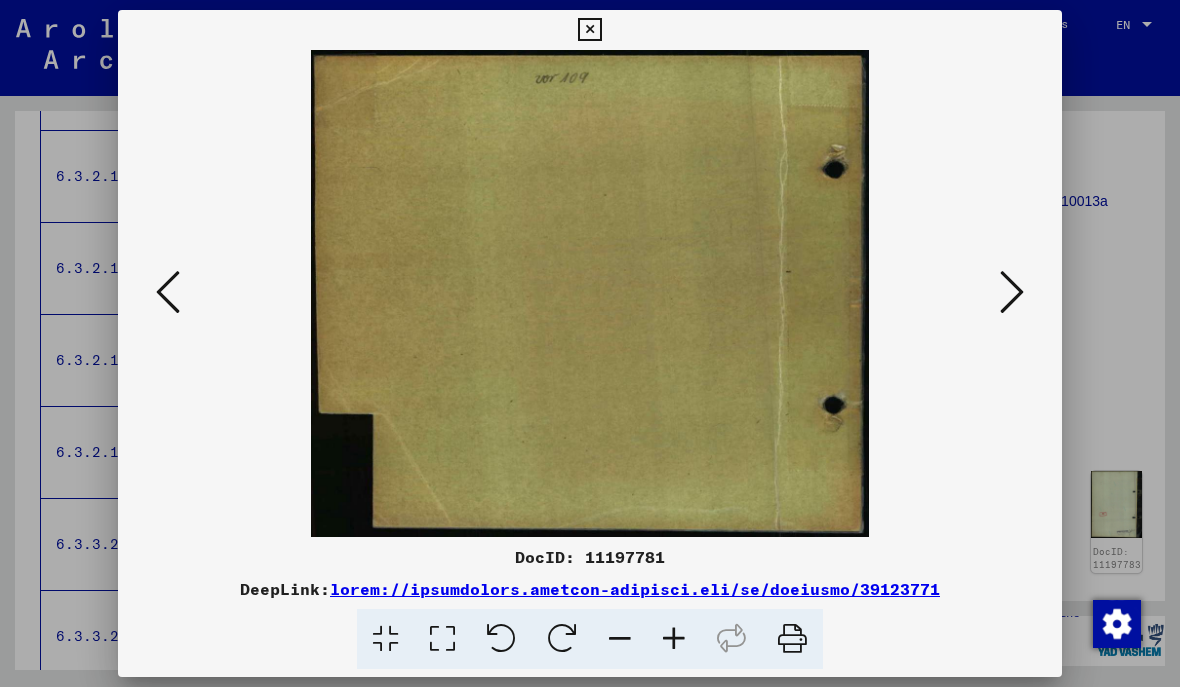 click at bounding box center [1012, 292] 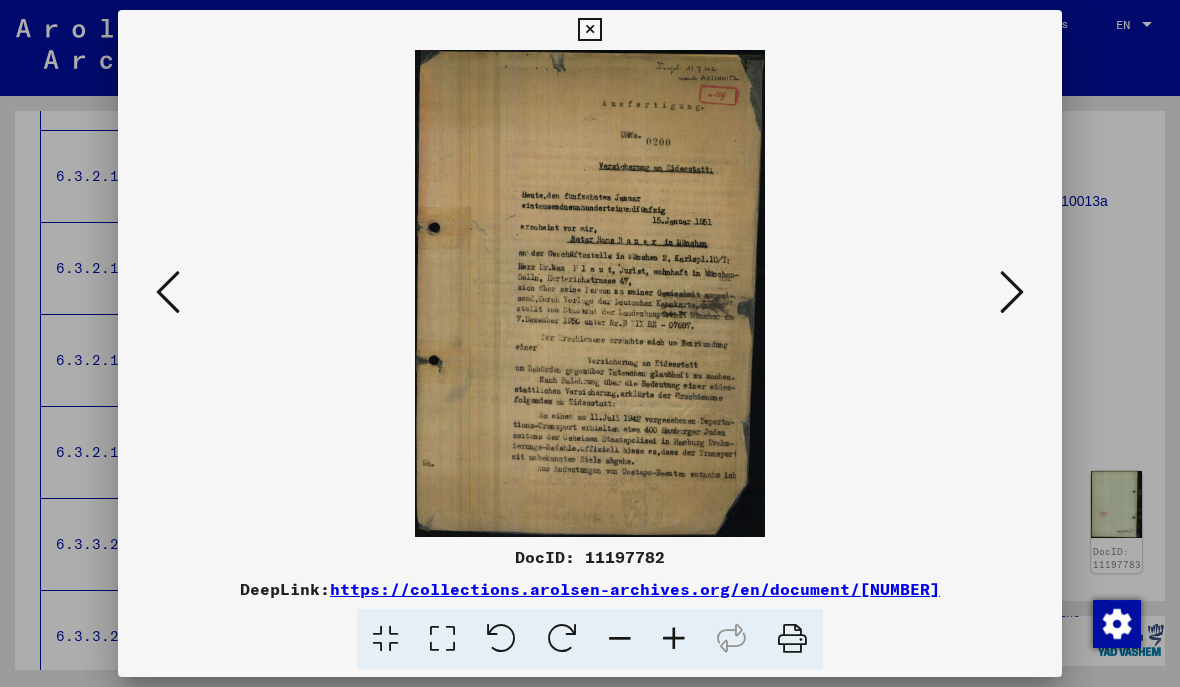 click at bounding box center (1012, 292) 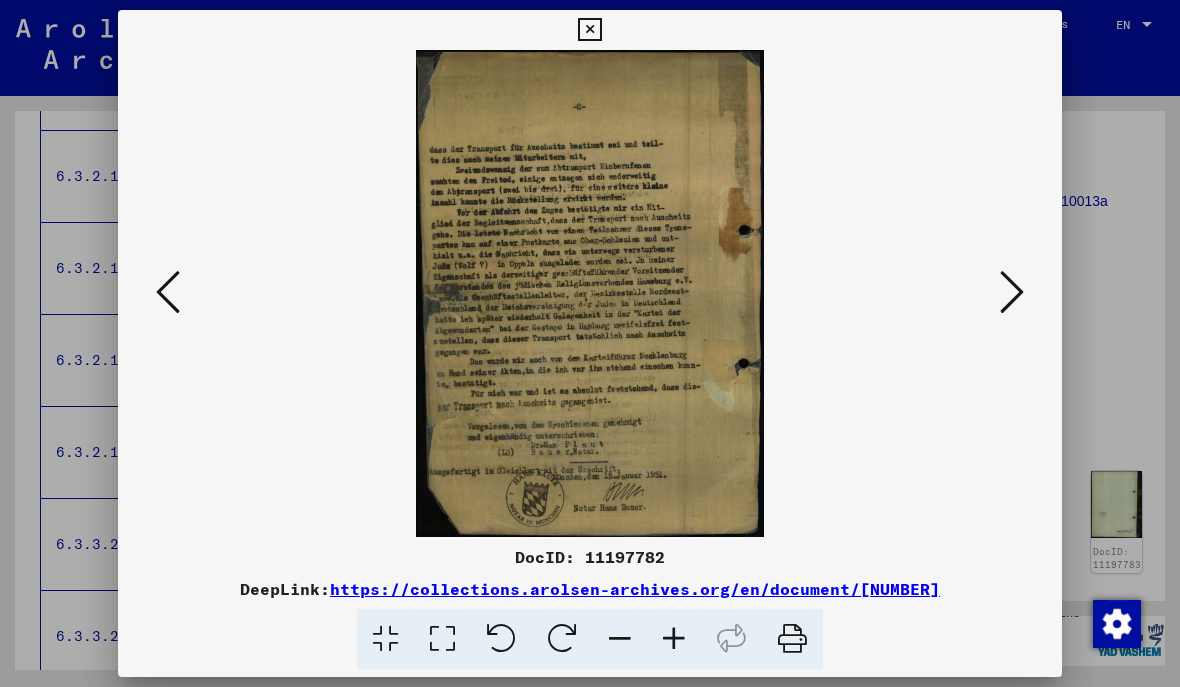 click at bounding box center [1012, 293] 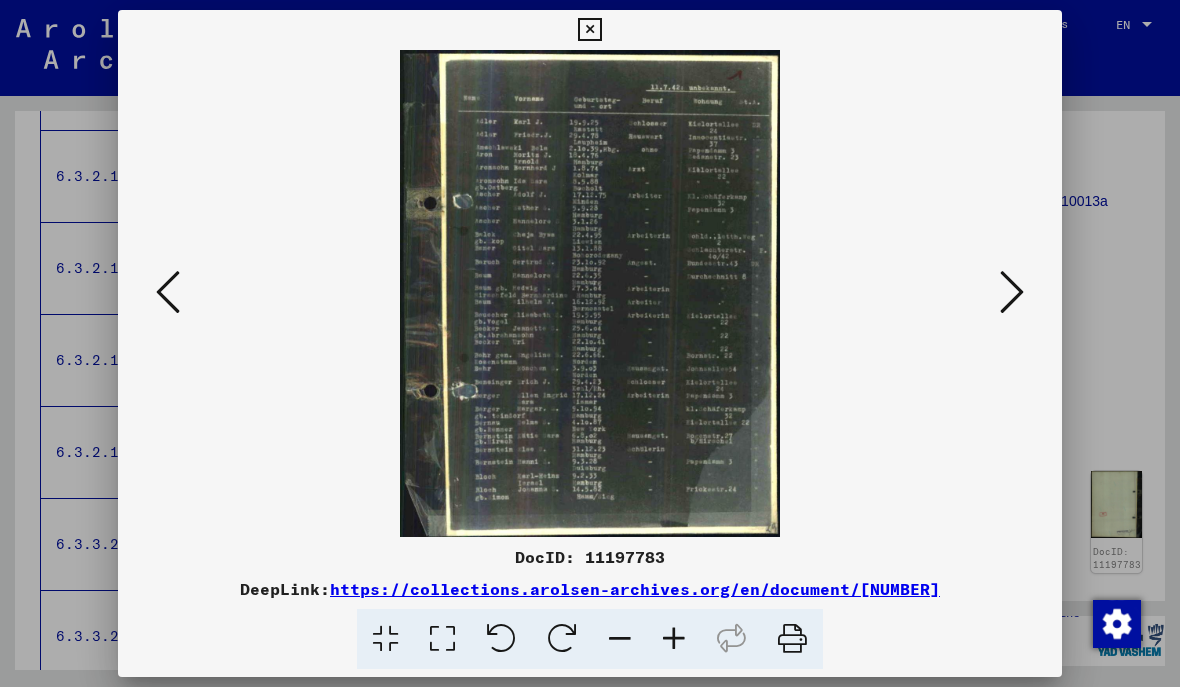 click at bounding box center [1012, 292] 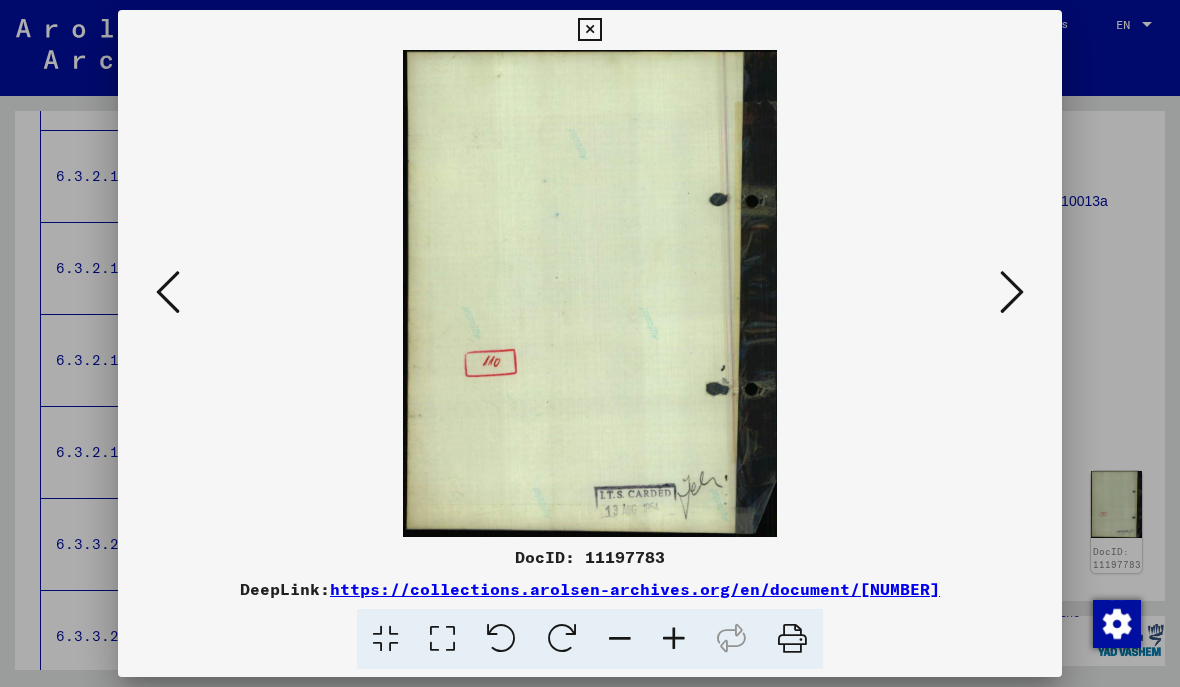 click at bounding box center [1012, 292] 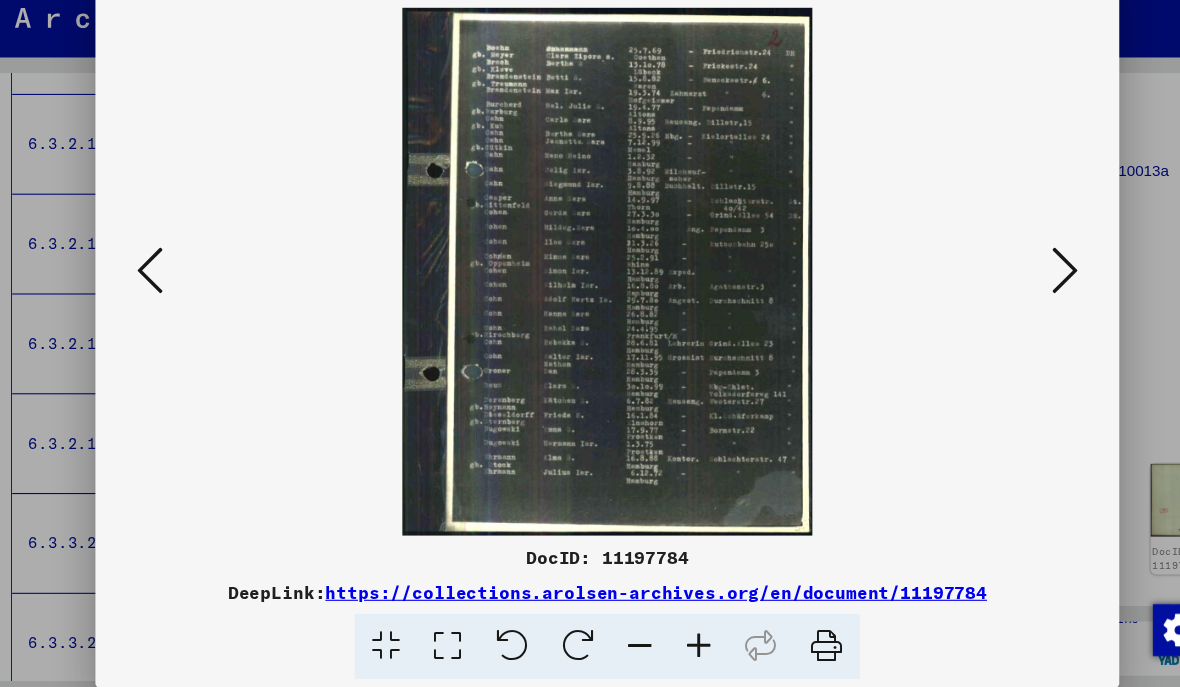 click at bounding box center (1012, 292) 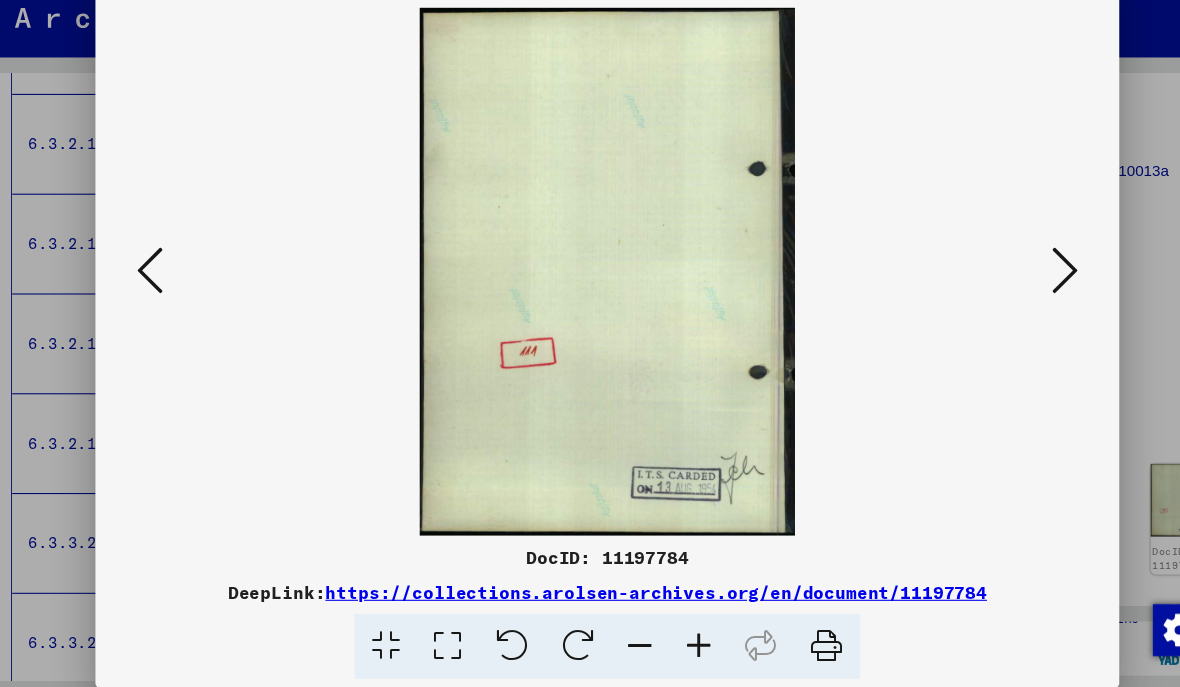 click at bounding box center [1012, 292] 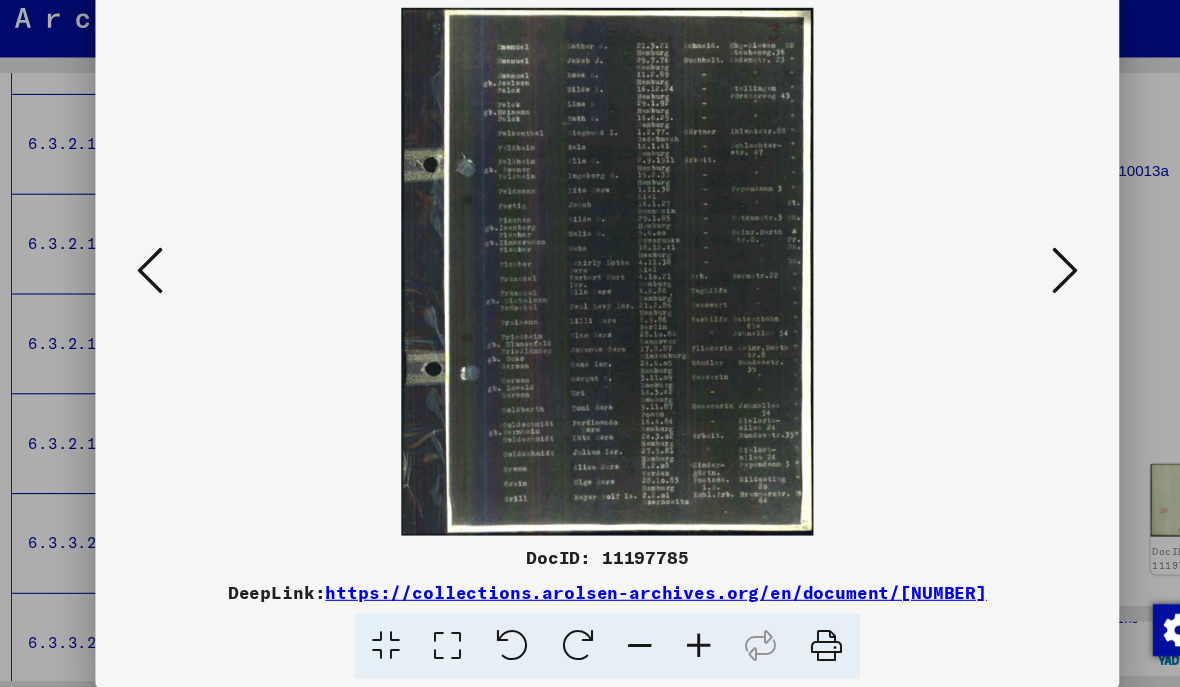click at bounding box center [1012, 292] 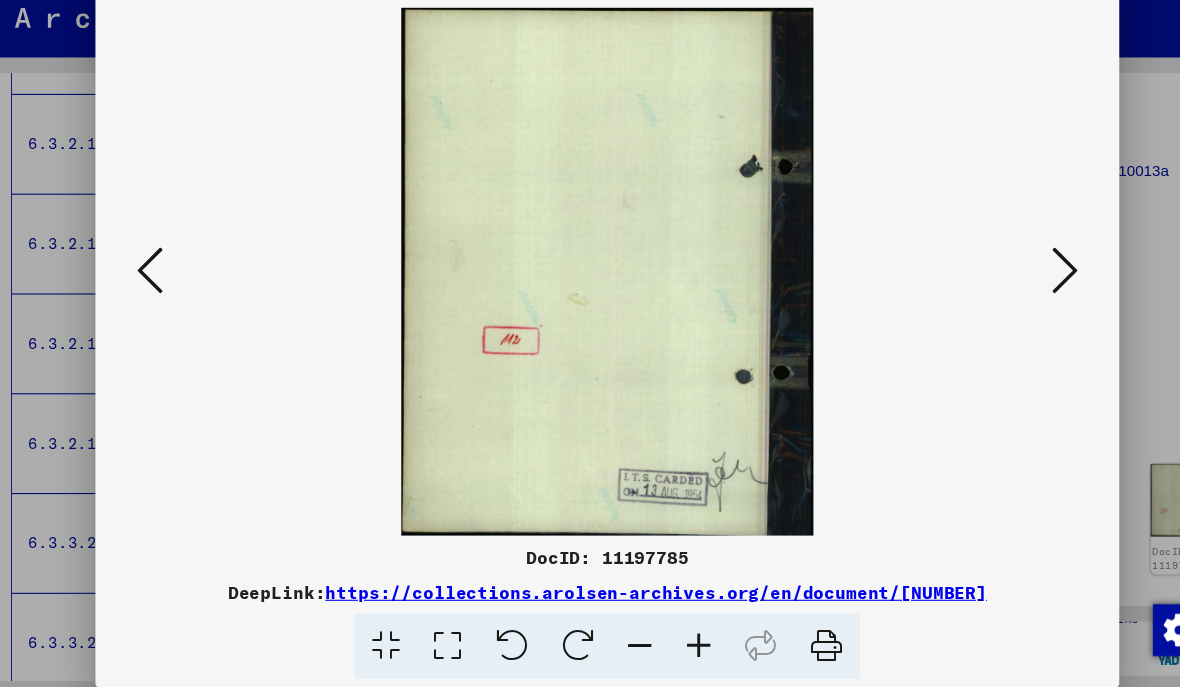 click at bounding box center (1012, 292) 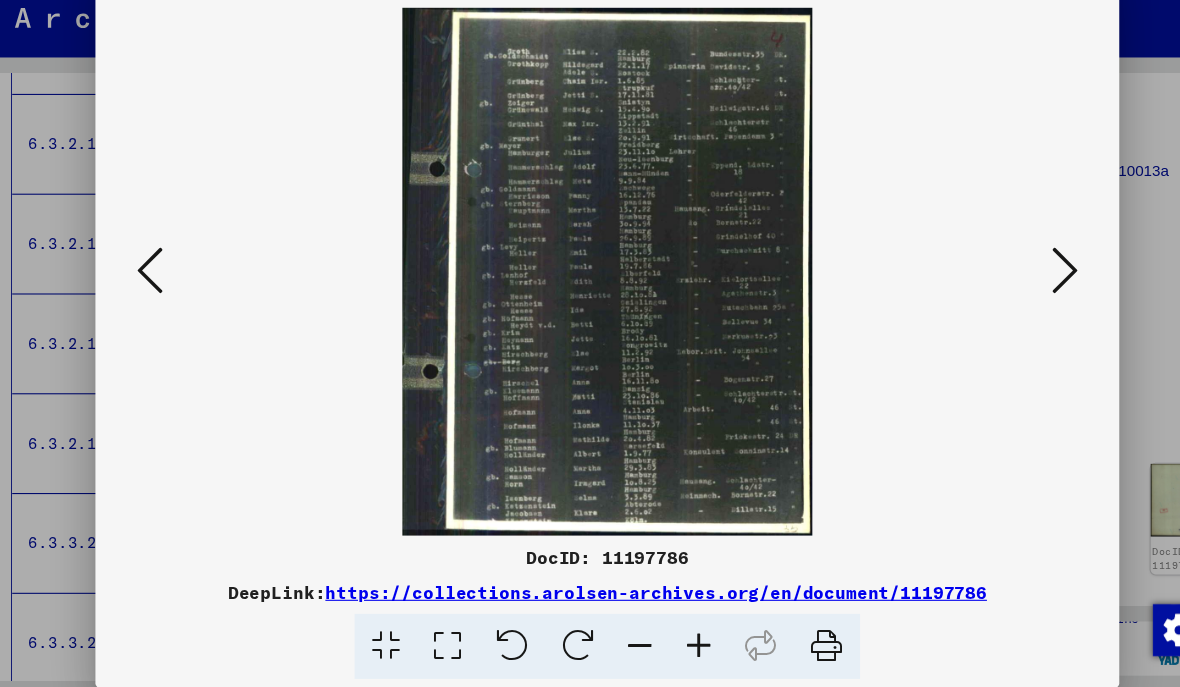 click at bounding box center (1012, 292) 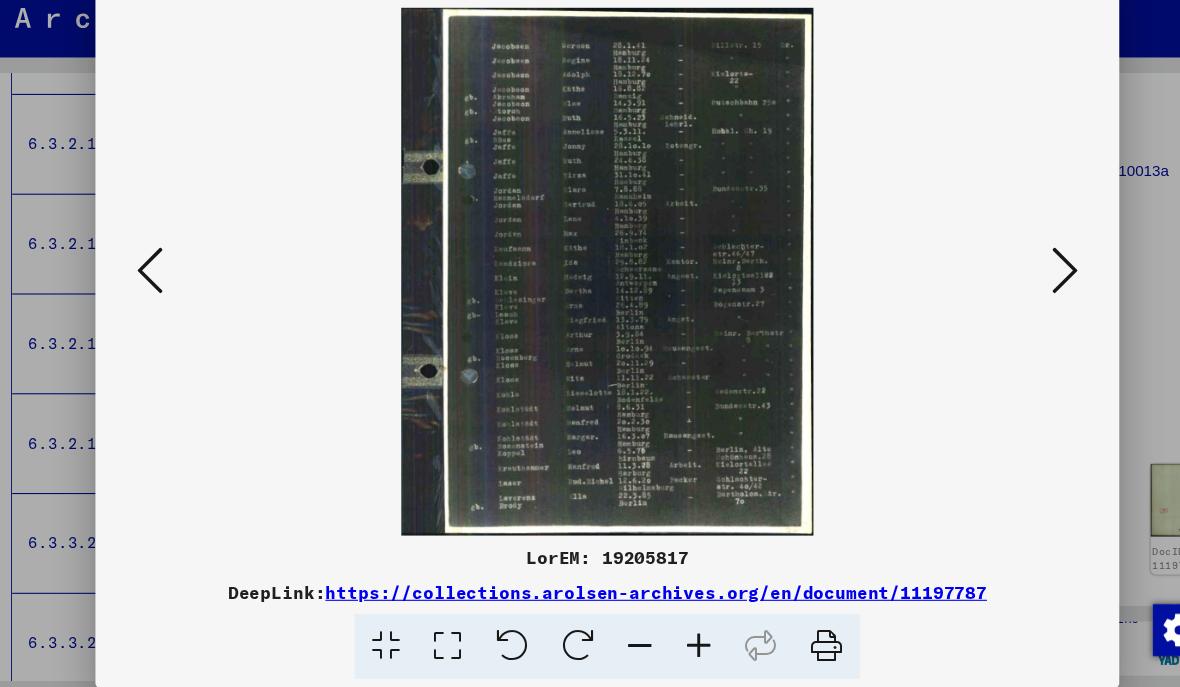 click at bounding box center (1012, 292) 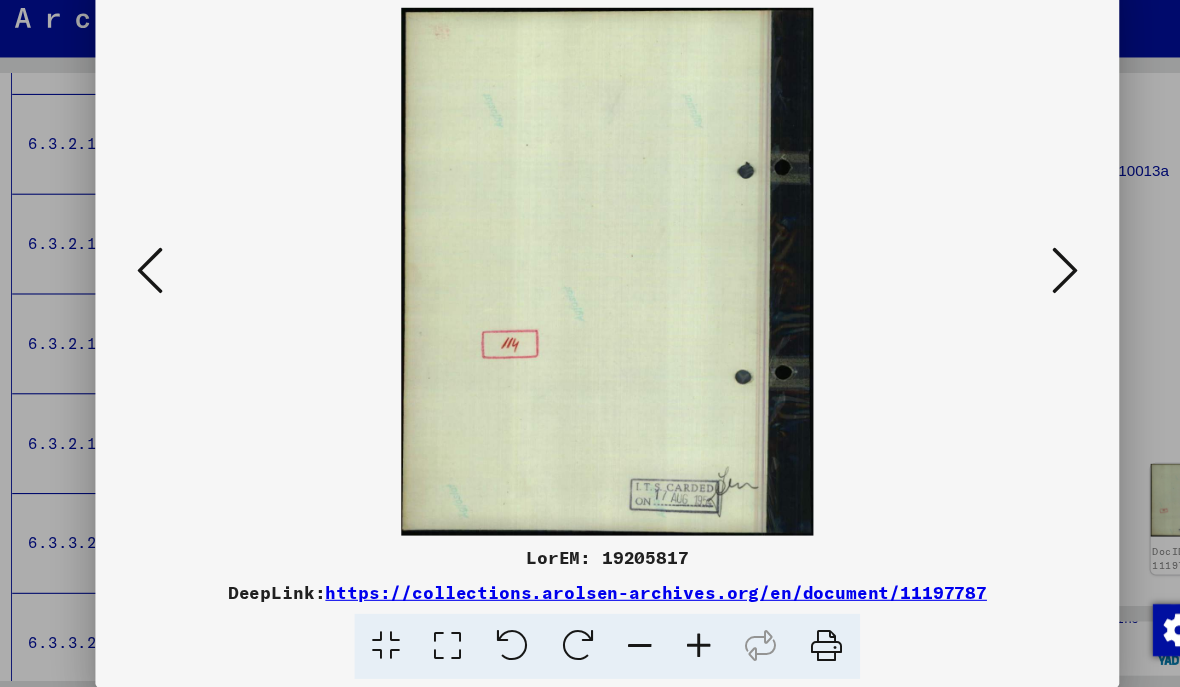 click at bounding box center [1012, 292] 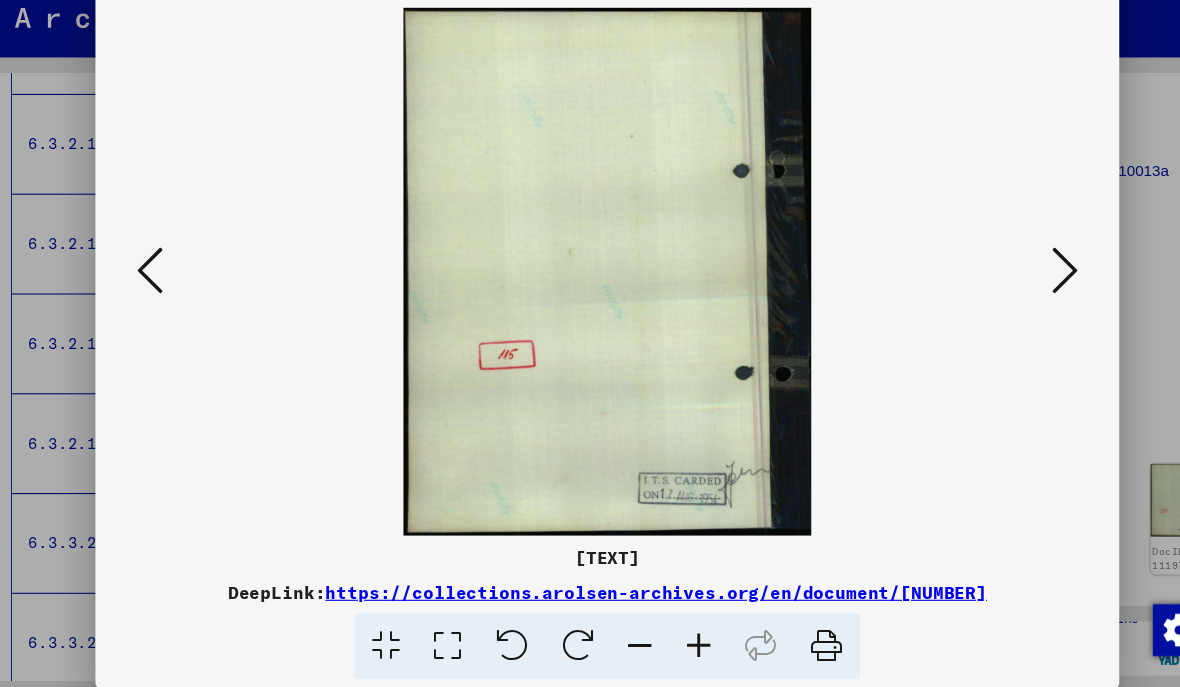 click at bounding box center [1012, 292] 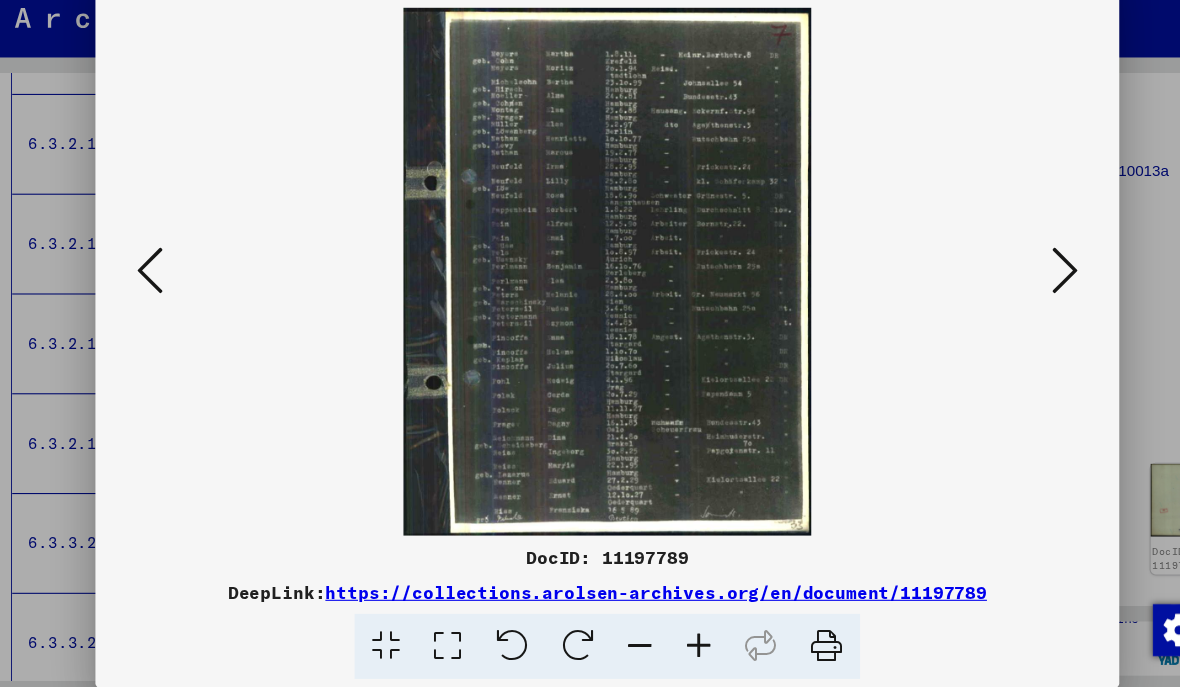 click at bounding box center [1012, 292] 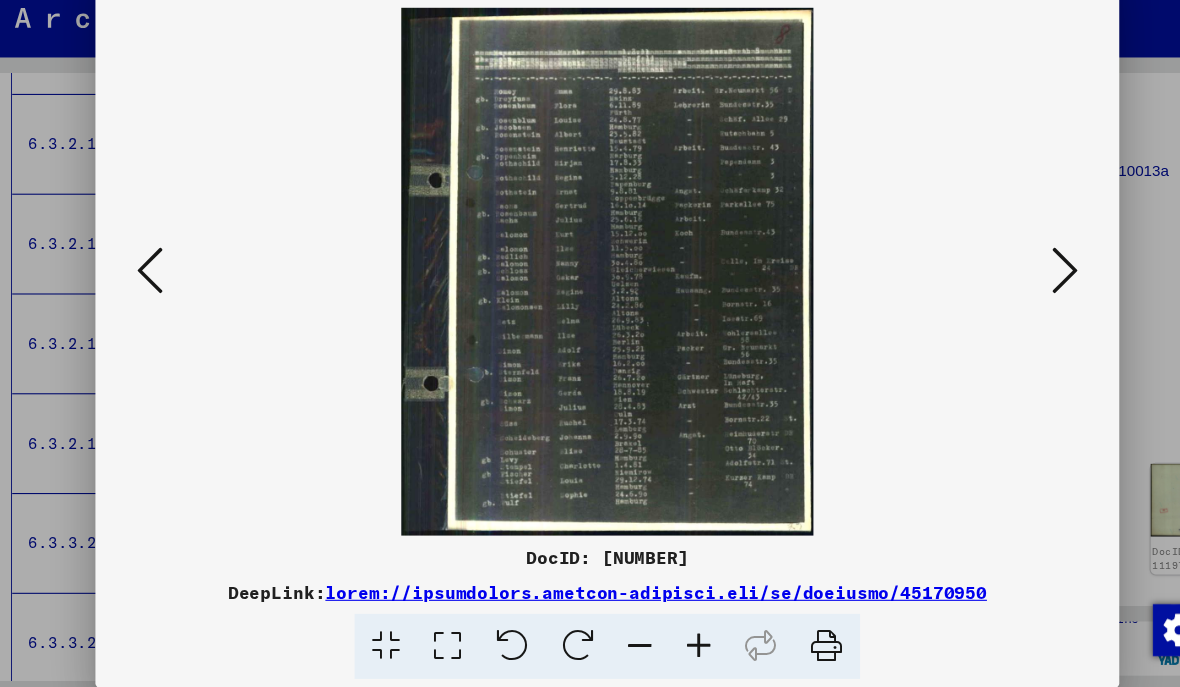 click at bounding box center (1012, 292) 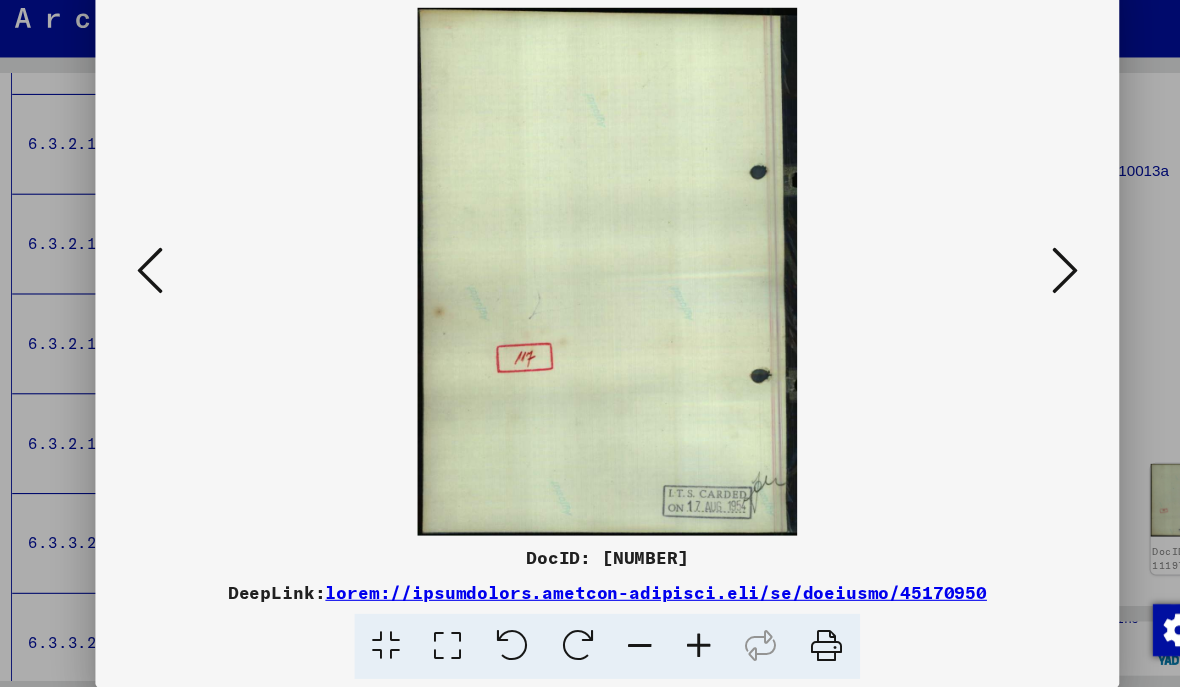 click at bounding box center (1012, 292) 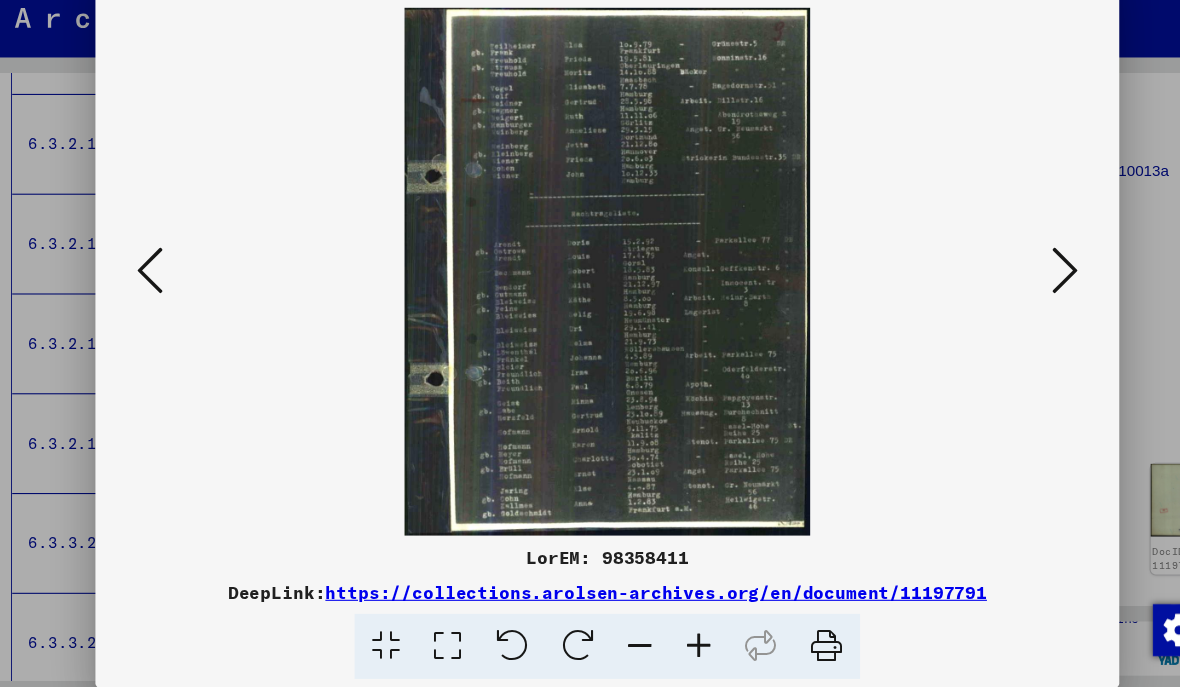 click at bounding box center (1012, 292) 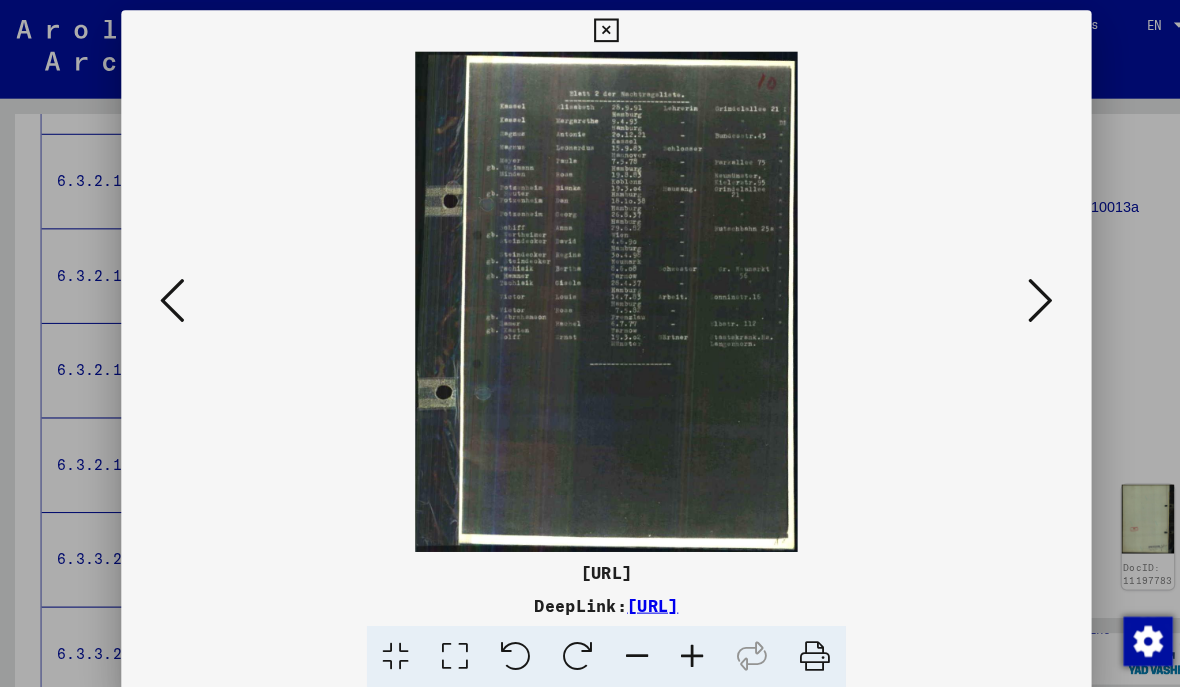 click at bounding box center [168, 292] 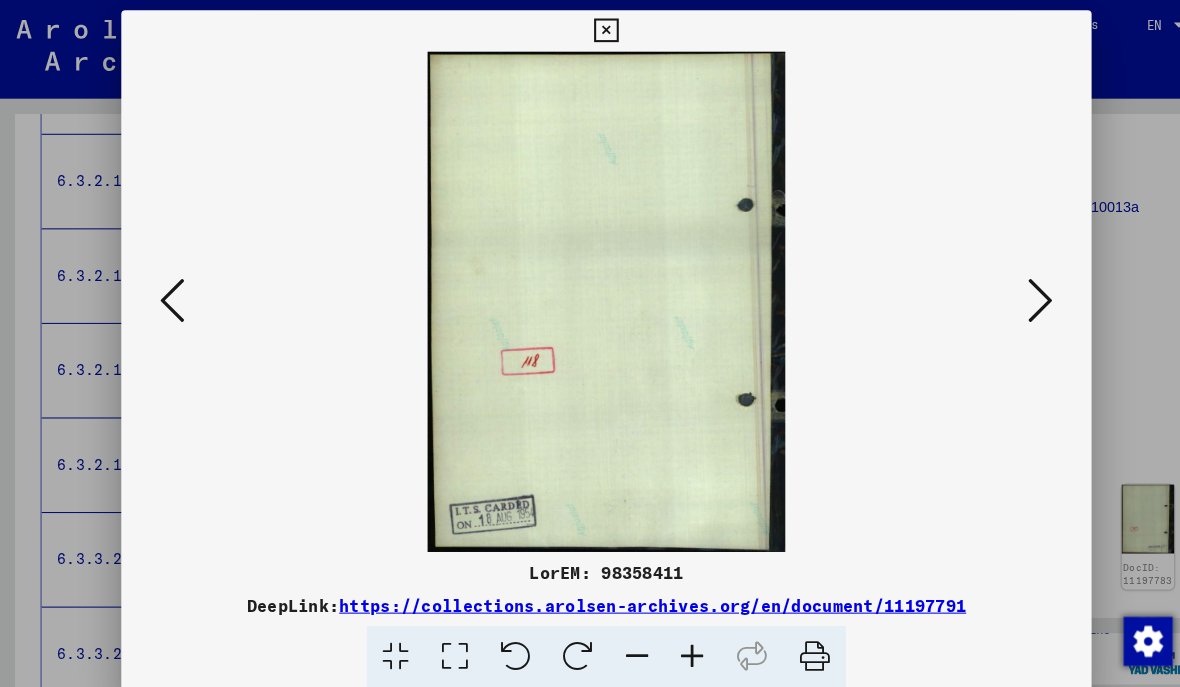 click at bounding box center [168, 293] 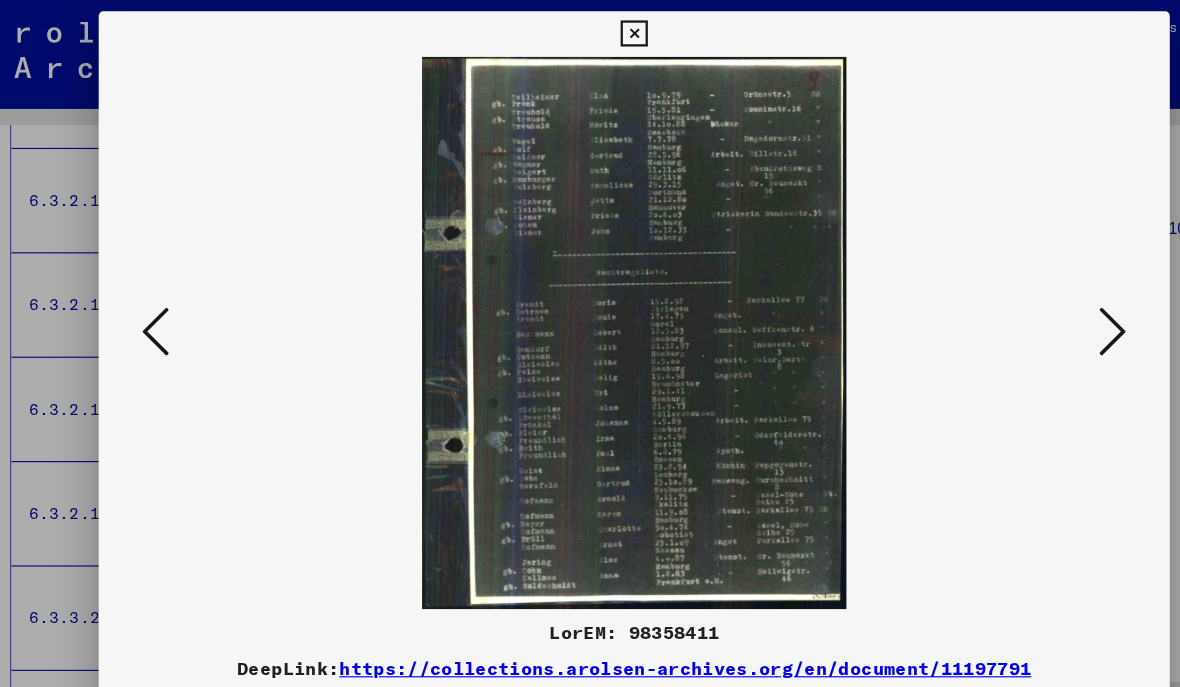 click at bounding box center (168, 292) 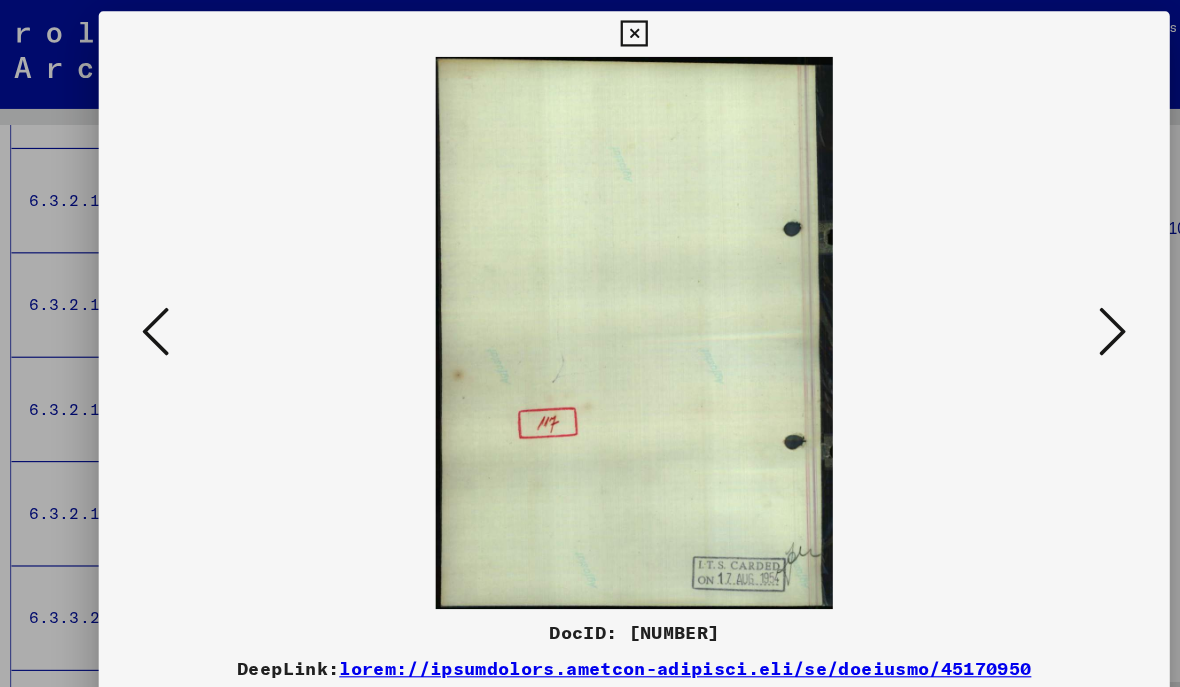 click at bounding box center (168, 292) 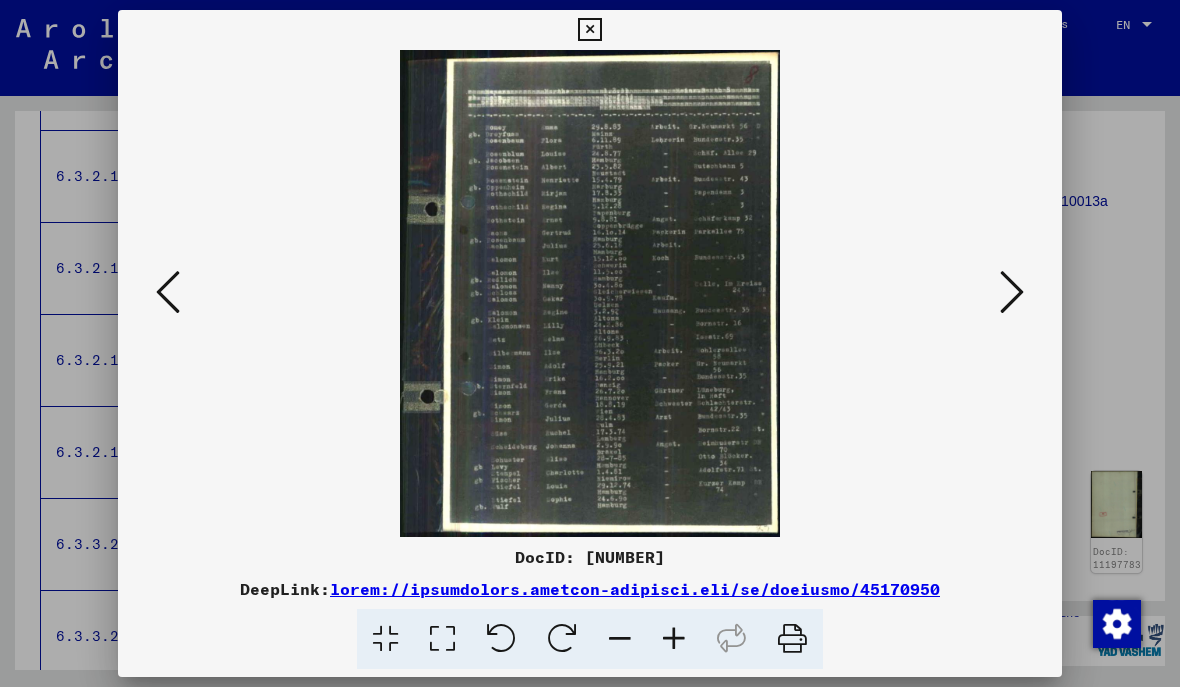 click at bounding box center (168, 292) 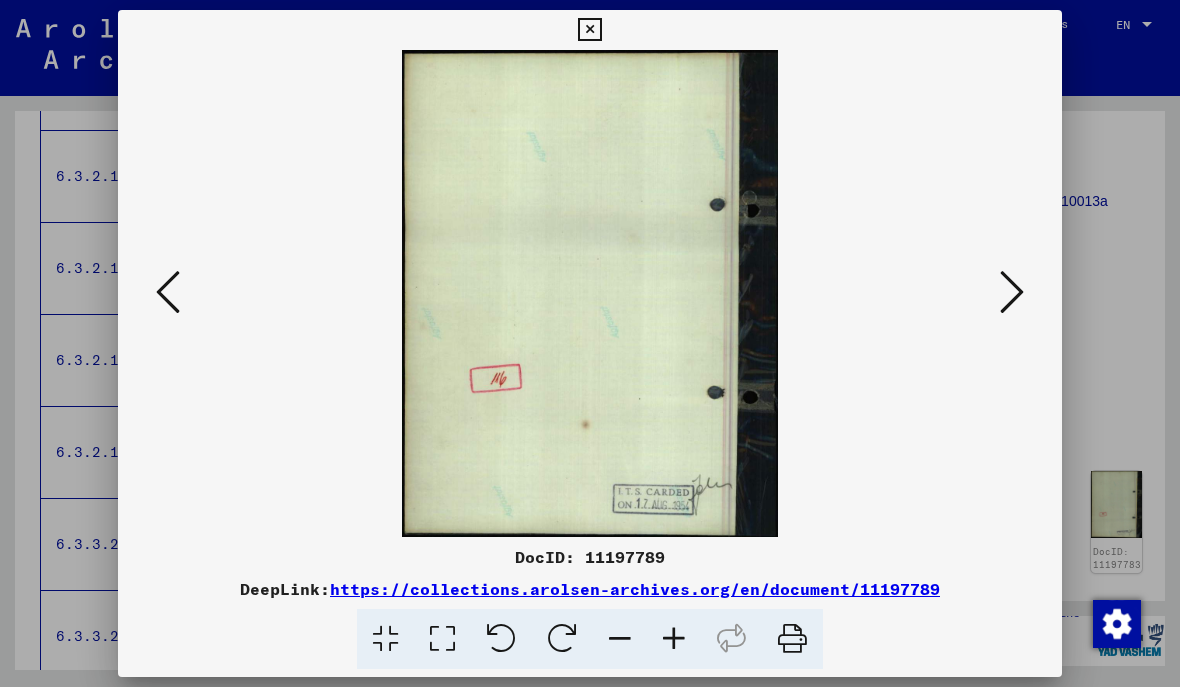 click at bounding box center (168, 292) 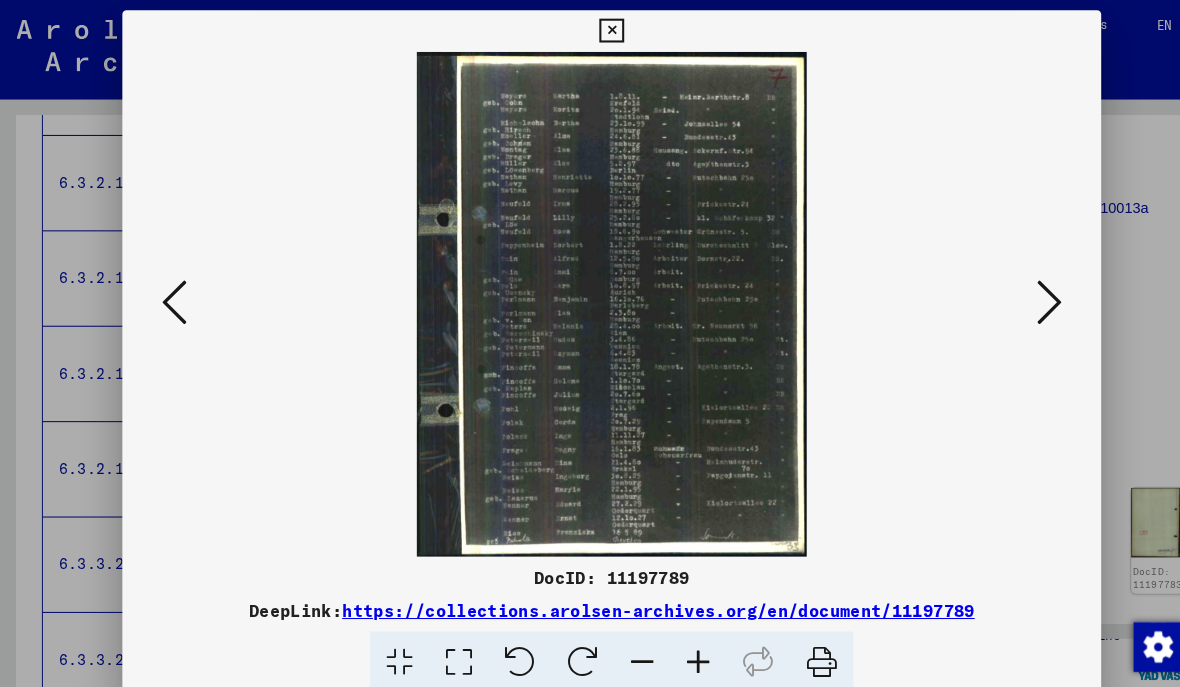 click at bounding box center [168, 292] 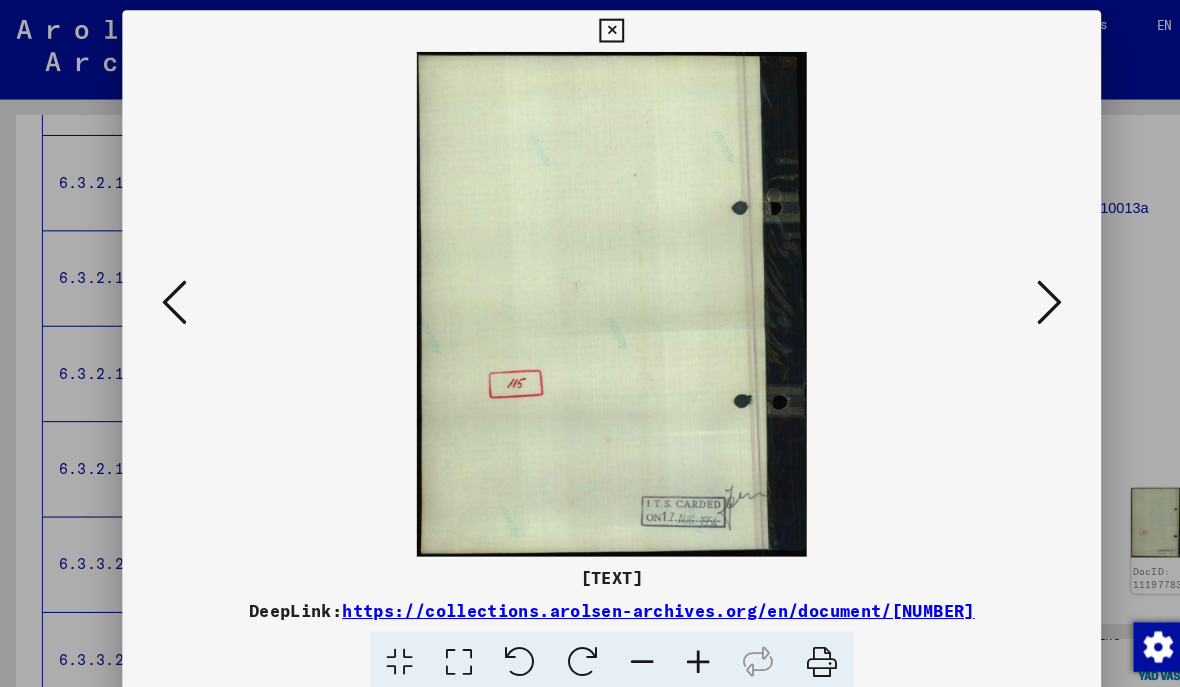 click at bounding box center [590, 293] 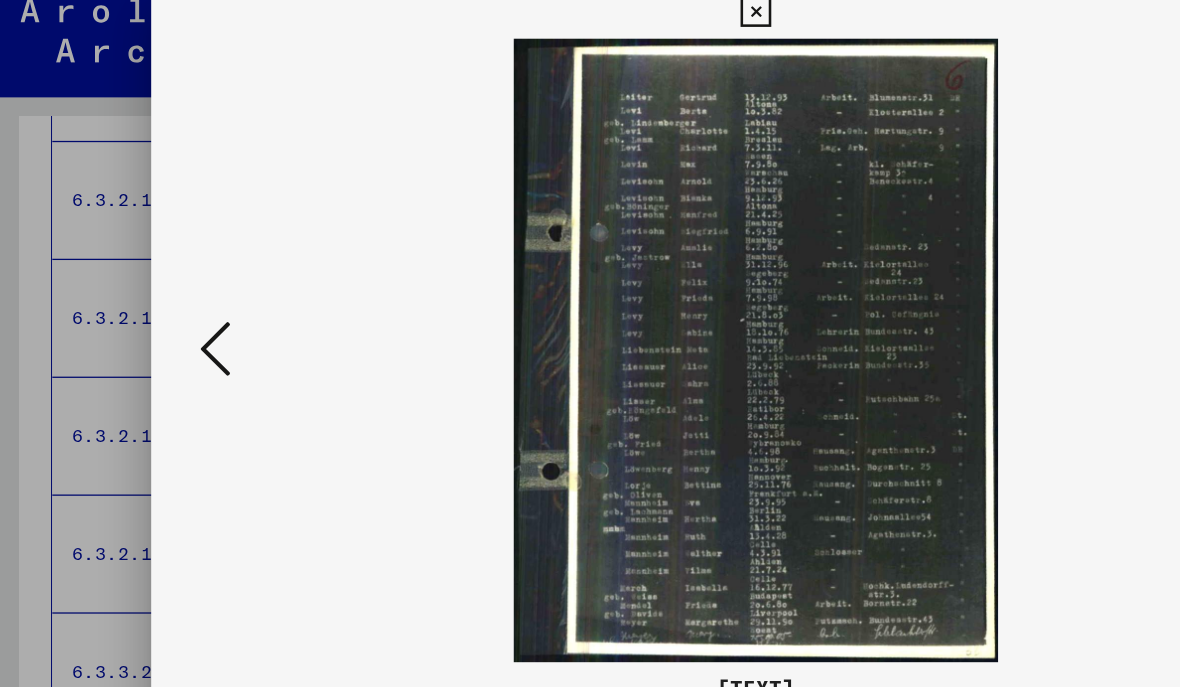 click at bounding box center [168, 292] 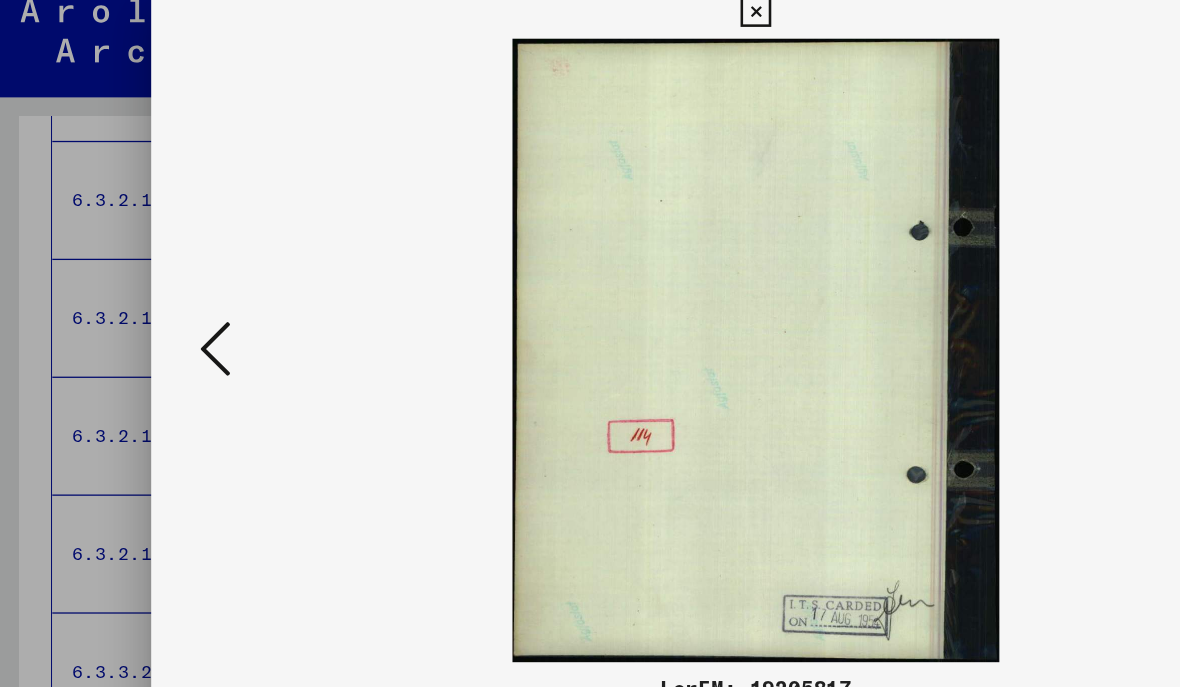 click at bounding box center (168, 293) 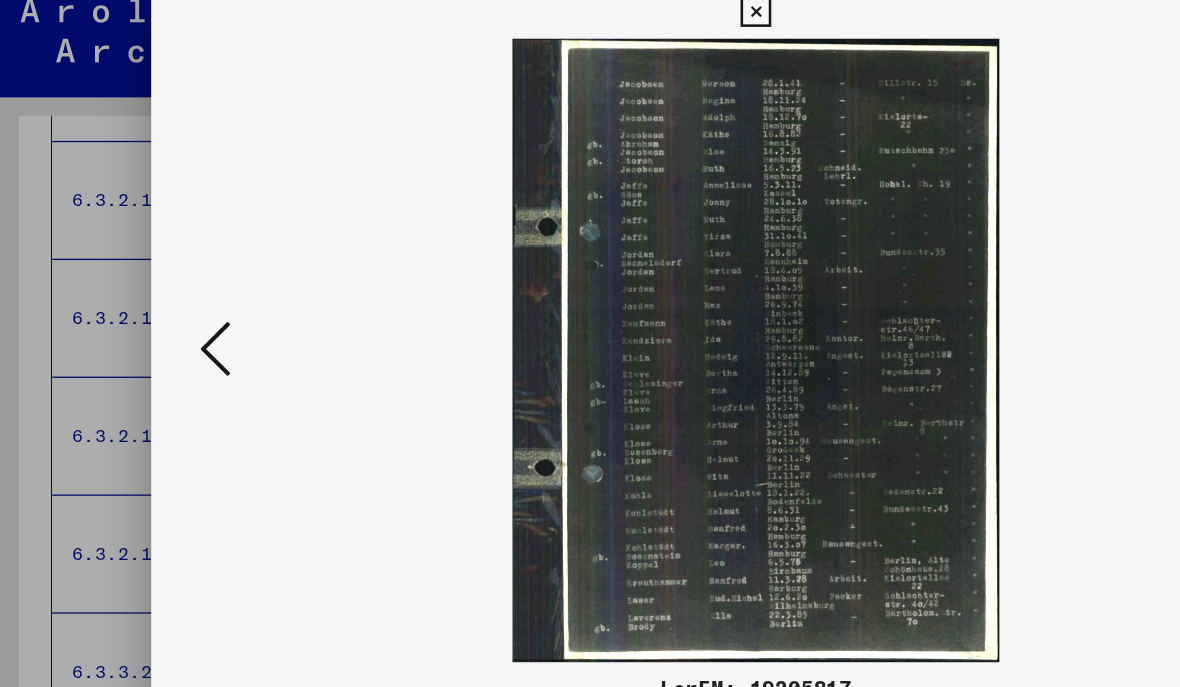 click at bounding box center (168, 292) 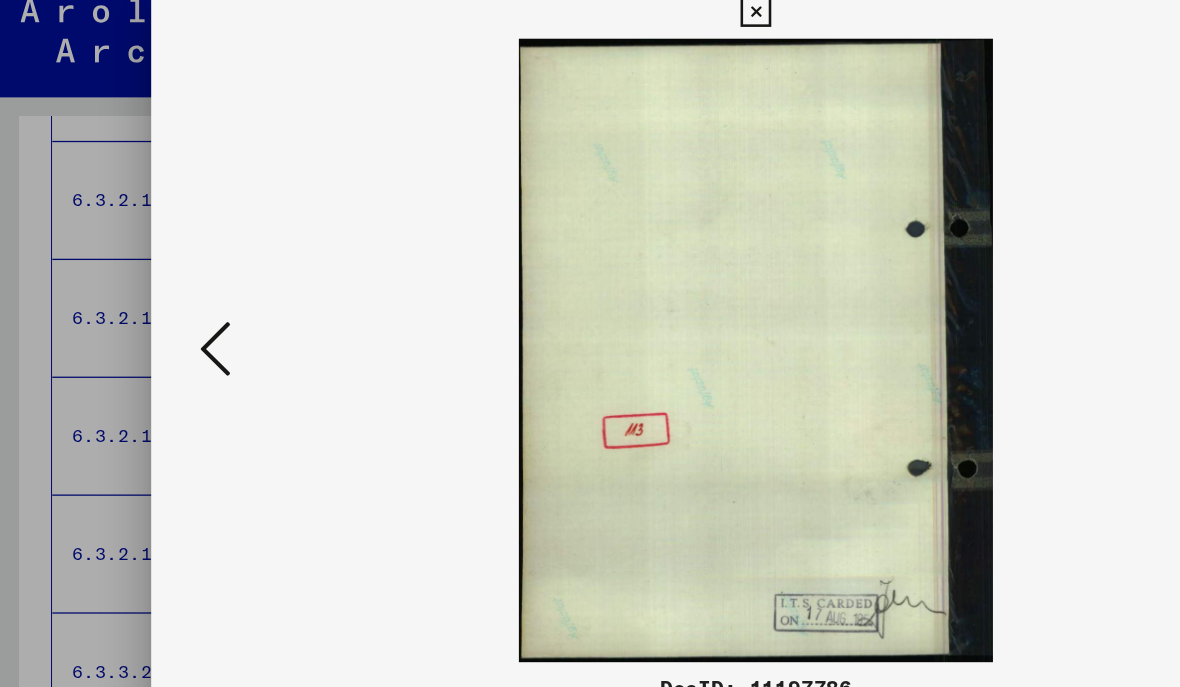 click at bounding box center [168, 292] 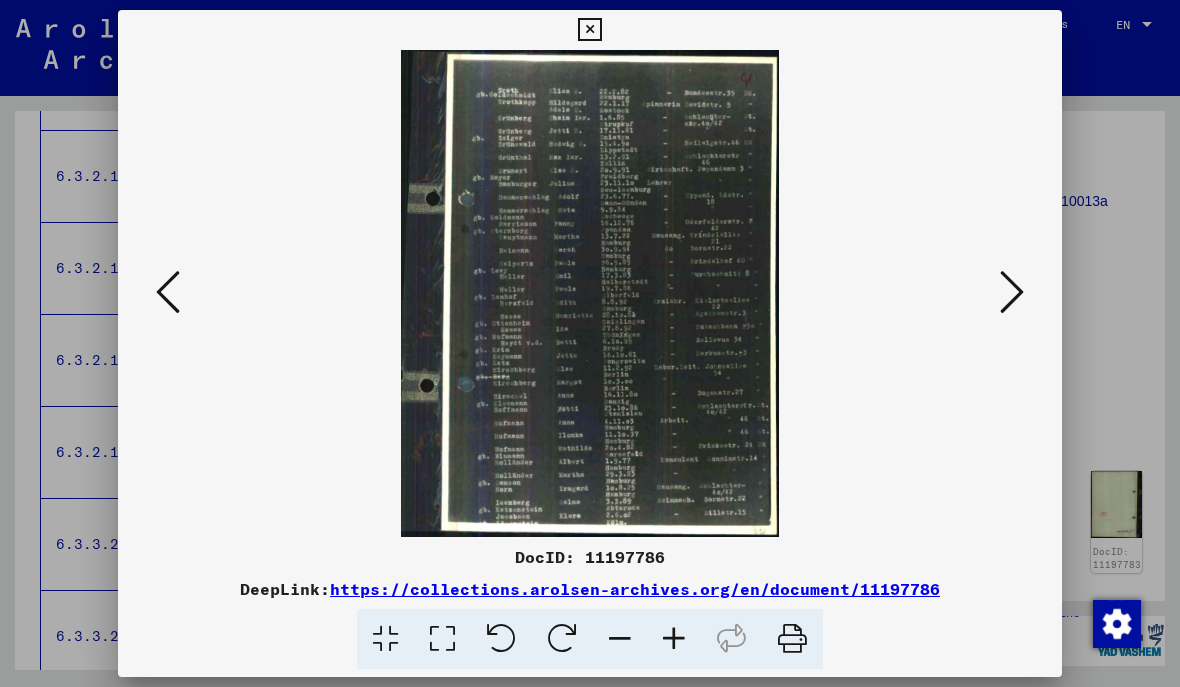 click at bounding box center [1012, 292] 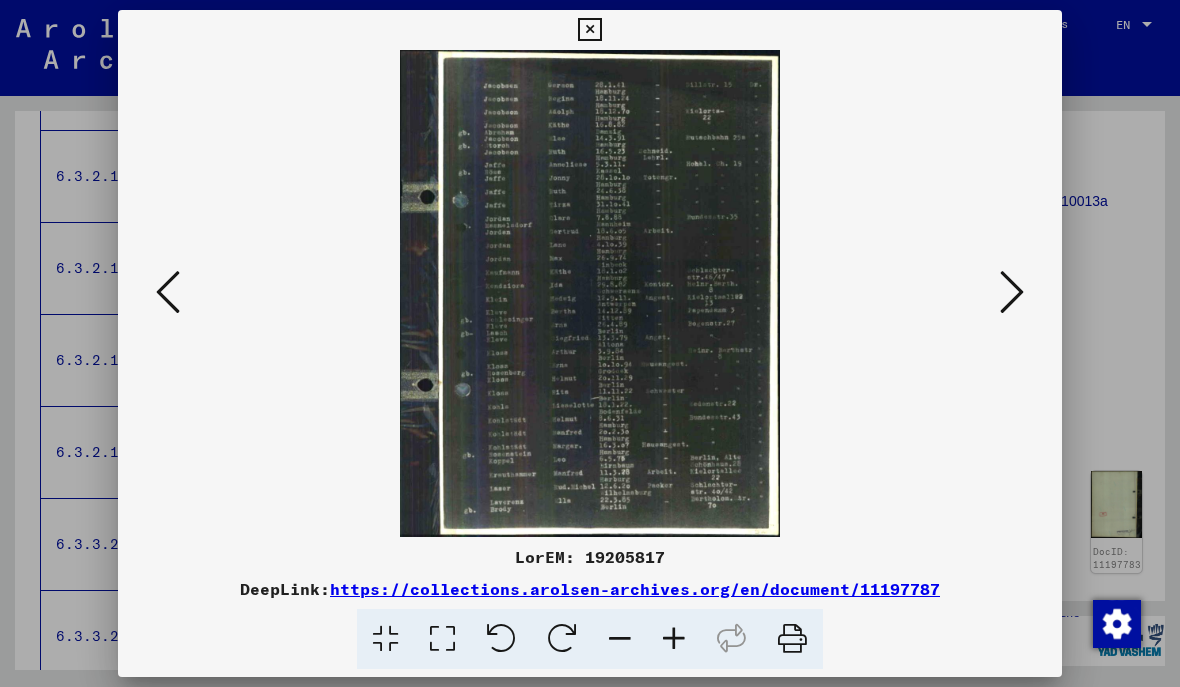 click at bounding box center [1012, 293] 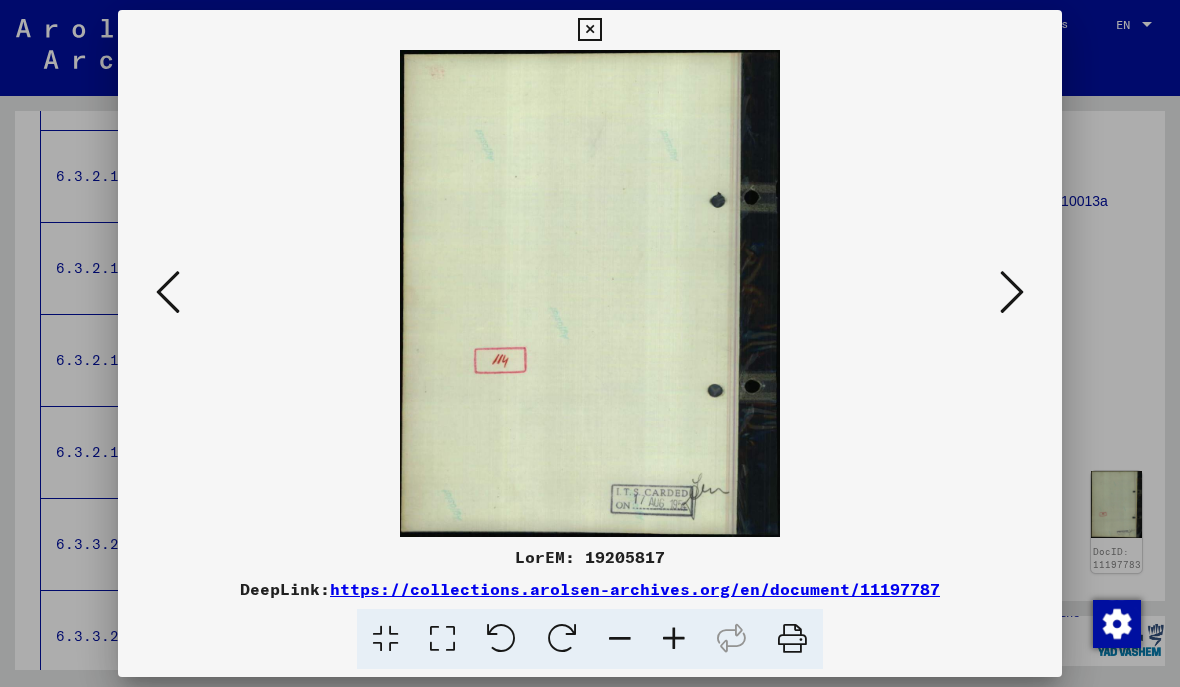 click at bounding box center [1012, 293] 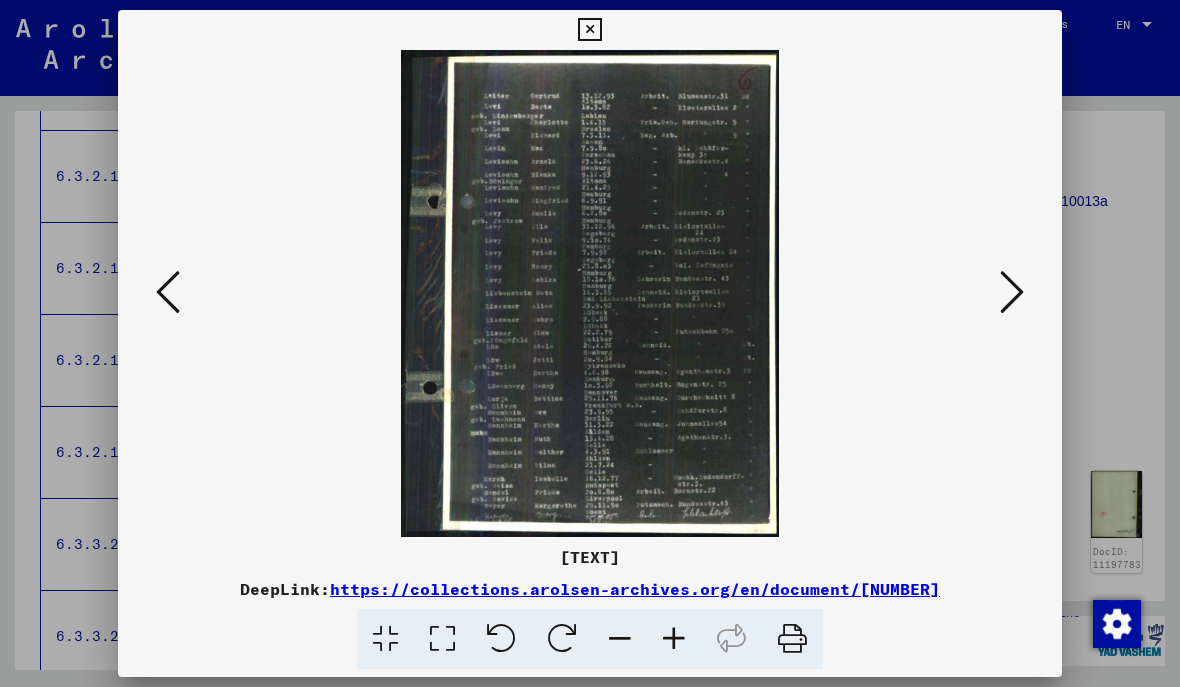 click at bounding box center (1012, 292) 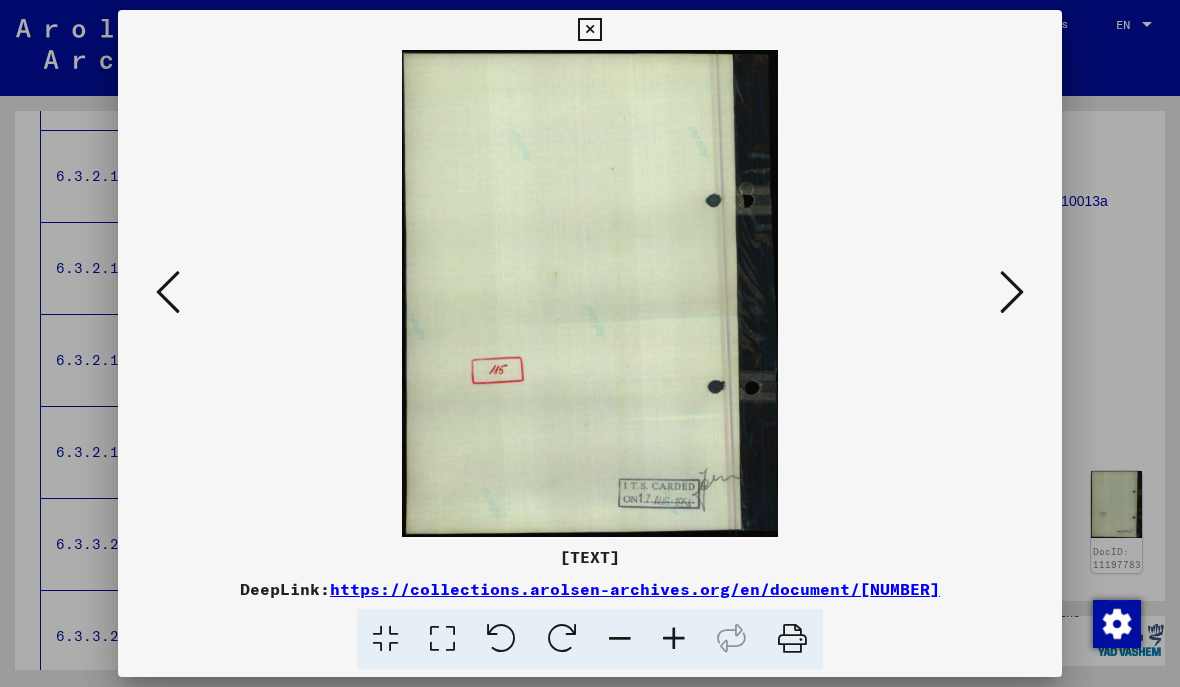 click at bounding box center [1012, 292] 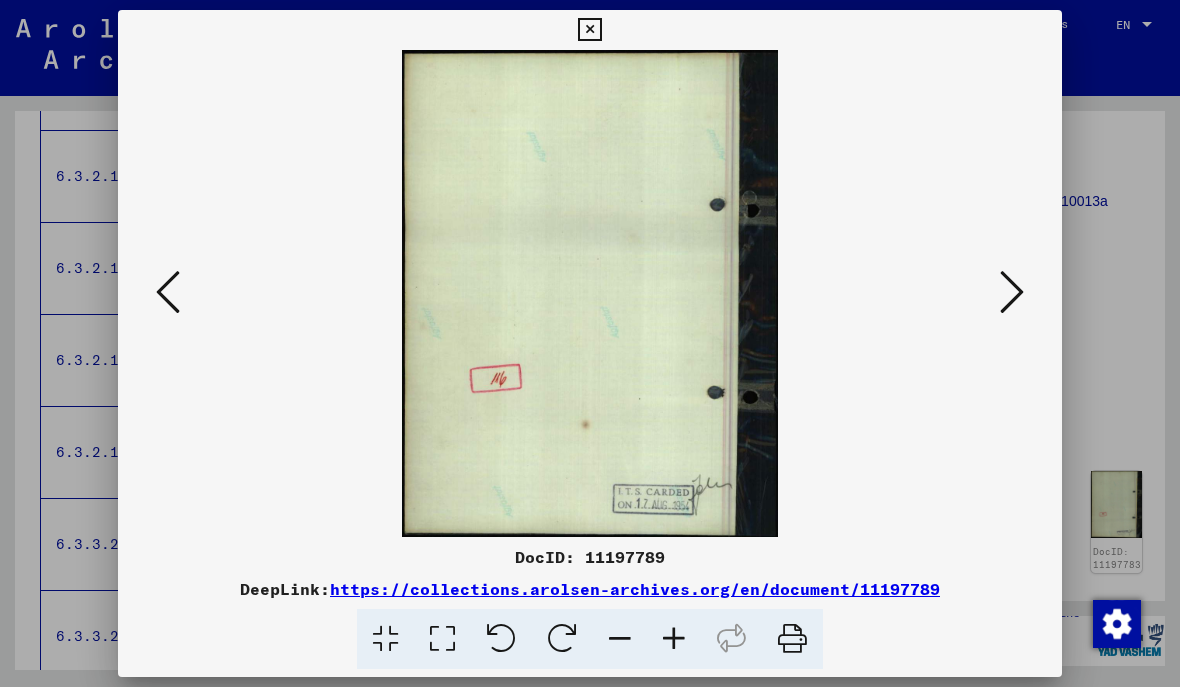 click at bounding box center (168, 292) 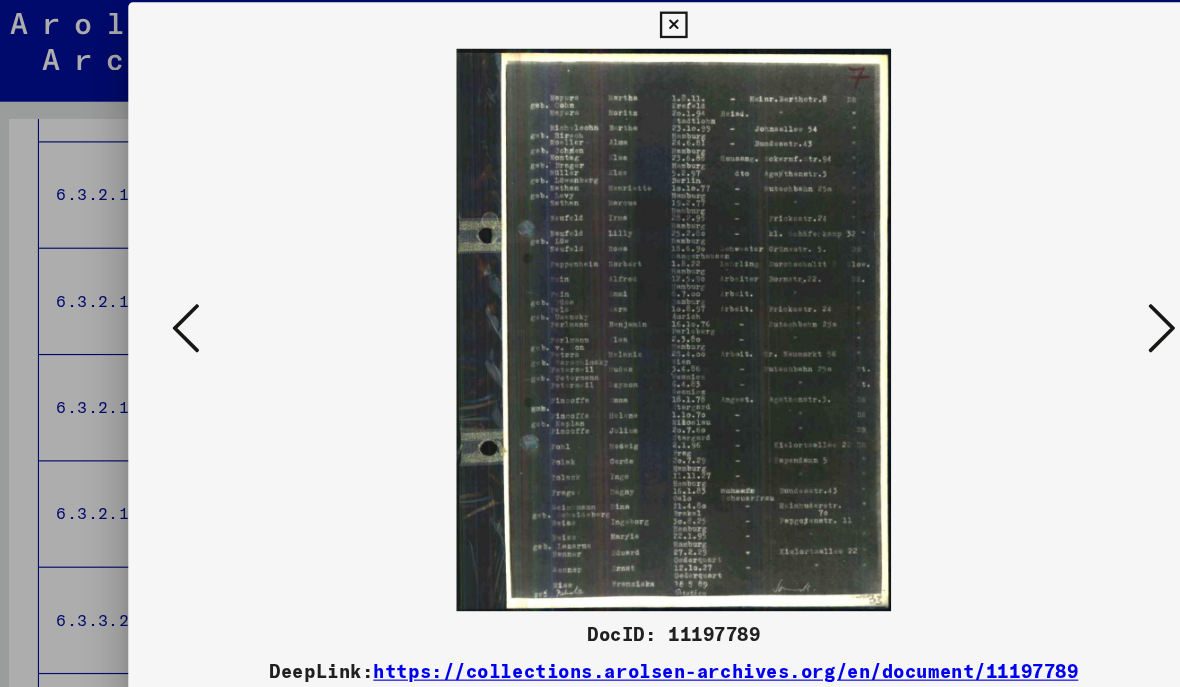 click at bounding box center [1012, 292] 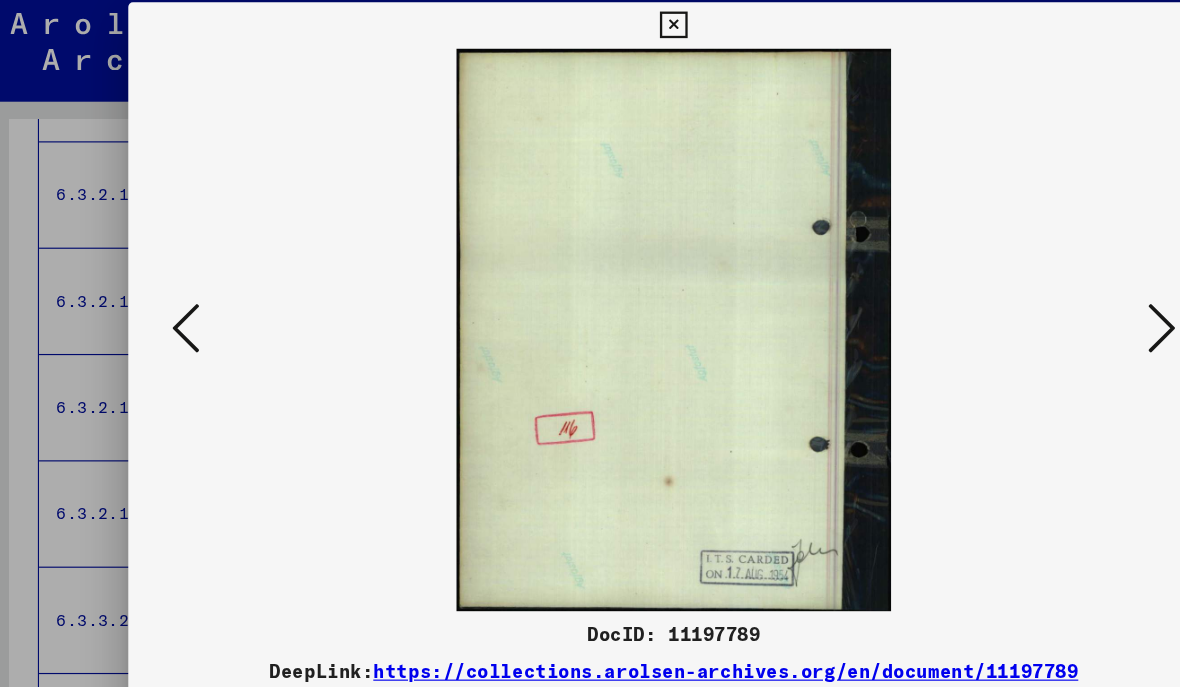 click at bounding box center (1012, 292) 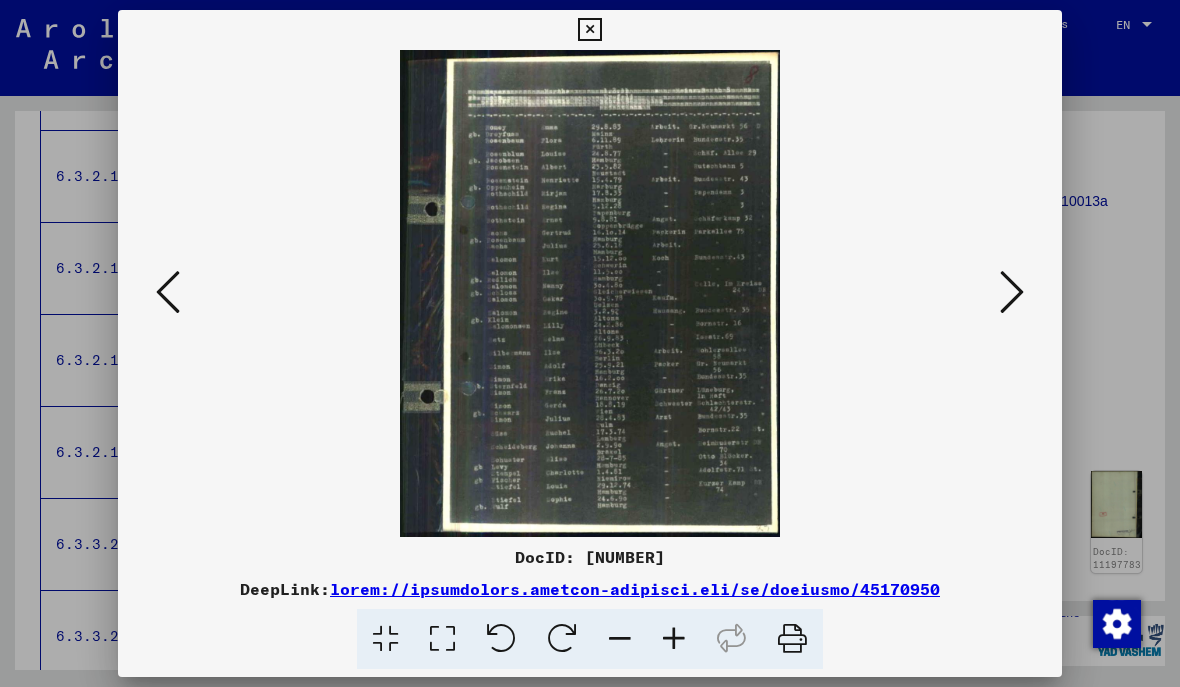 click at bounding box center (1012, 292) 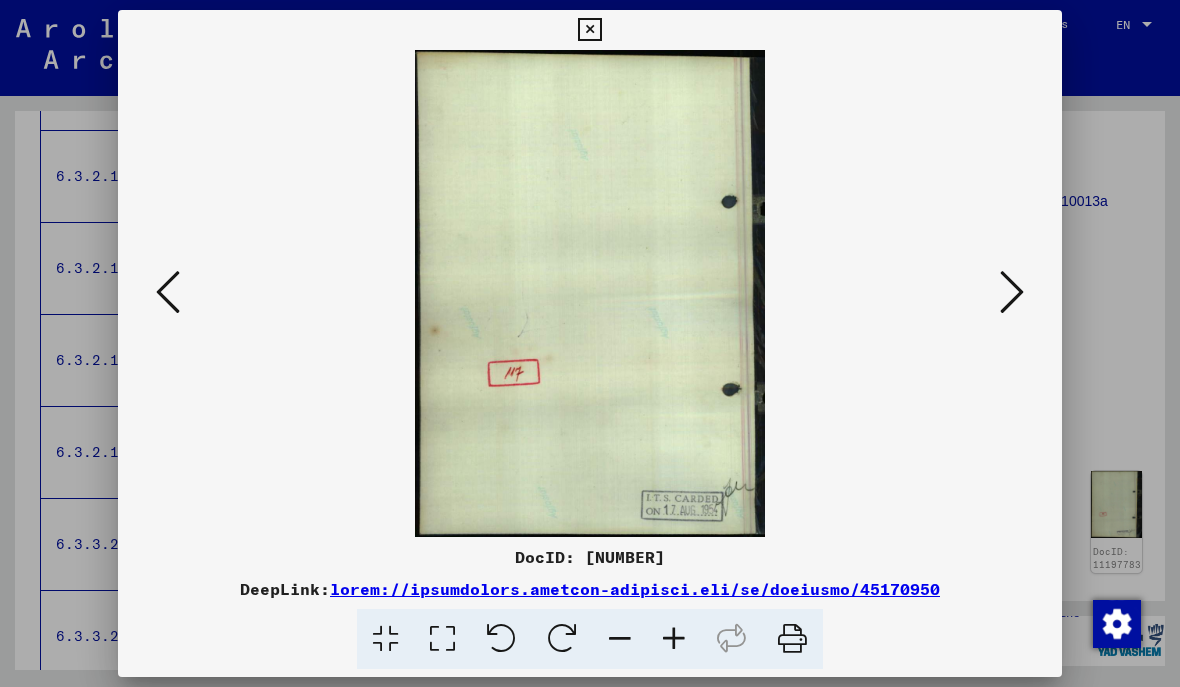 click at bounding box center (1012, 292) 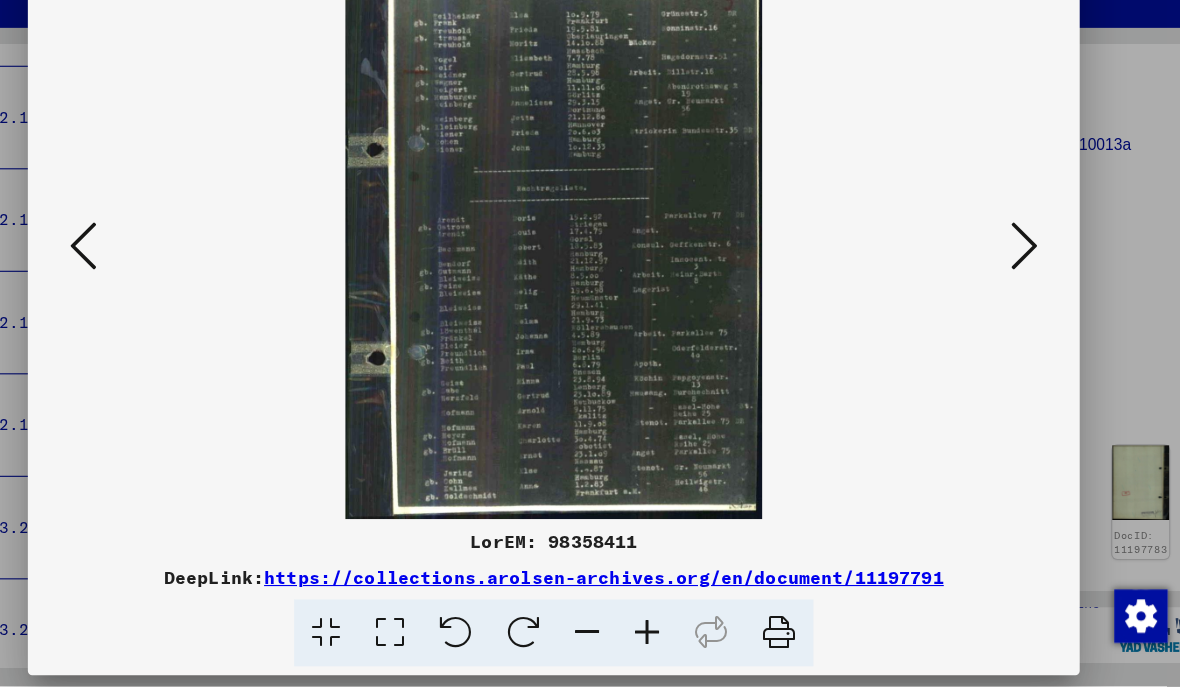 click at bounding box center [1012, 292] 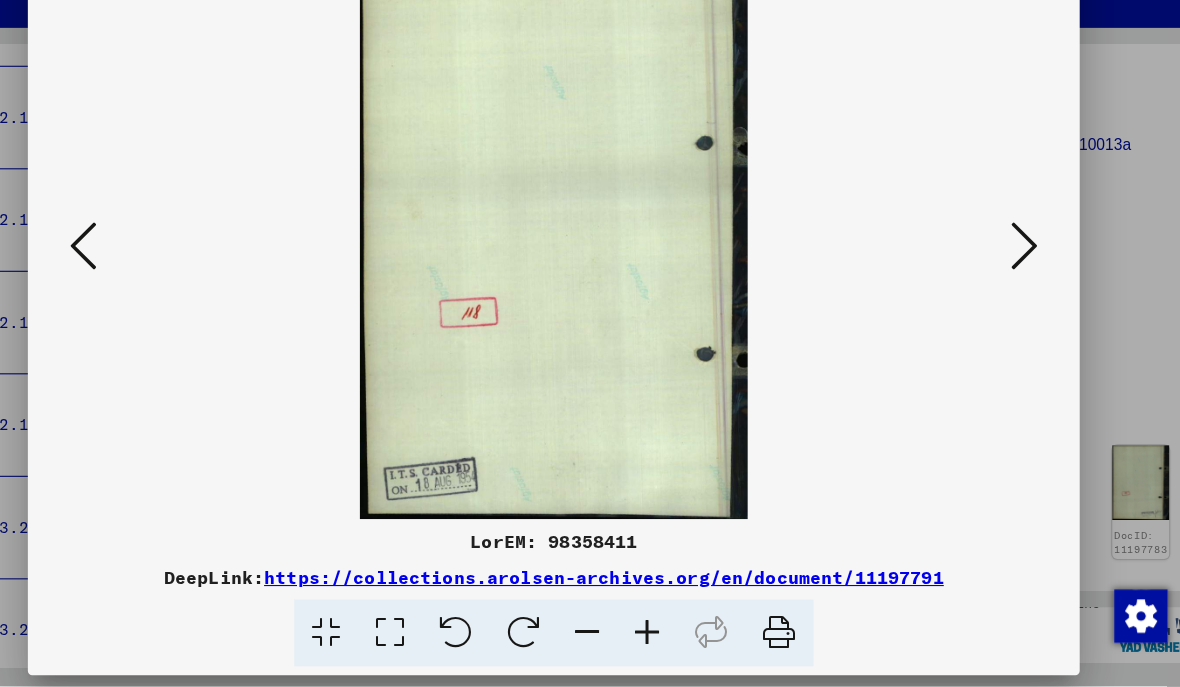 click at bounding box center (1012, 292) 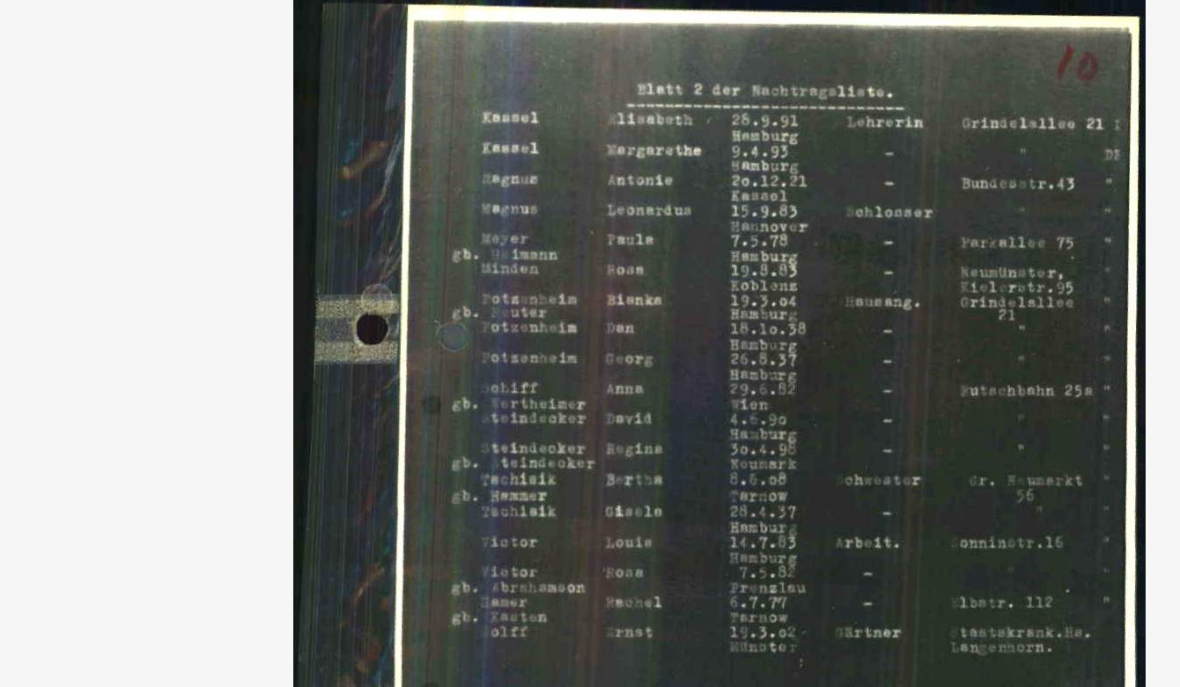 click at bounding box center [590, 293] 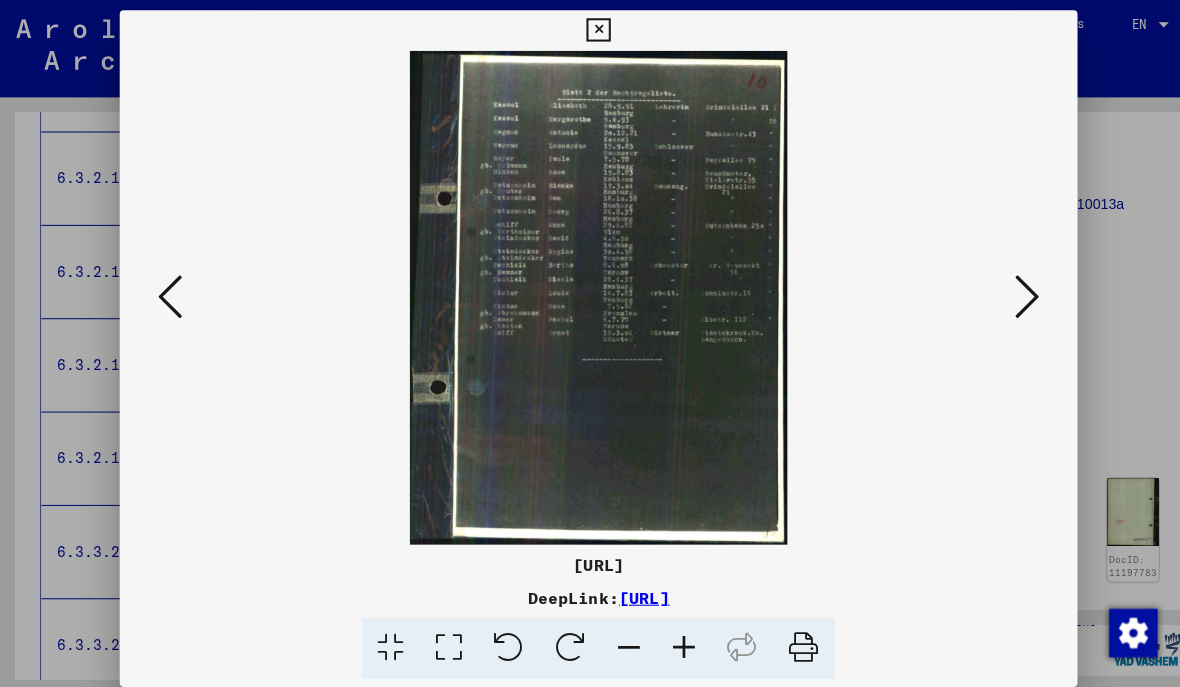 click at bounding box center [168, 292] 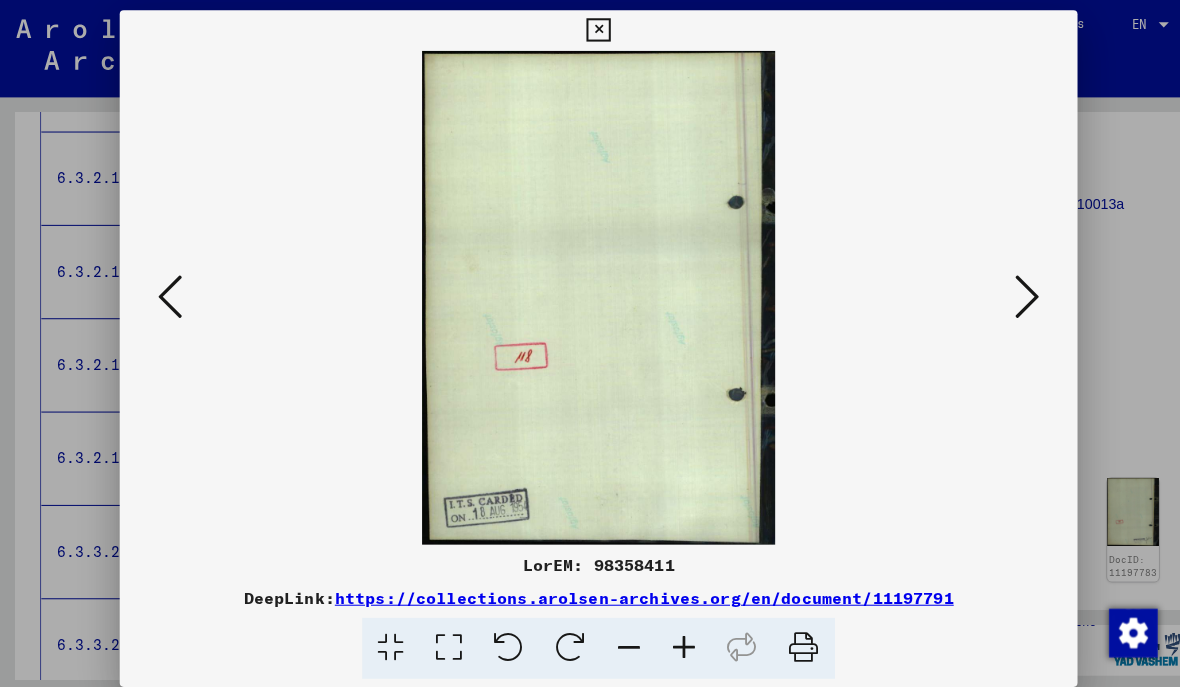 click at bounding box center (168, 293) 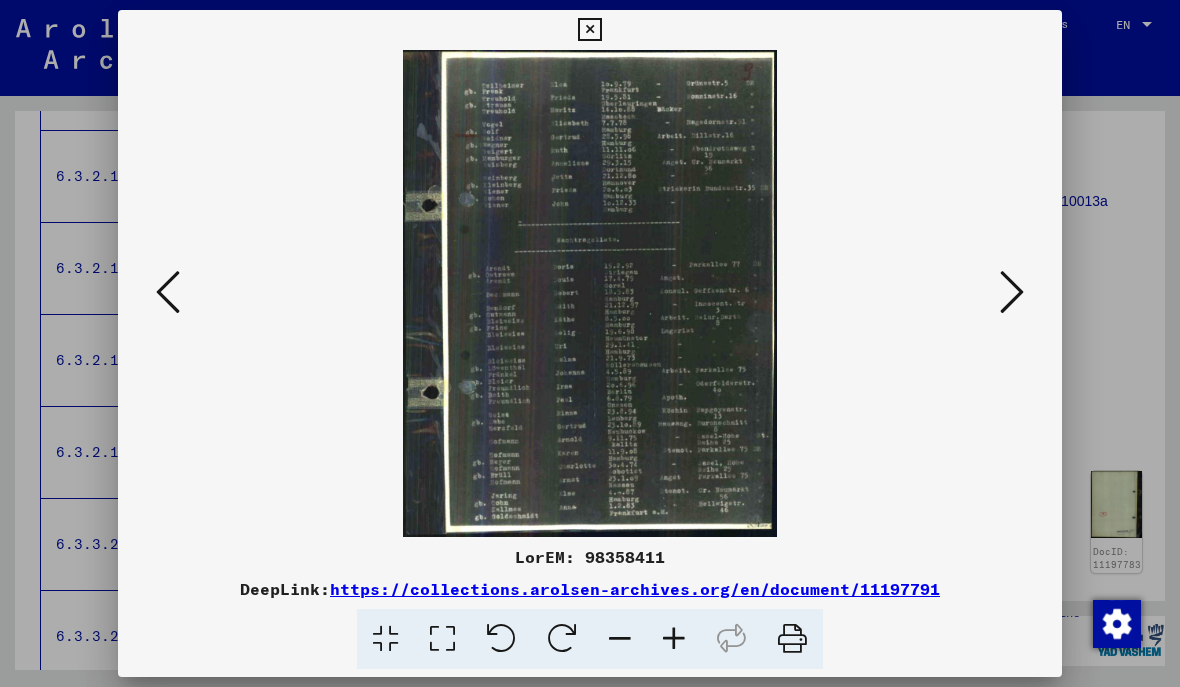 click at bounding box center [168, 292] 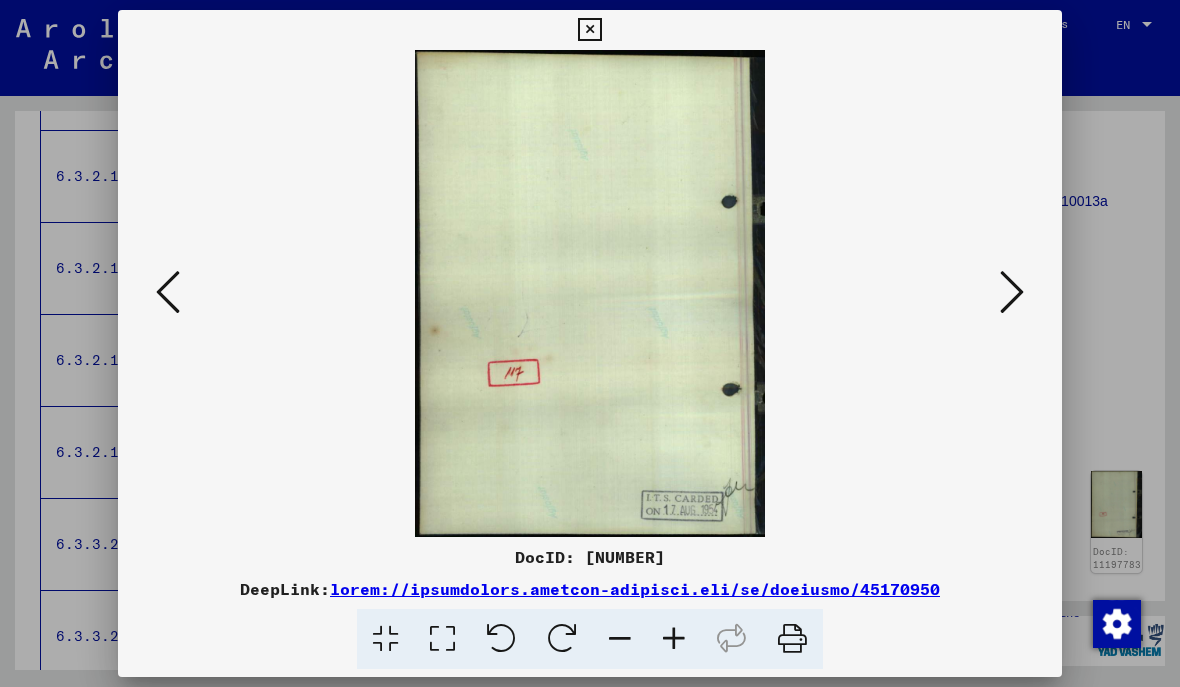 click at bounding box center [168, 293] 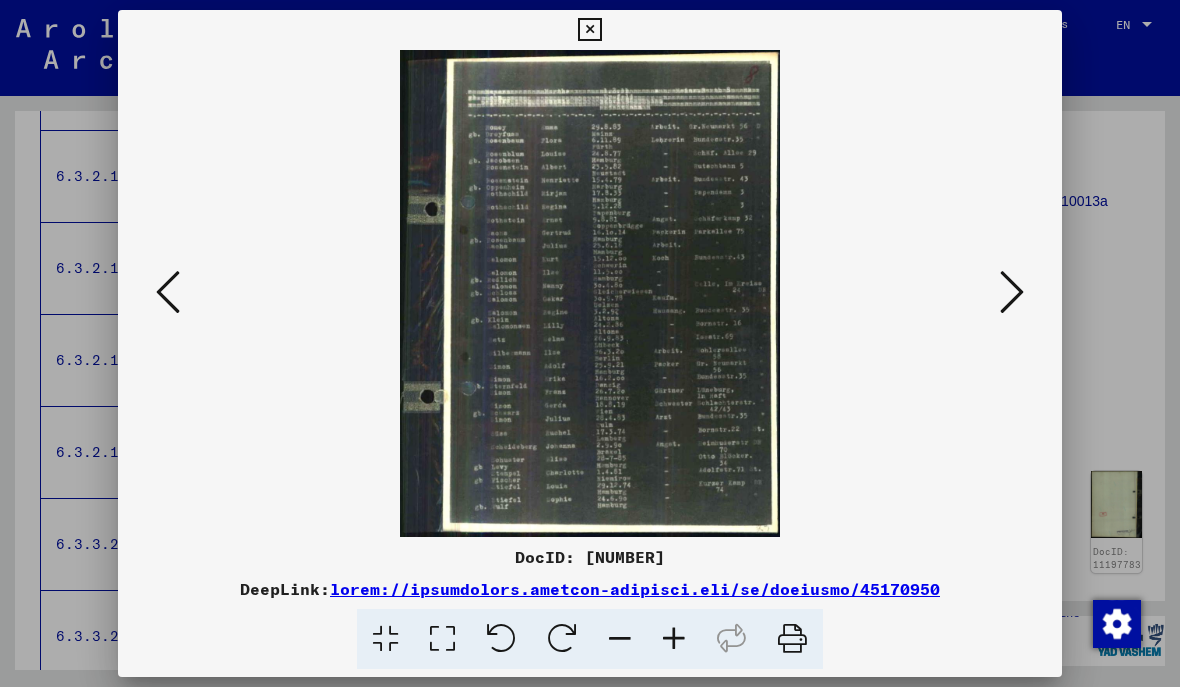 click at bounding box center [168, 292] 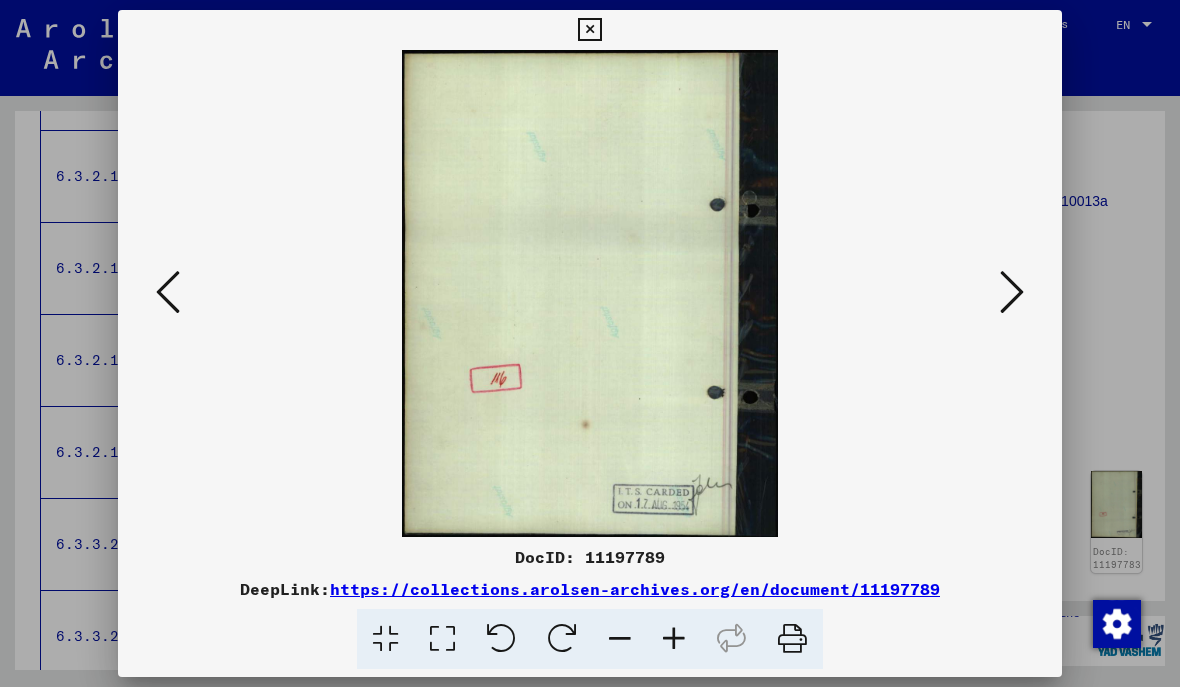 click at bounding box center [168, 292] 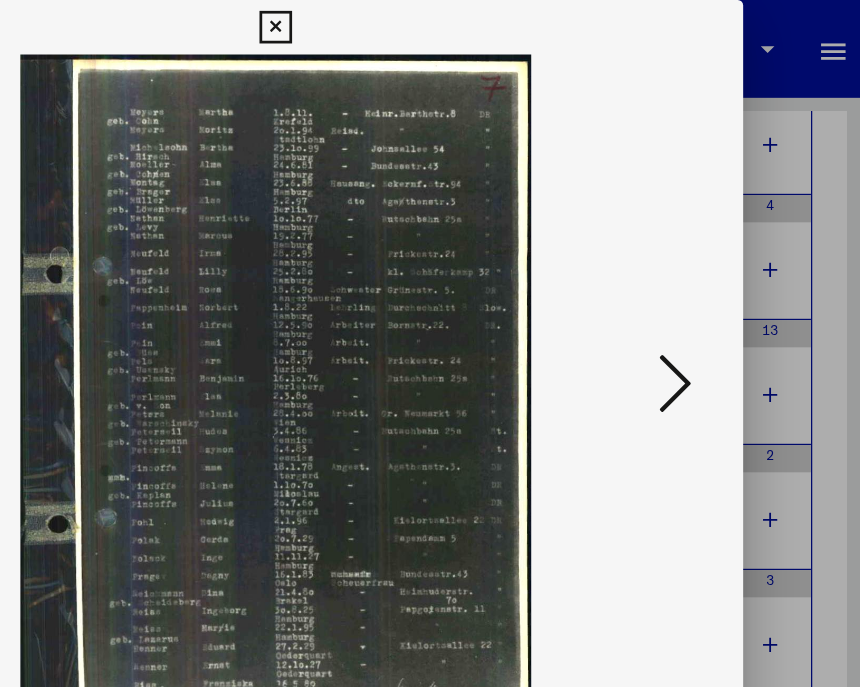 click at bounding box center [724, 282] 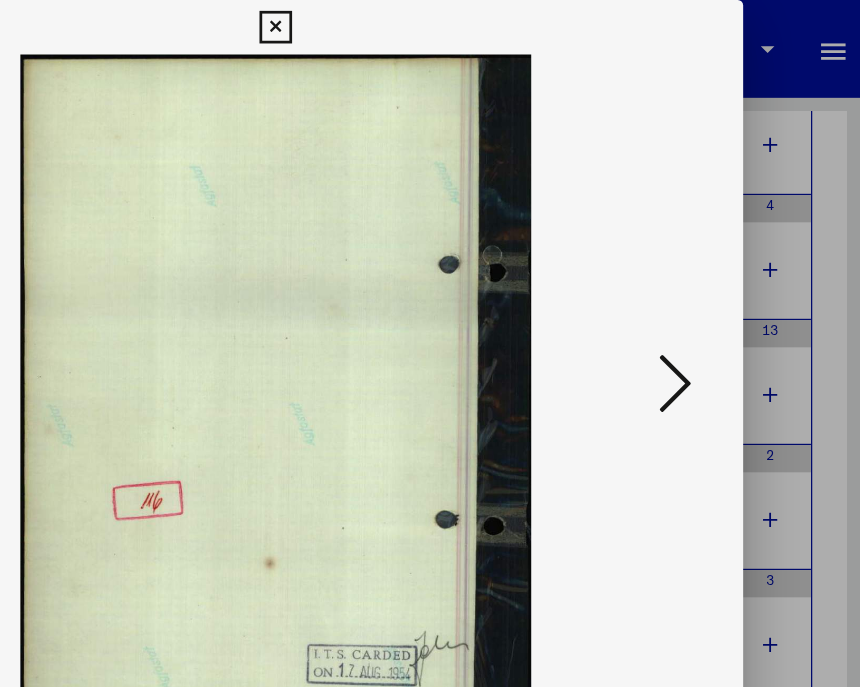 click at bounding box center [724, 282] 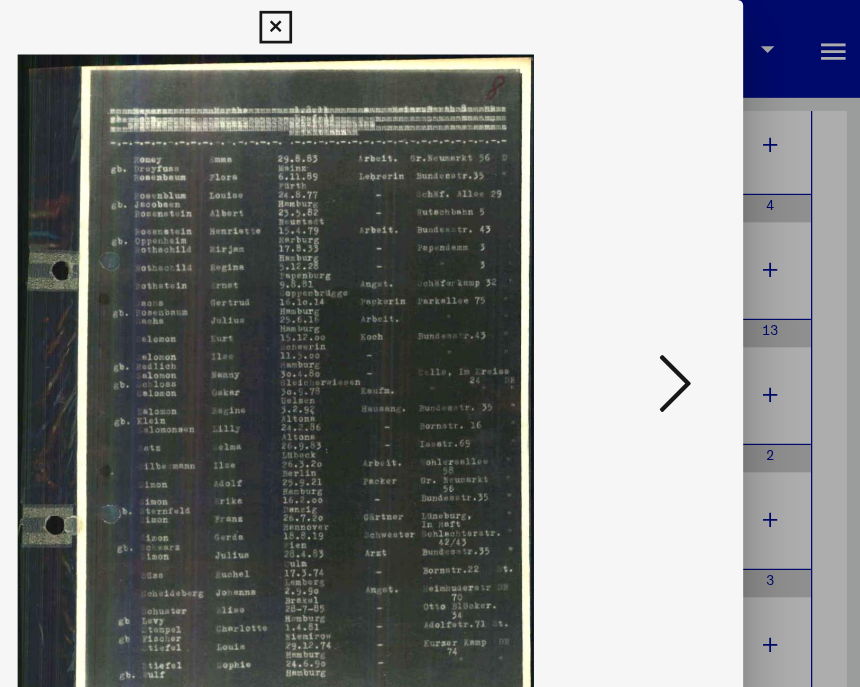 click at bounding box center [724, 282] 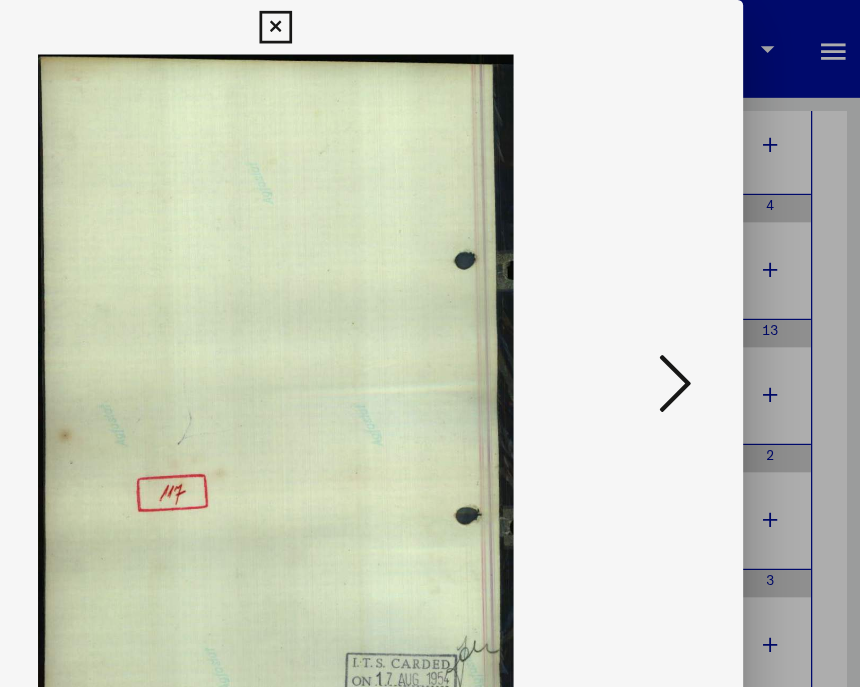 click at bounding box center (724, 282) 